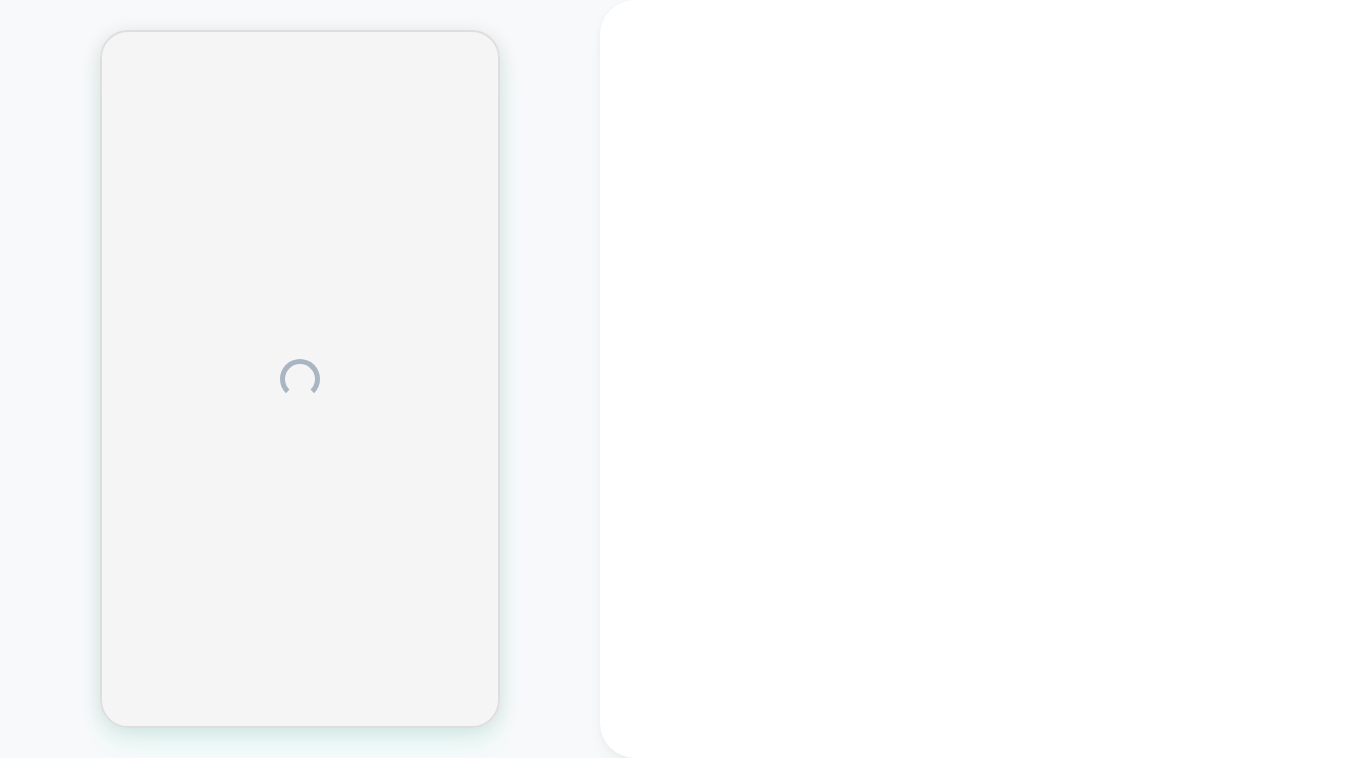 scroll, scrollTop: 0, scrollLeft: 0, axis: both 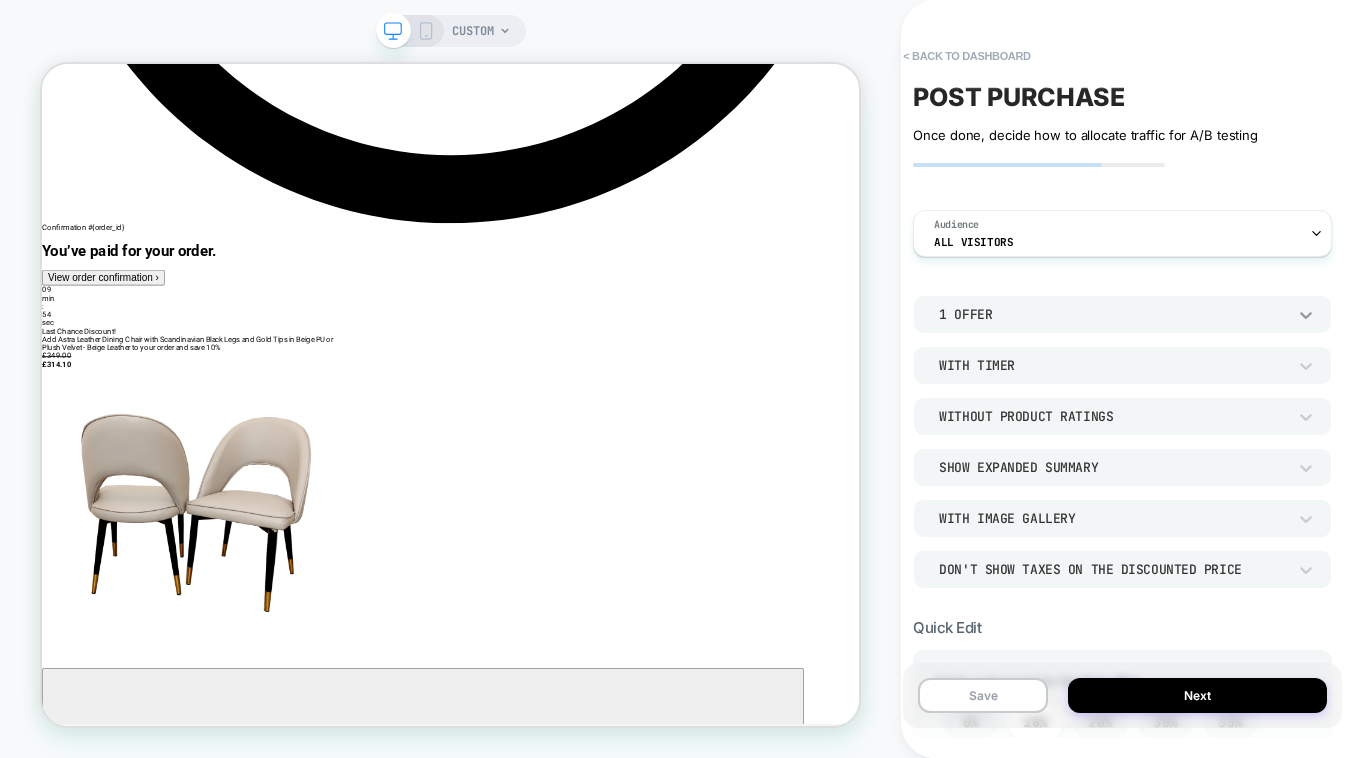 click 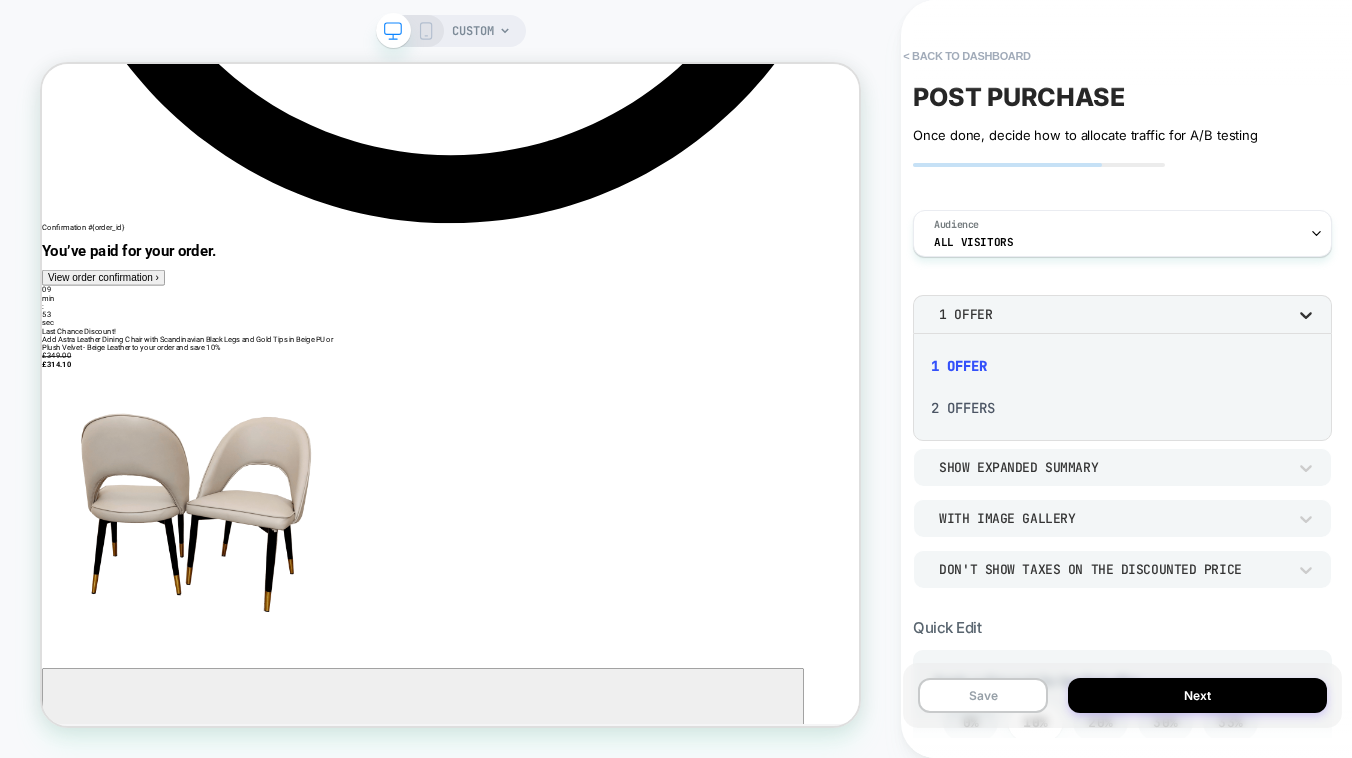 click at bounding box center [676, 379] 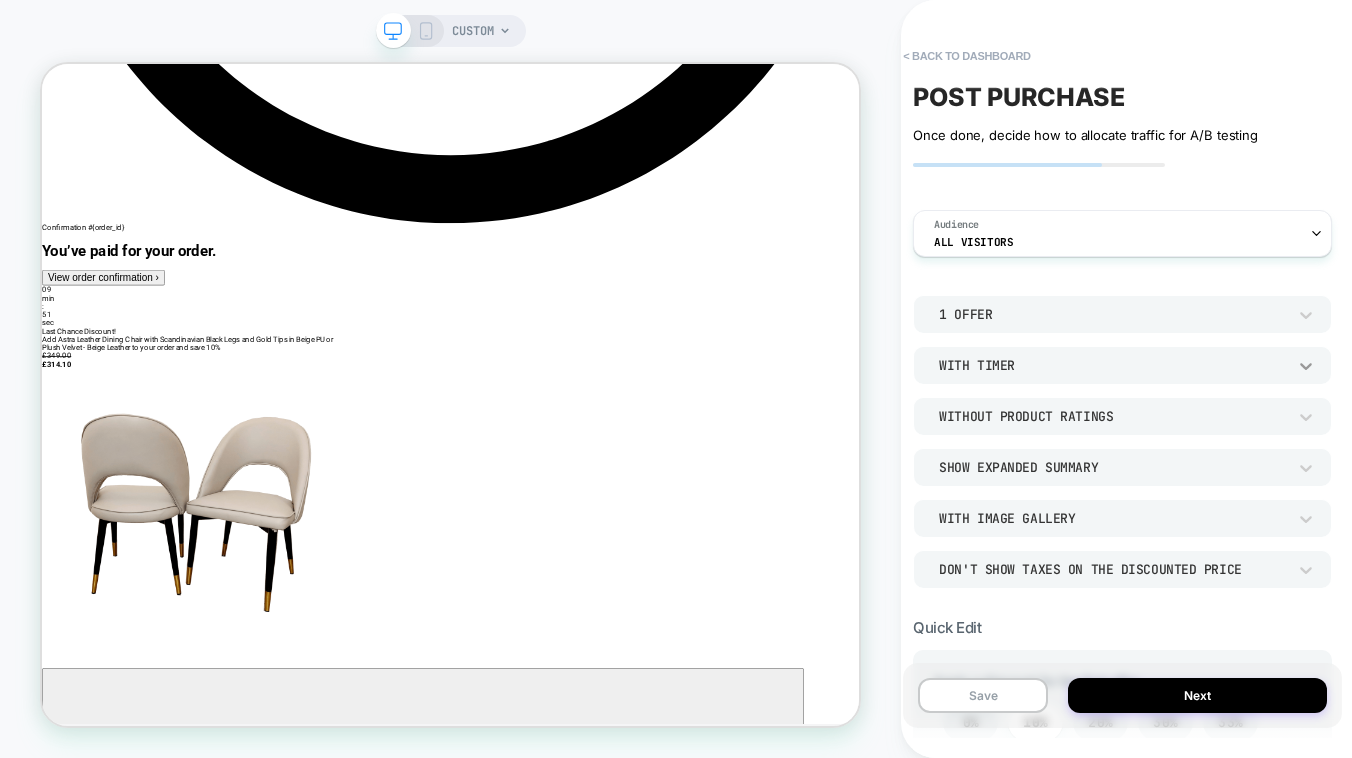 click 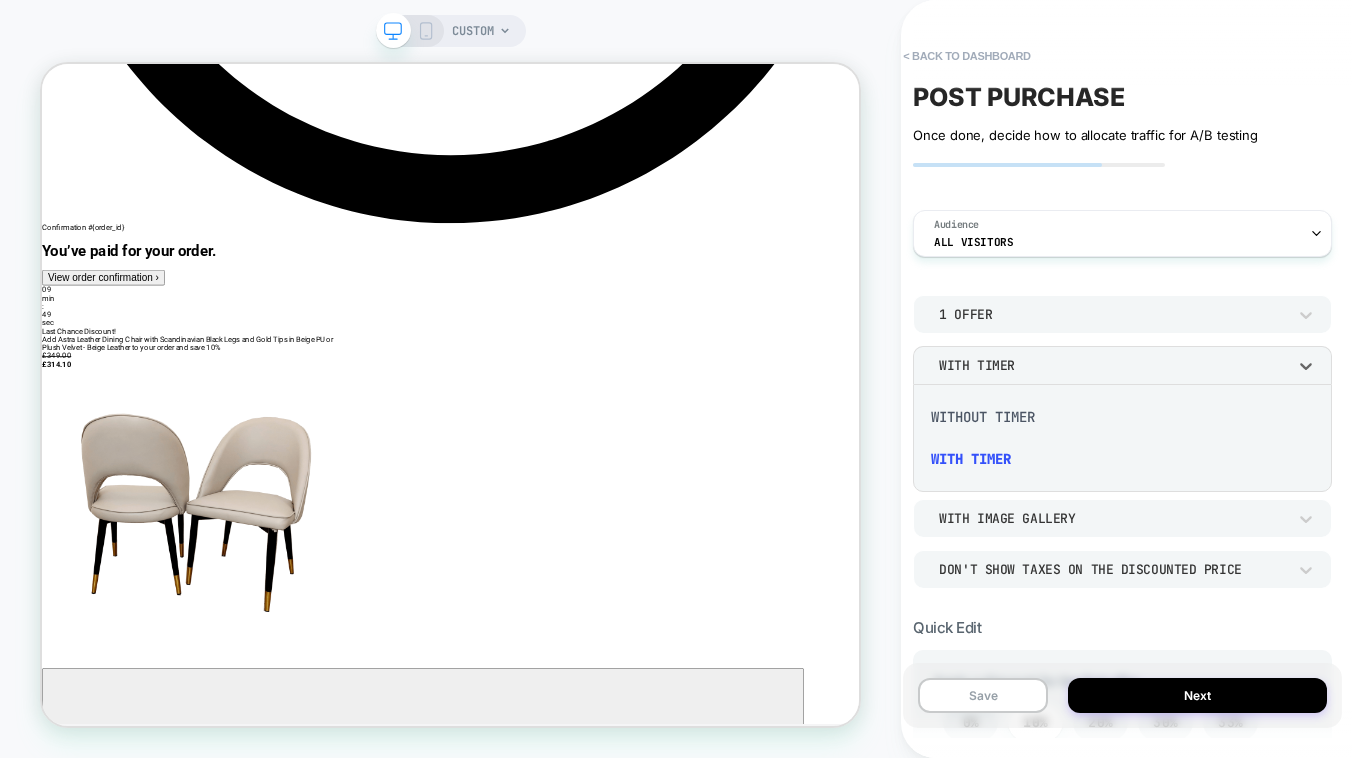 click at bounding box center [676, 379] 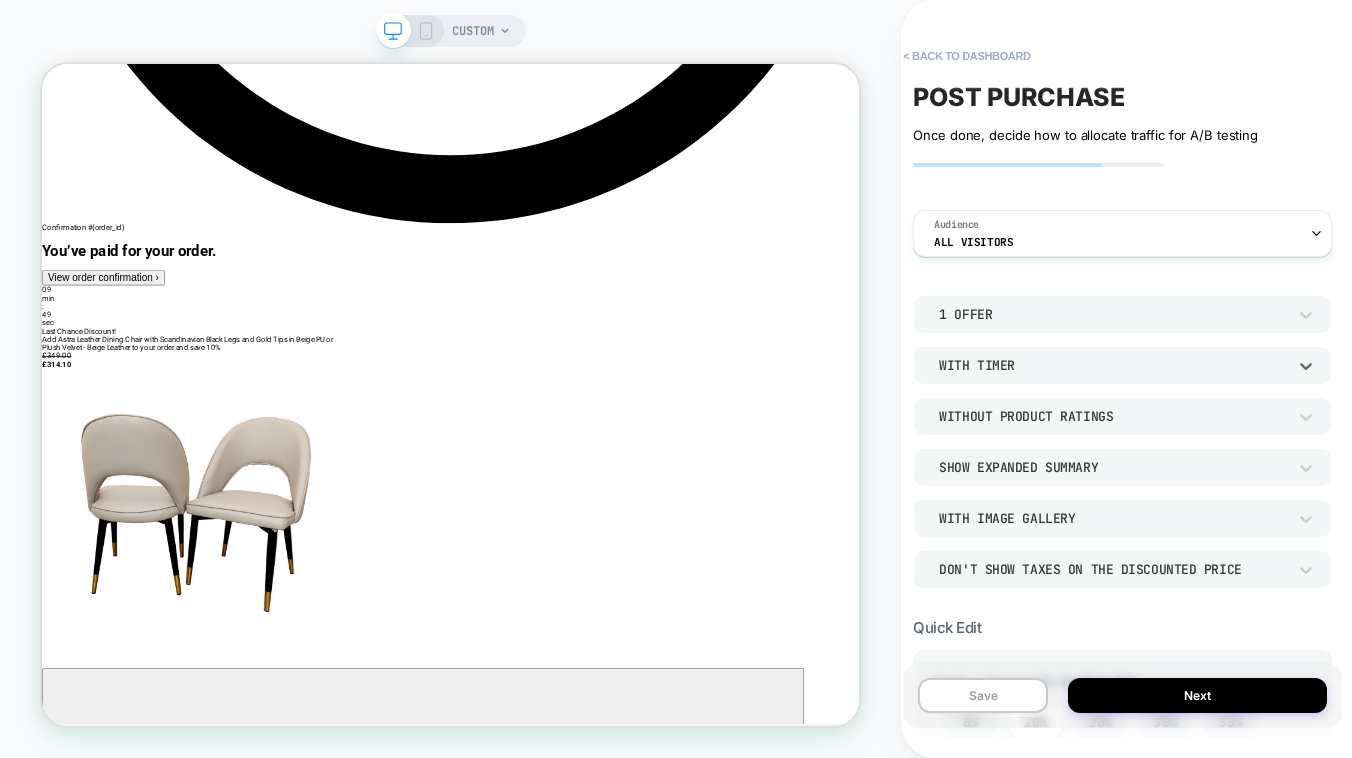 click 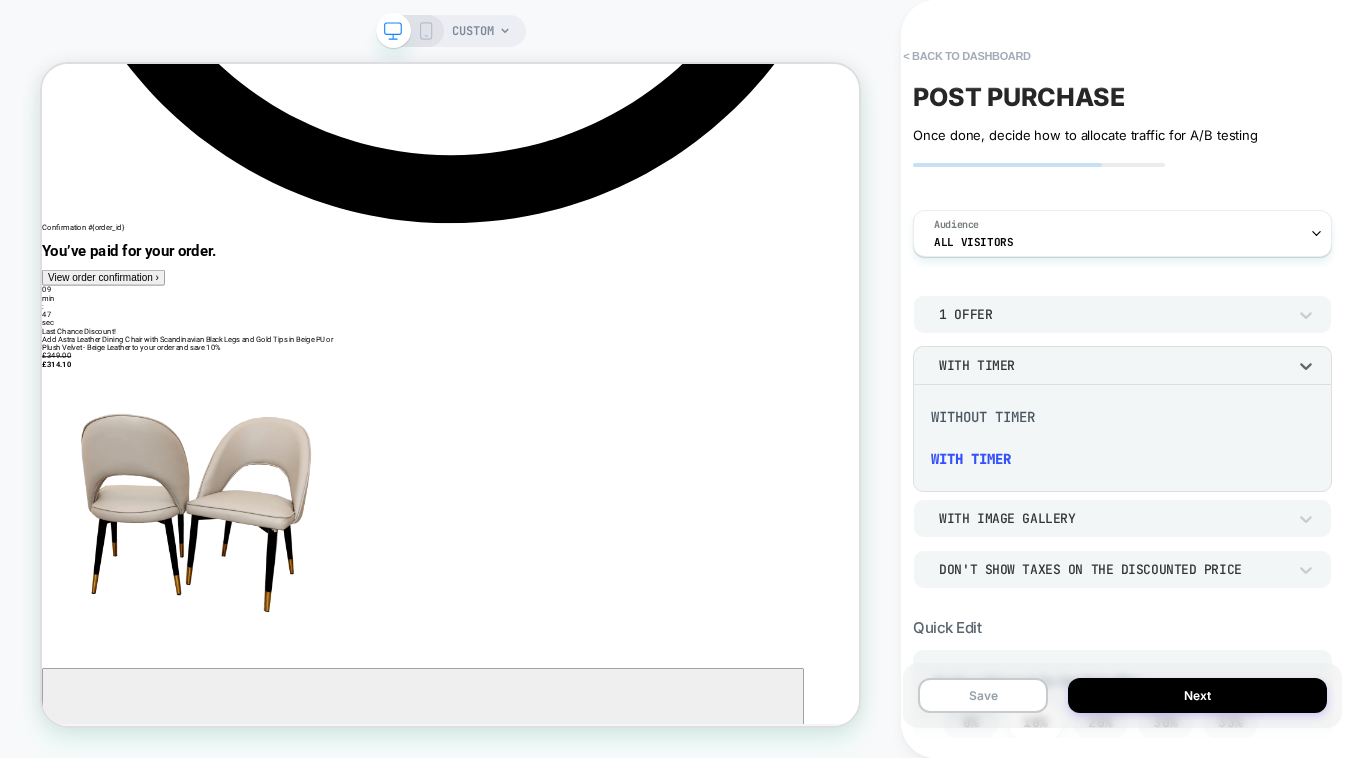 click at bounding box center [676, 379] 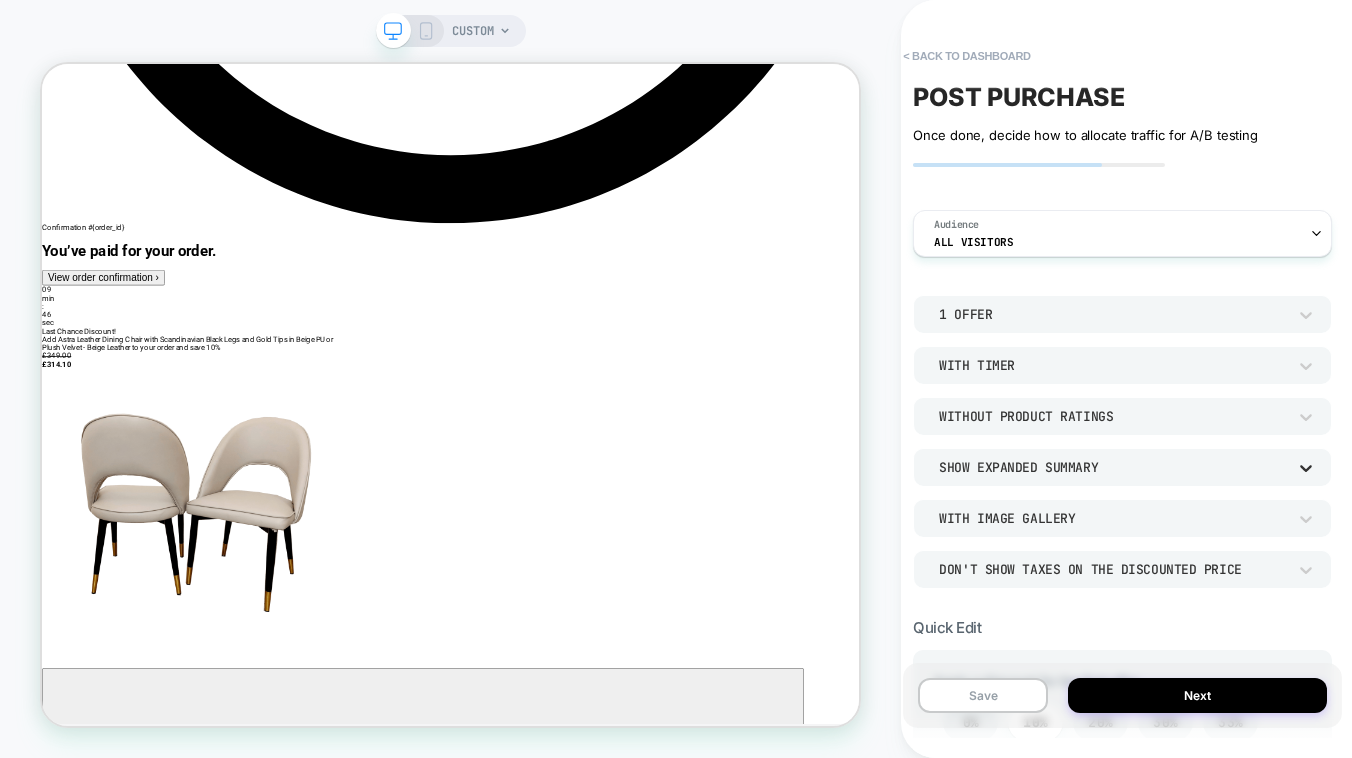 click 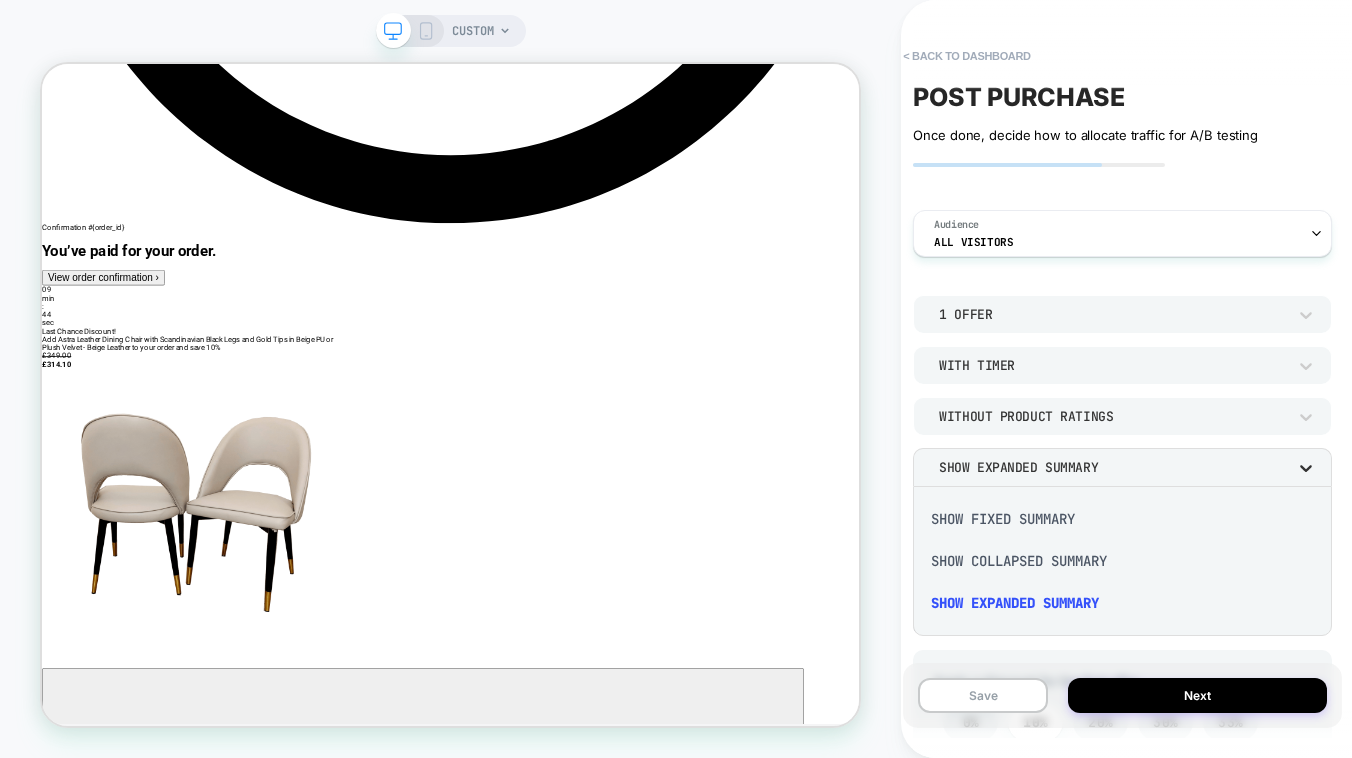 click at bounding box center (676, 379) 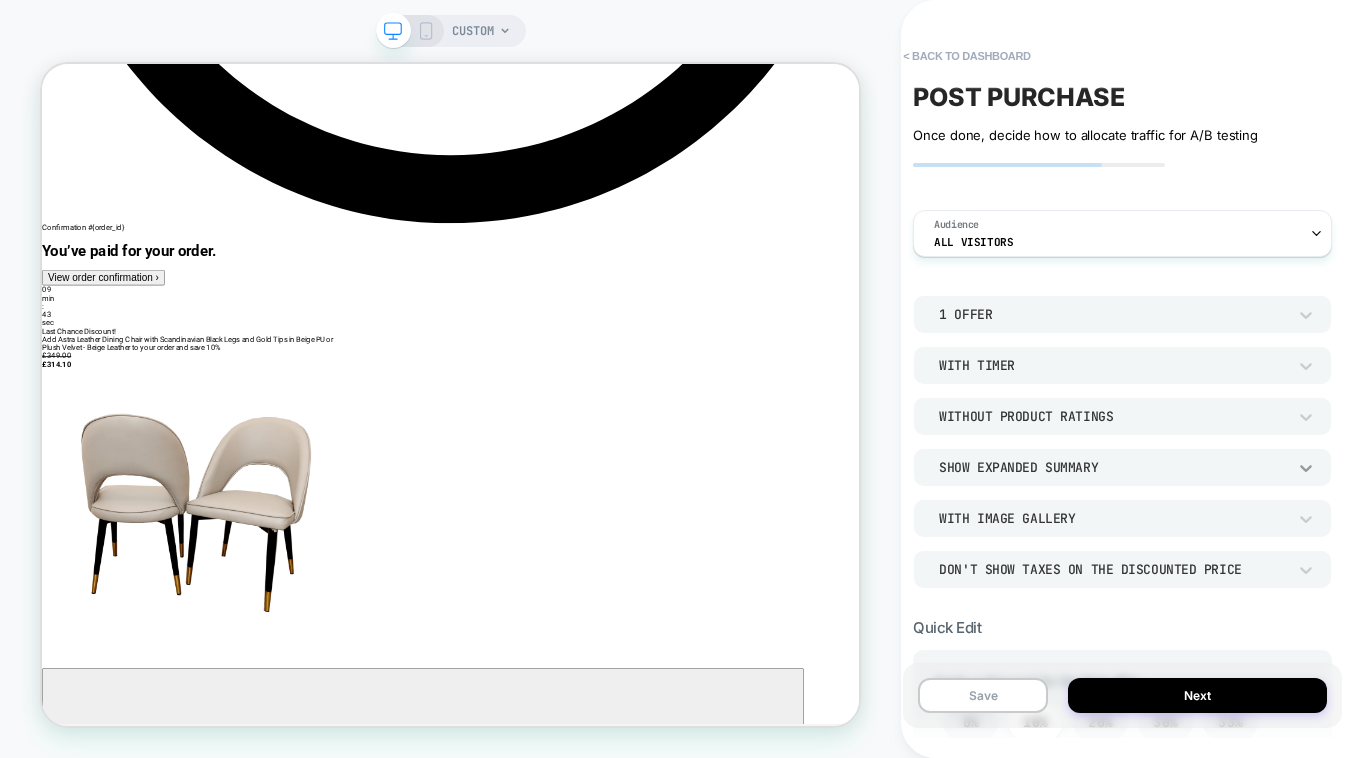 click 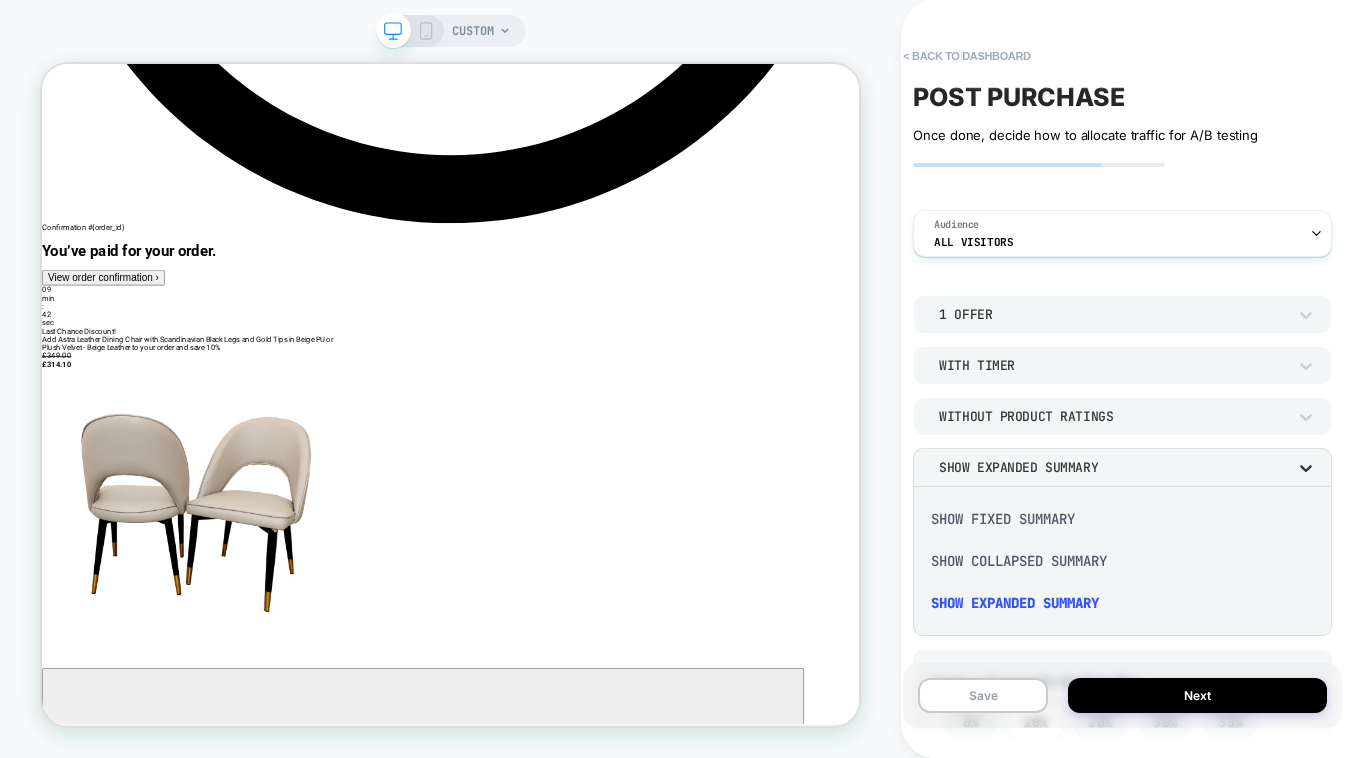click at bounding box center [676, 379] 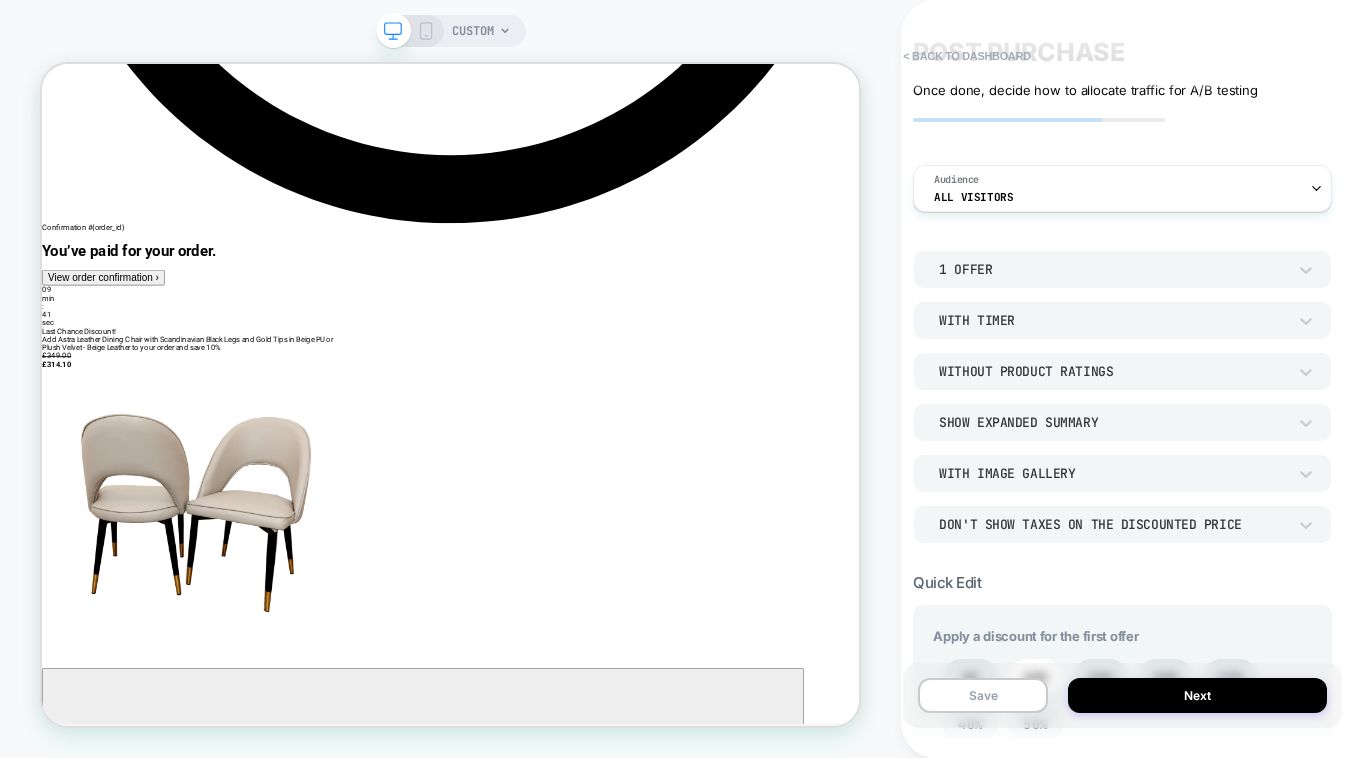 scroll, scrollTop: 49, scrollLeft: 0, axis: vertical 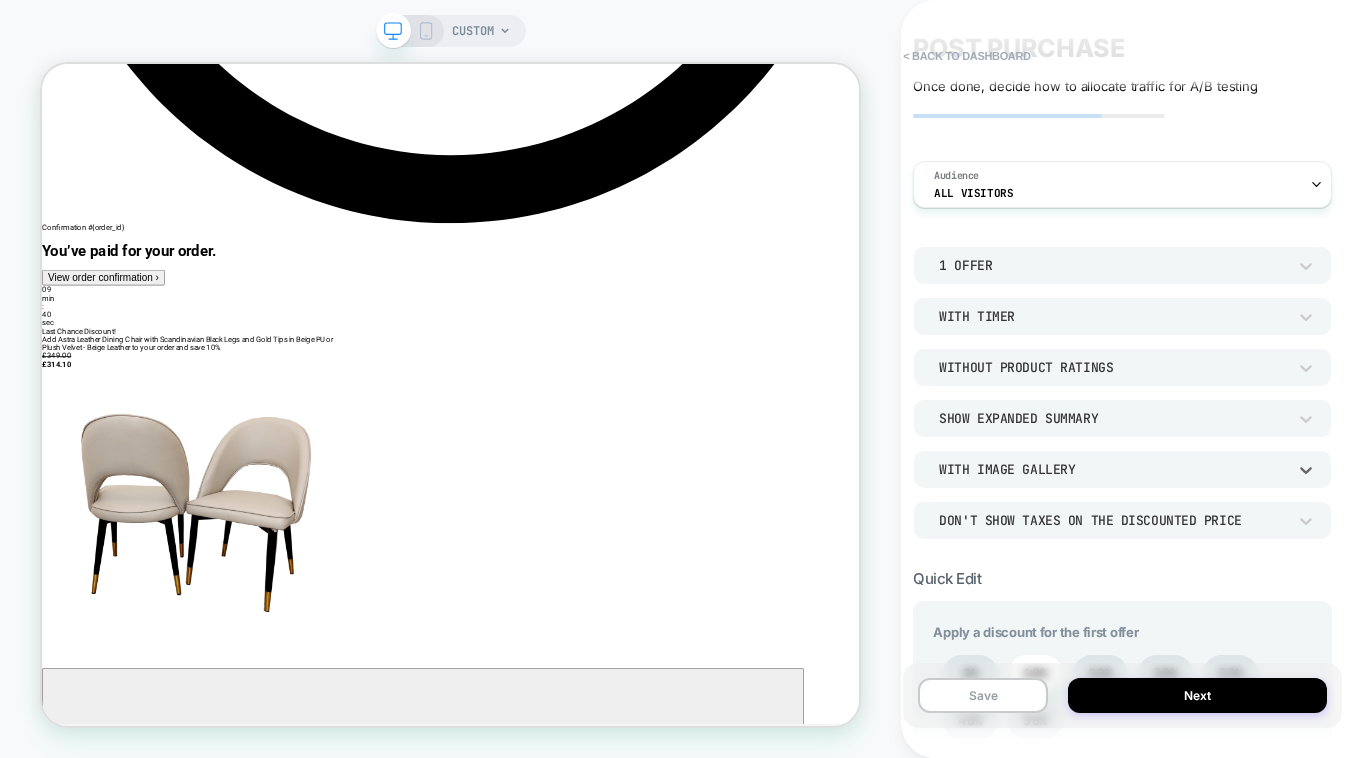 click on "With Image Gallery" at bounding box center (1112, 469) 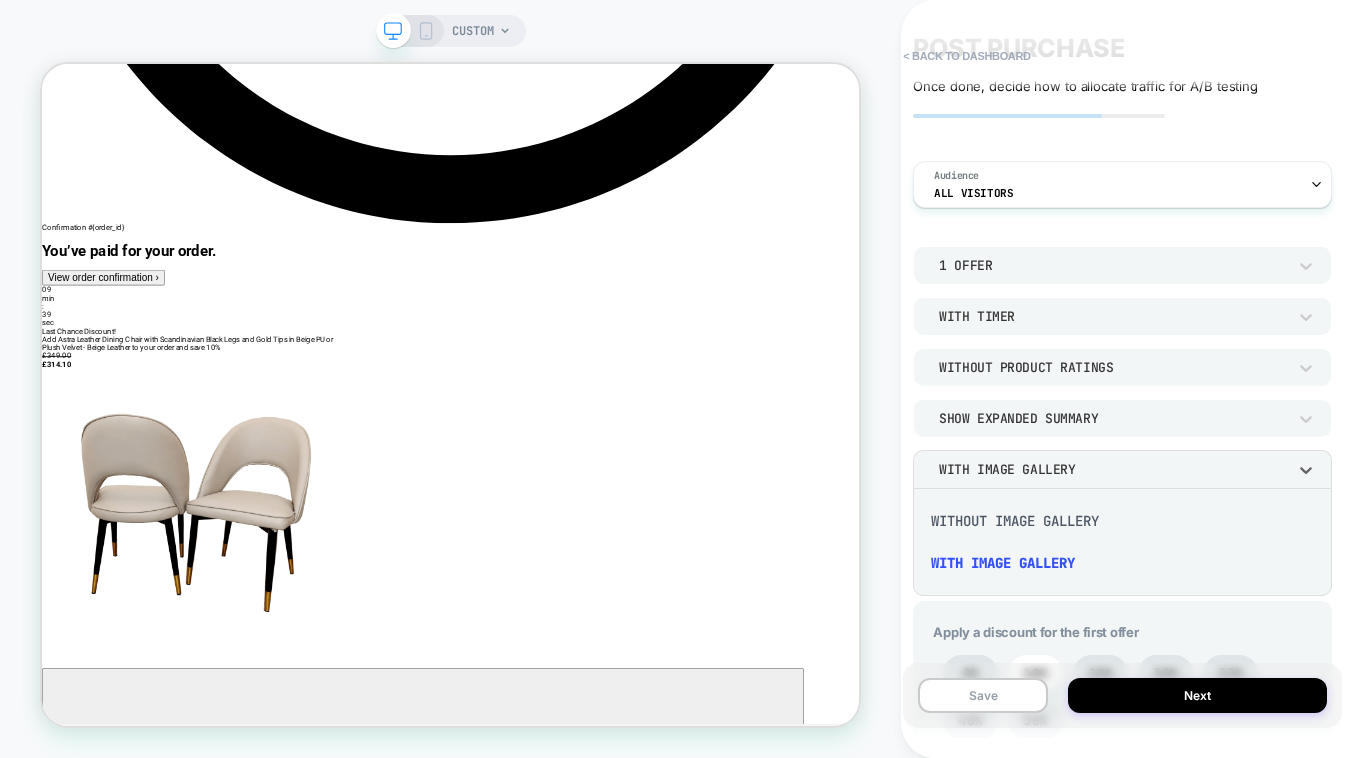 click at bounding box center (676, 379) 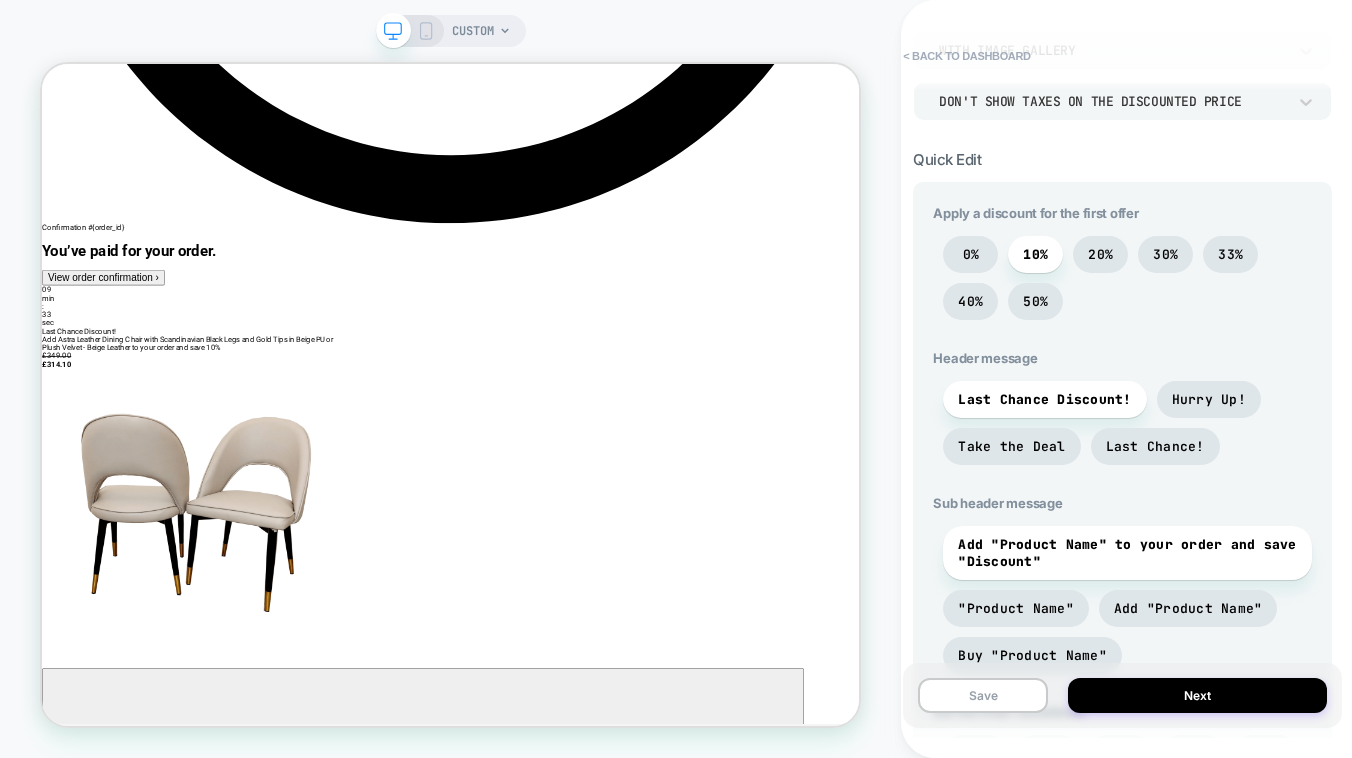 scroll, scrollTop: 0, scrollLeft: 0, axis: both 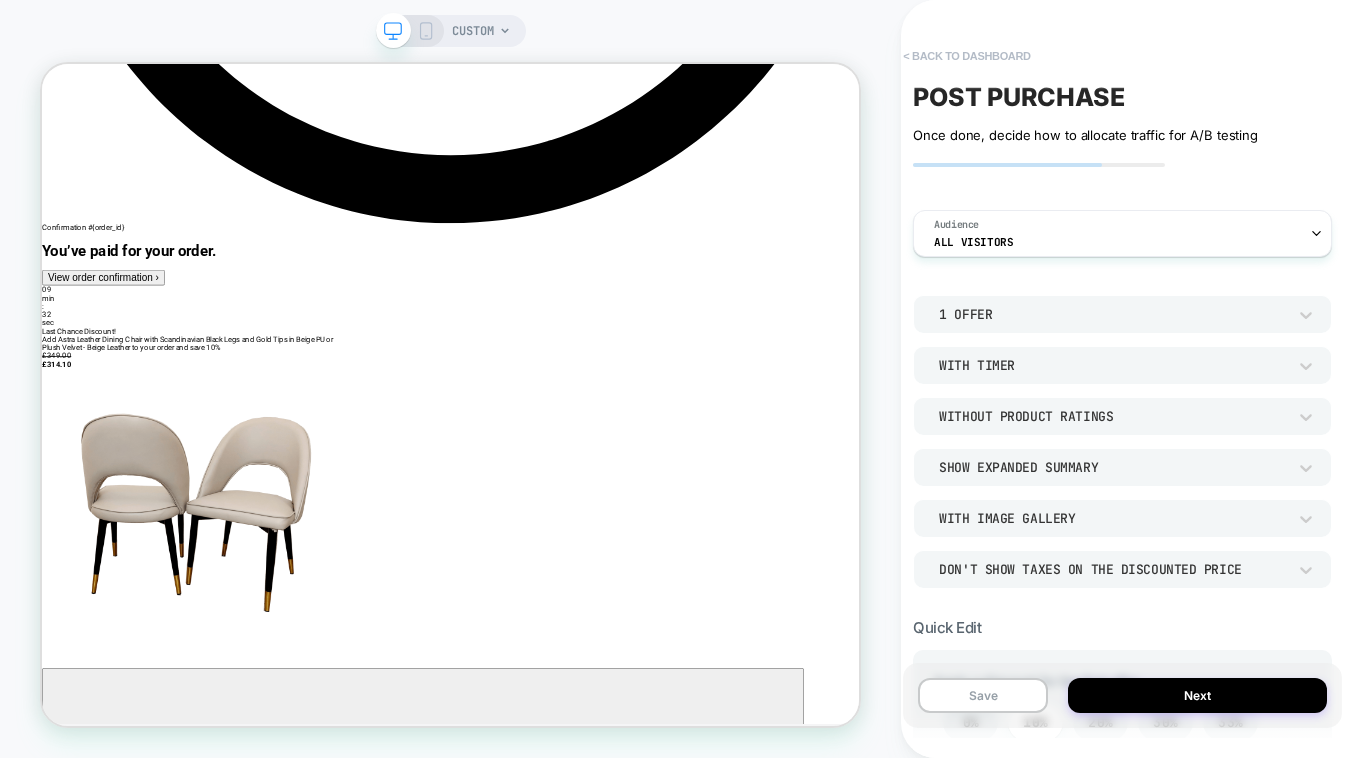 click on "< back to dashboard" at bounding box center (966, 56) 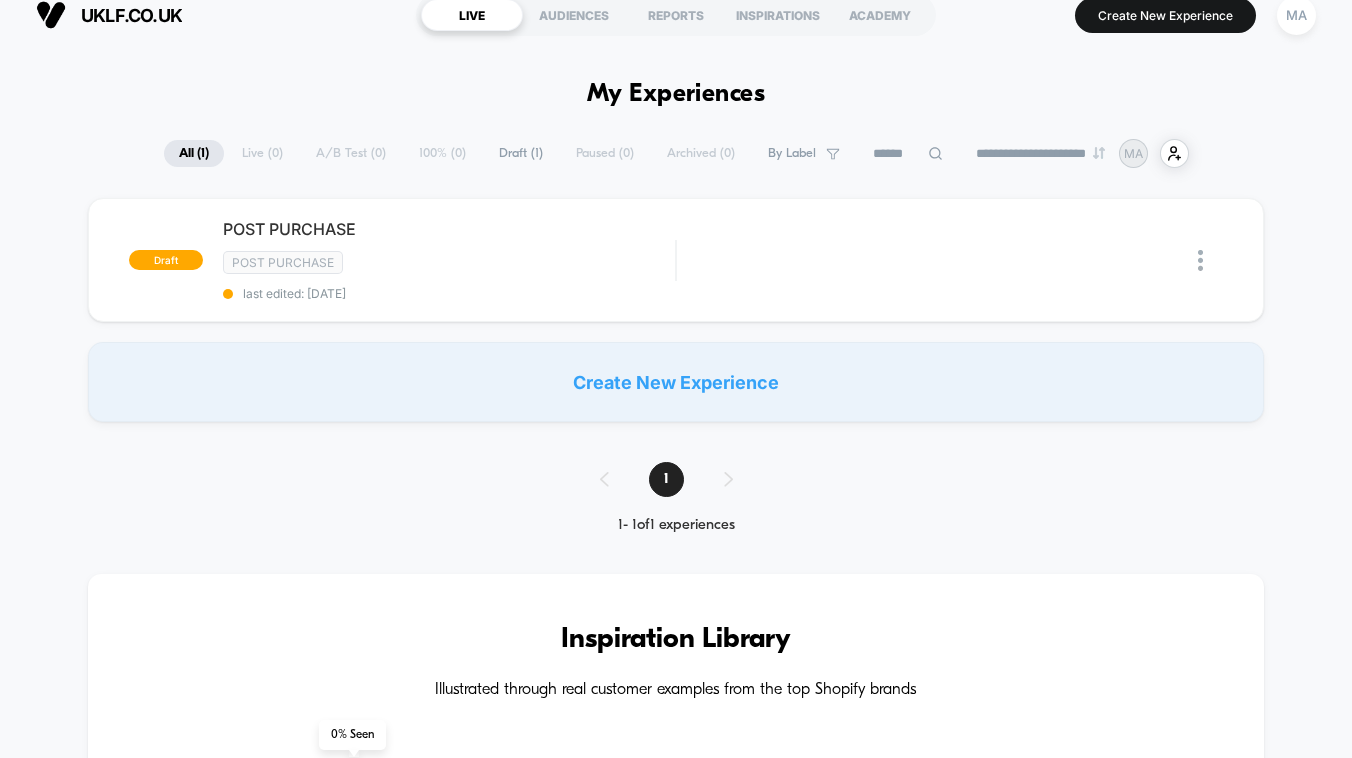 scroll, scrollTop: 0, scrollLeft: 0, axis: both 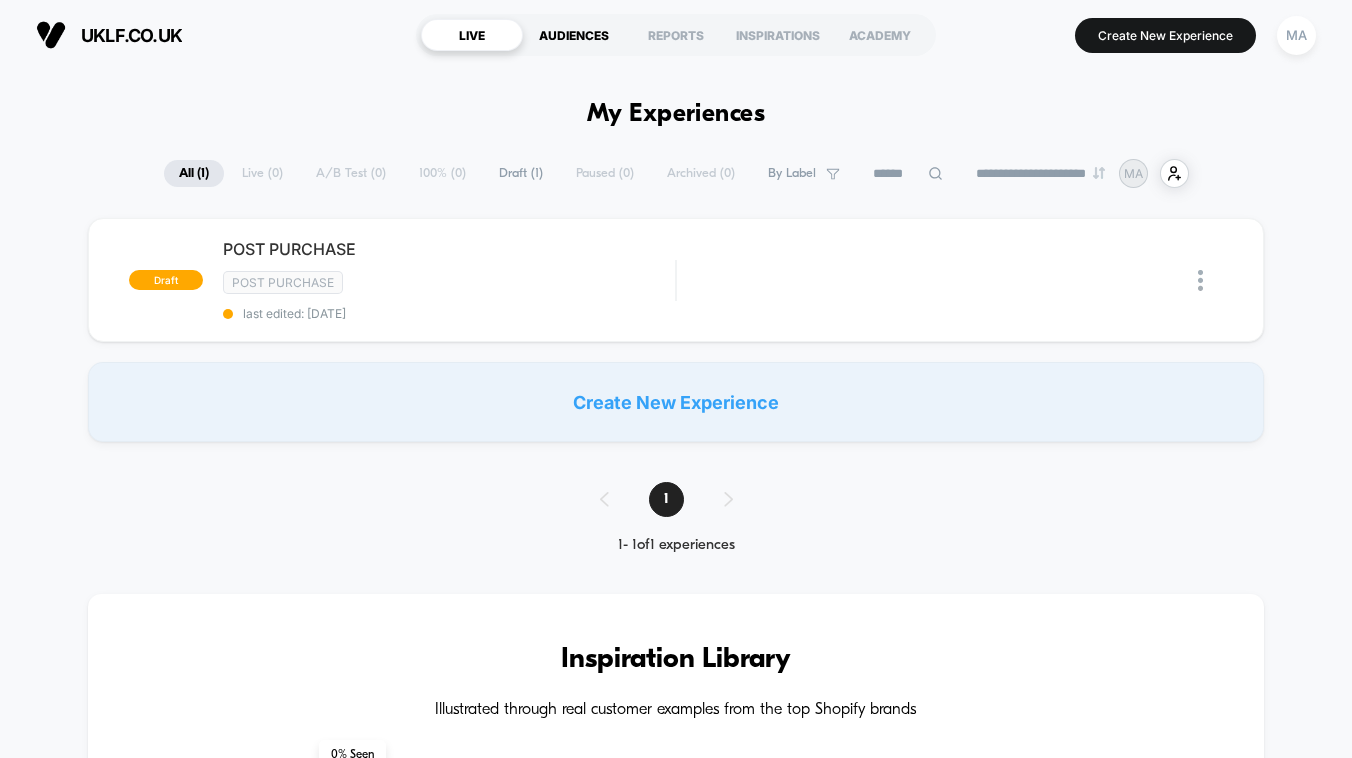 click on "AUDIENCES" at bounding box center [574, 35] 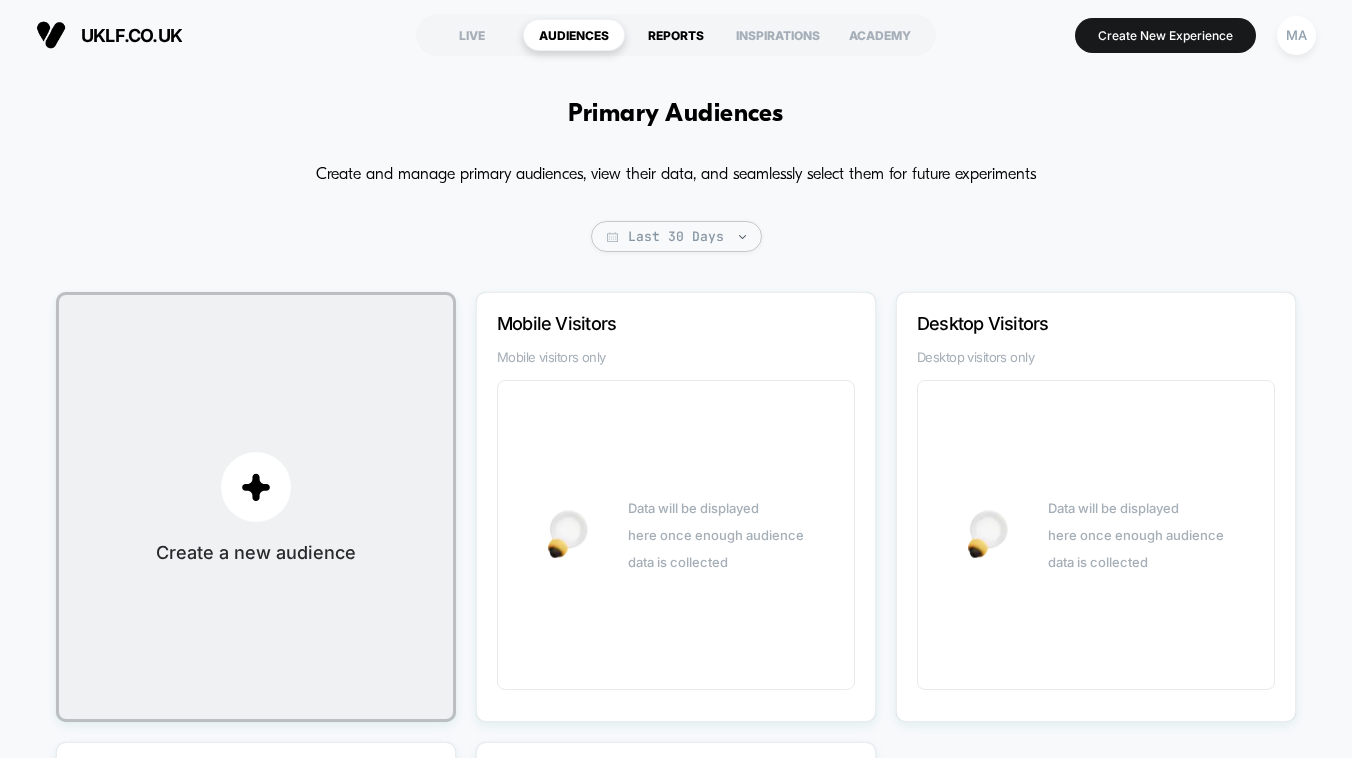 click on "REPORTS" at bounding box center [676, 35] 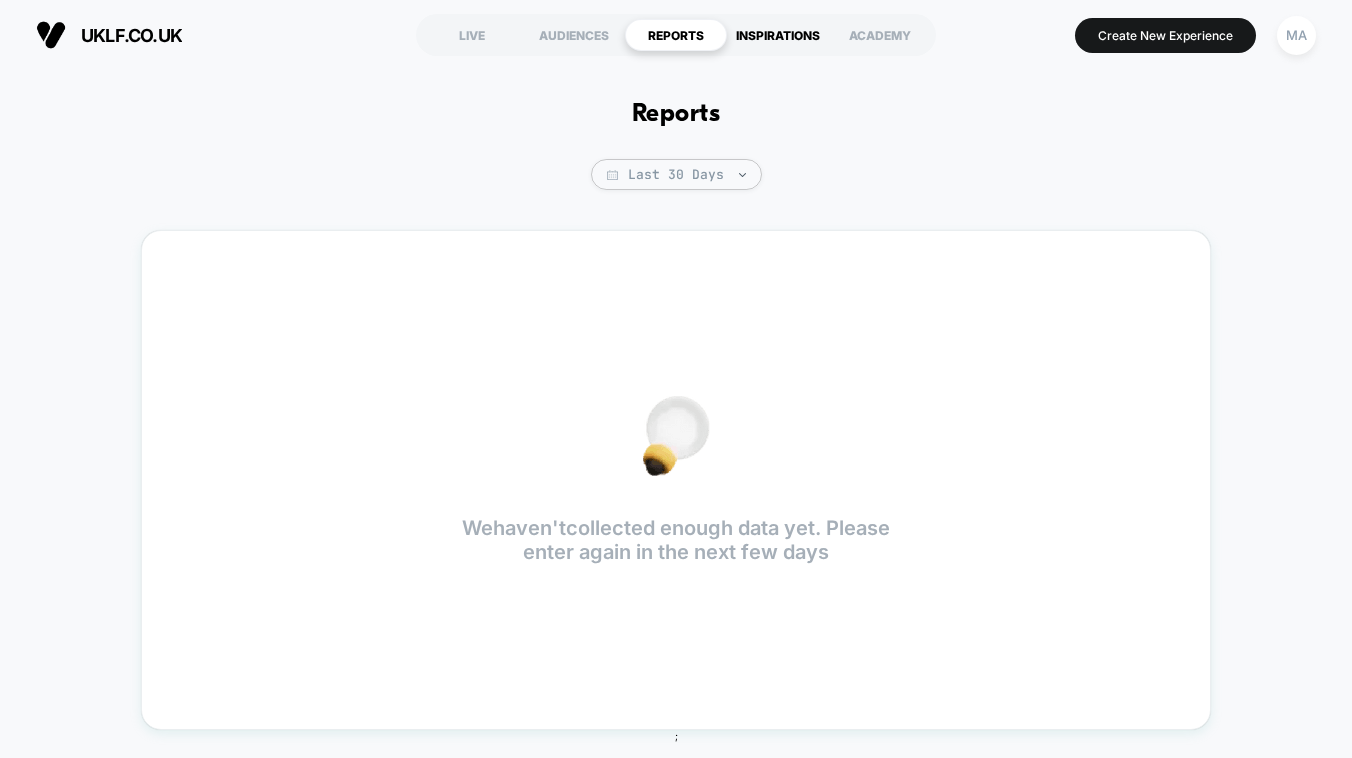 click on "INSPIRATIONS" at bounding box center (778, 35) 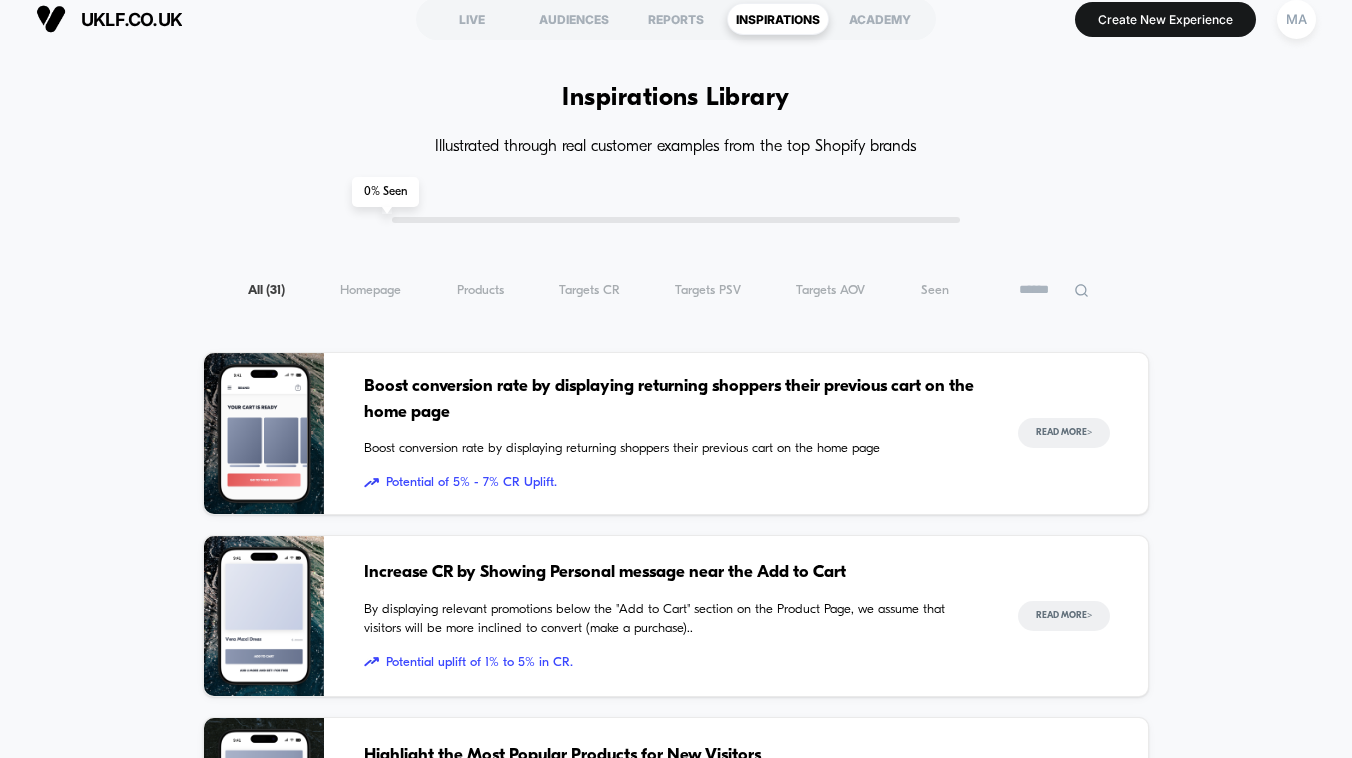 scroll, scrollTop: 0, scrollLeft: 0, axis: both 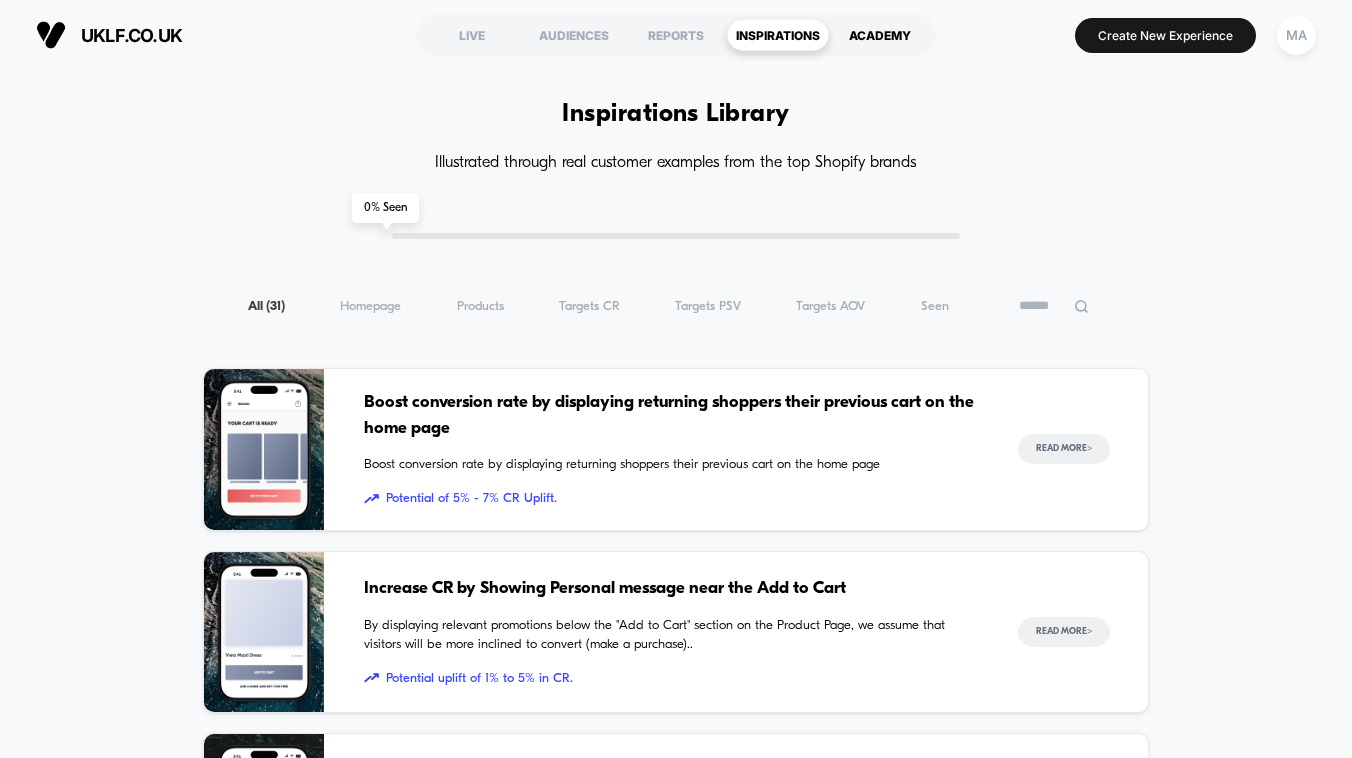 click on "ACADEMY" at bounding box center (880, 35) 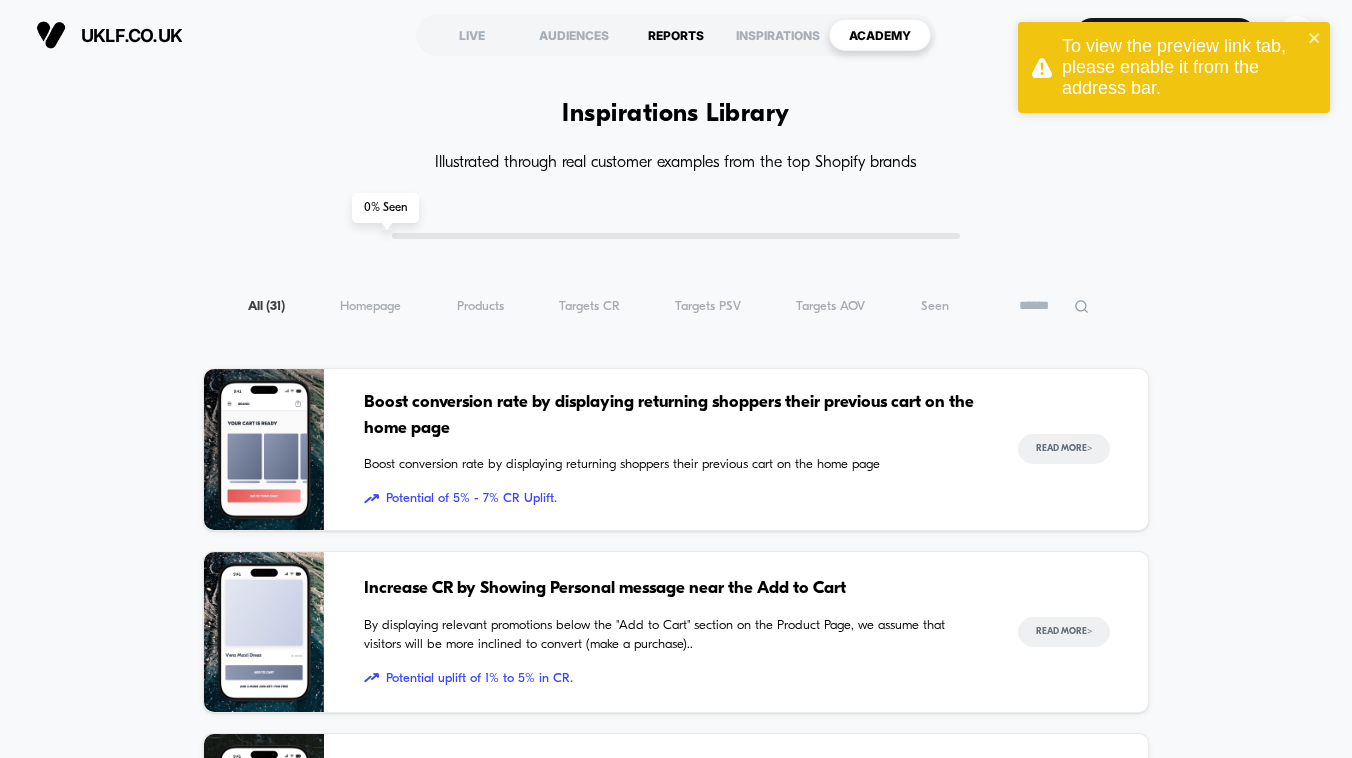 click on "REPORTS" at bounding box center (676, 35) 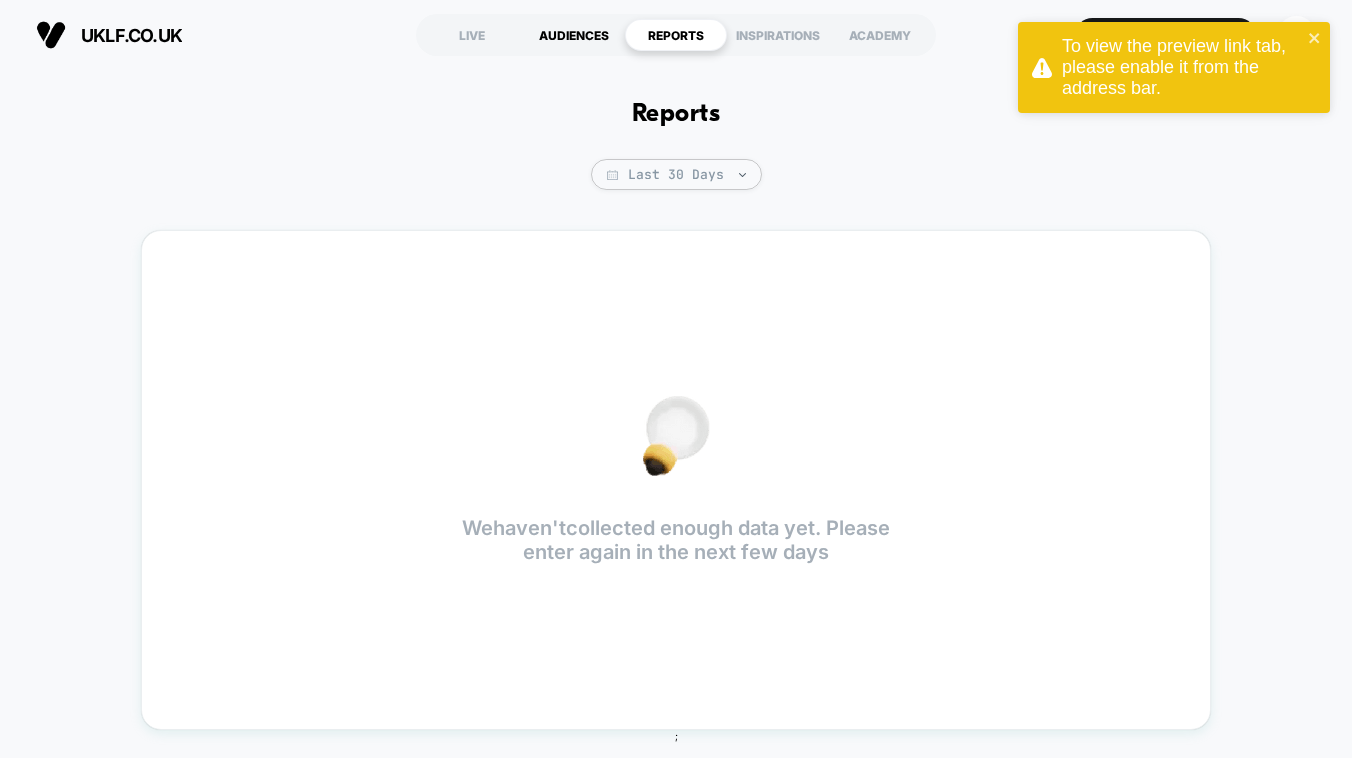 click on "AUDIENCES" at bounding box center (574, 35) 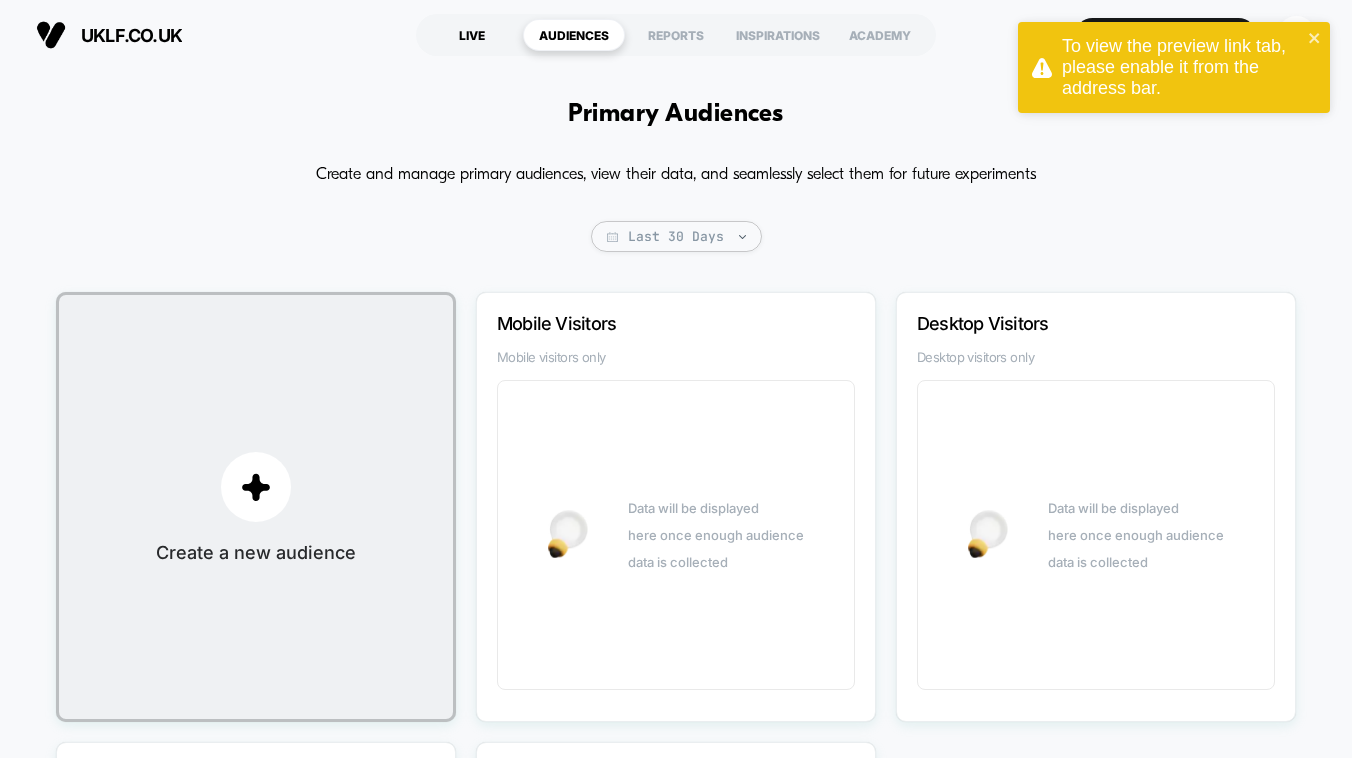 click on "LIVE" at bounding box center (472, 35) 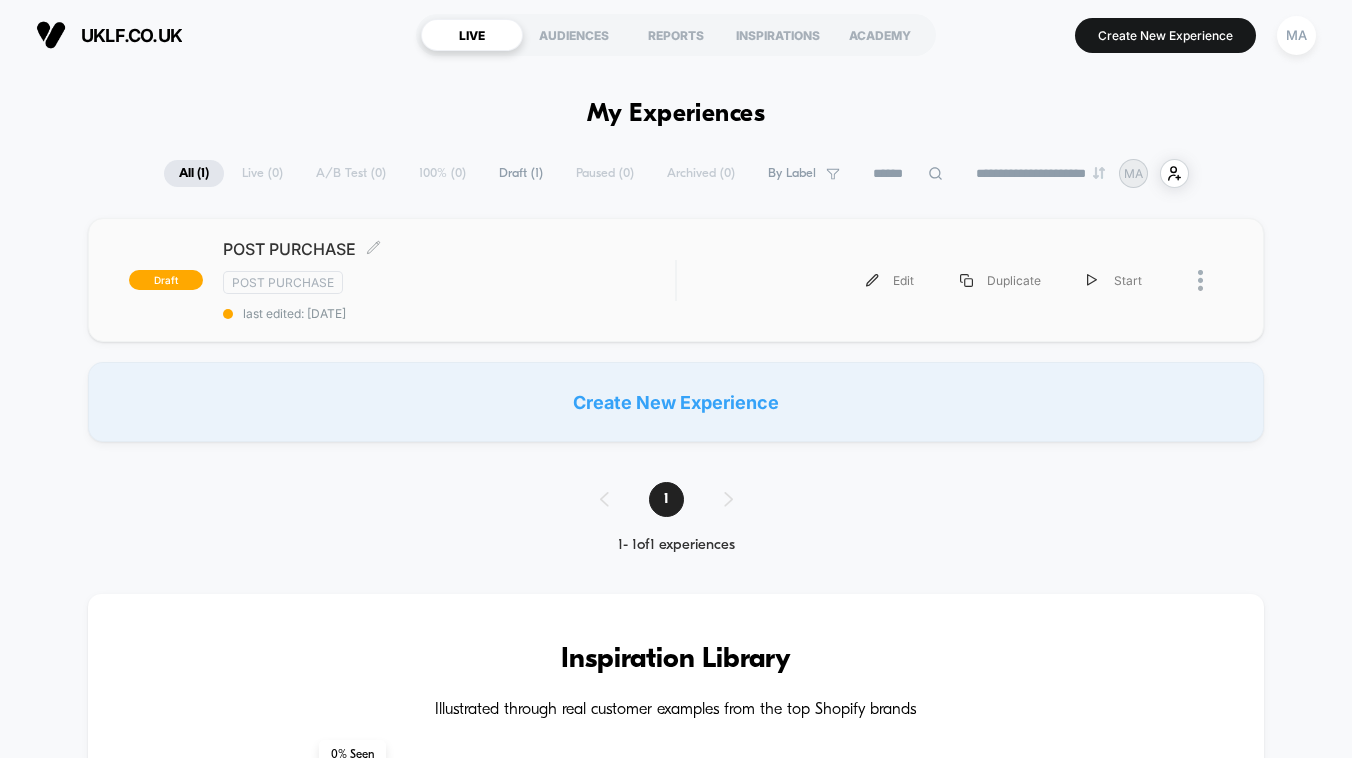 scroll, scrollTop: 4, scrollLeft: 0, axis: vertical 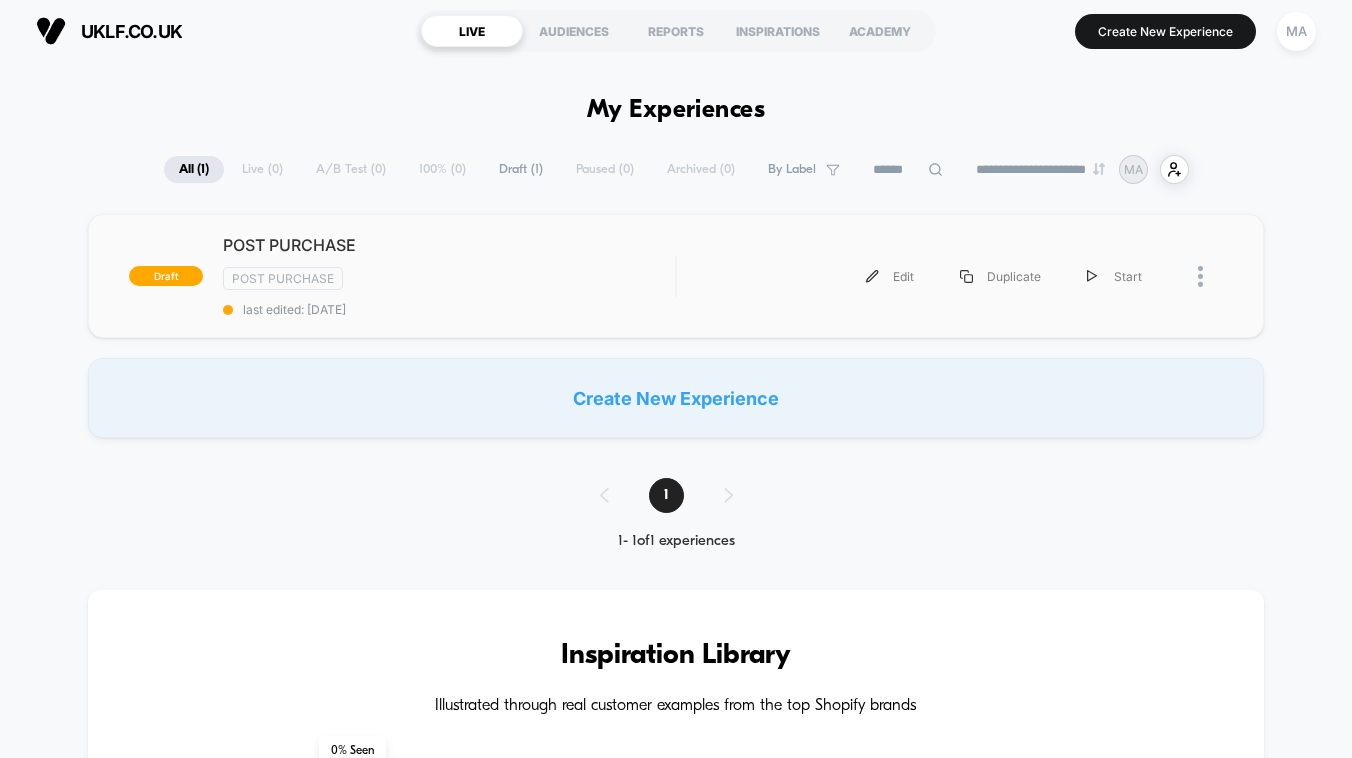 click on "Edit Duplicate Start" at bounding box center (931, 276) 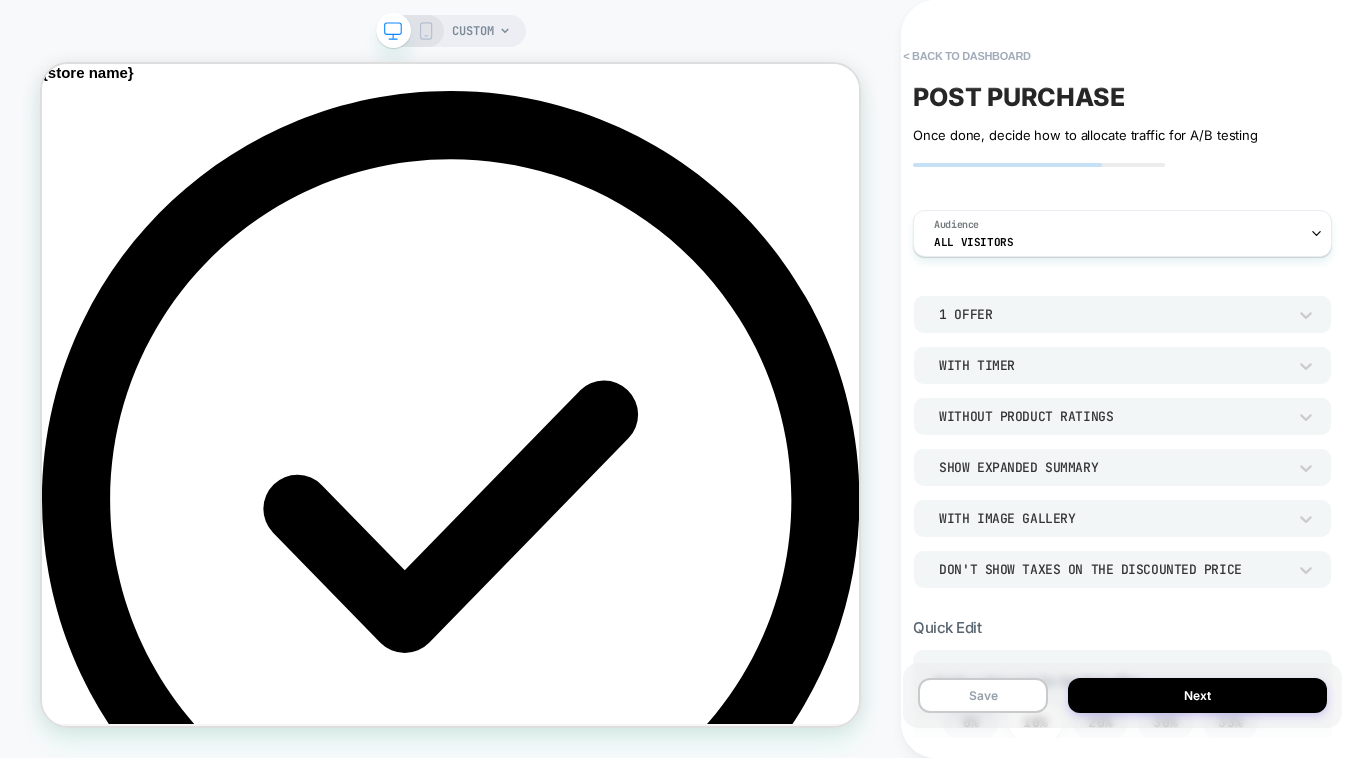 scroll, scrollTop: 0, scrollLeft: 0, axis: both 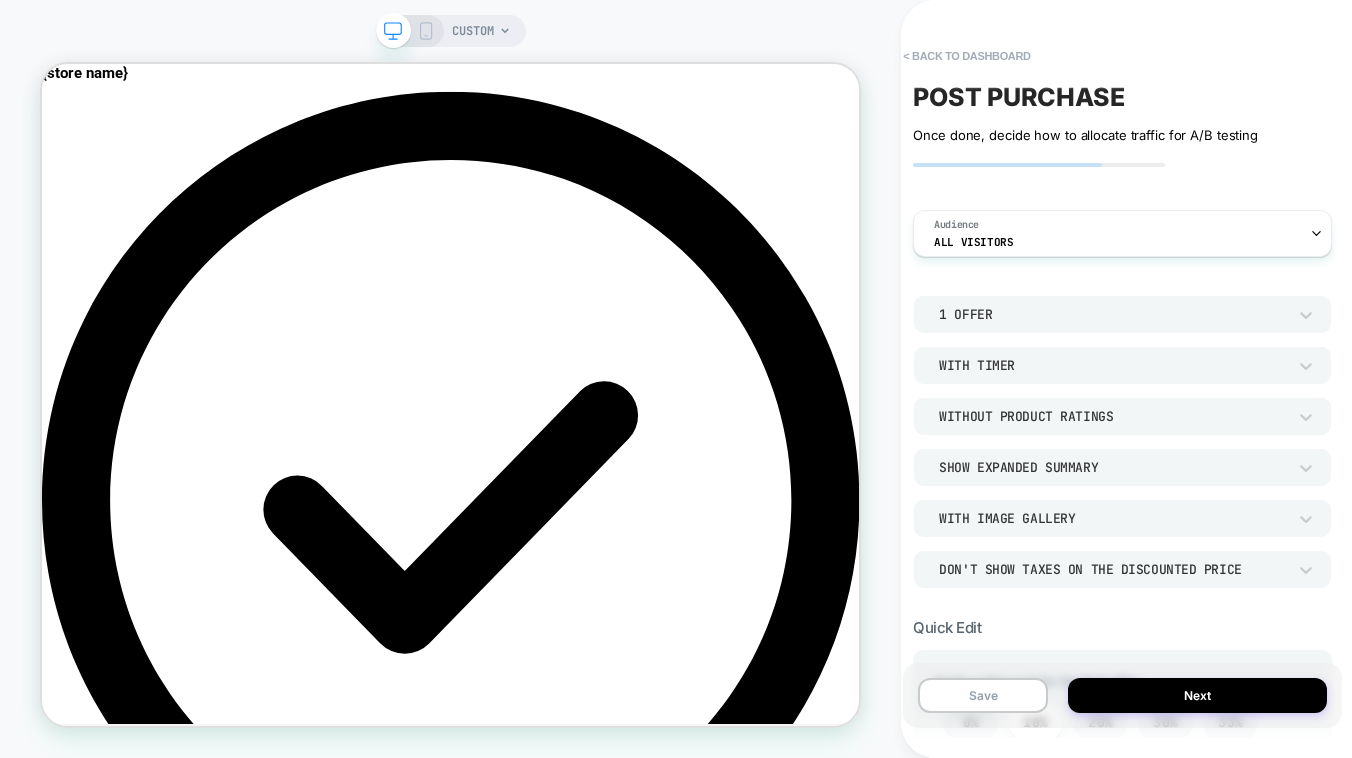 click 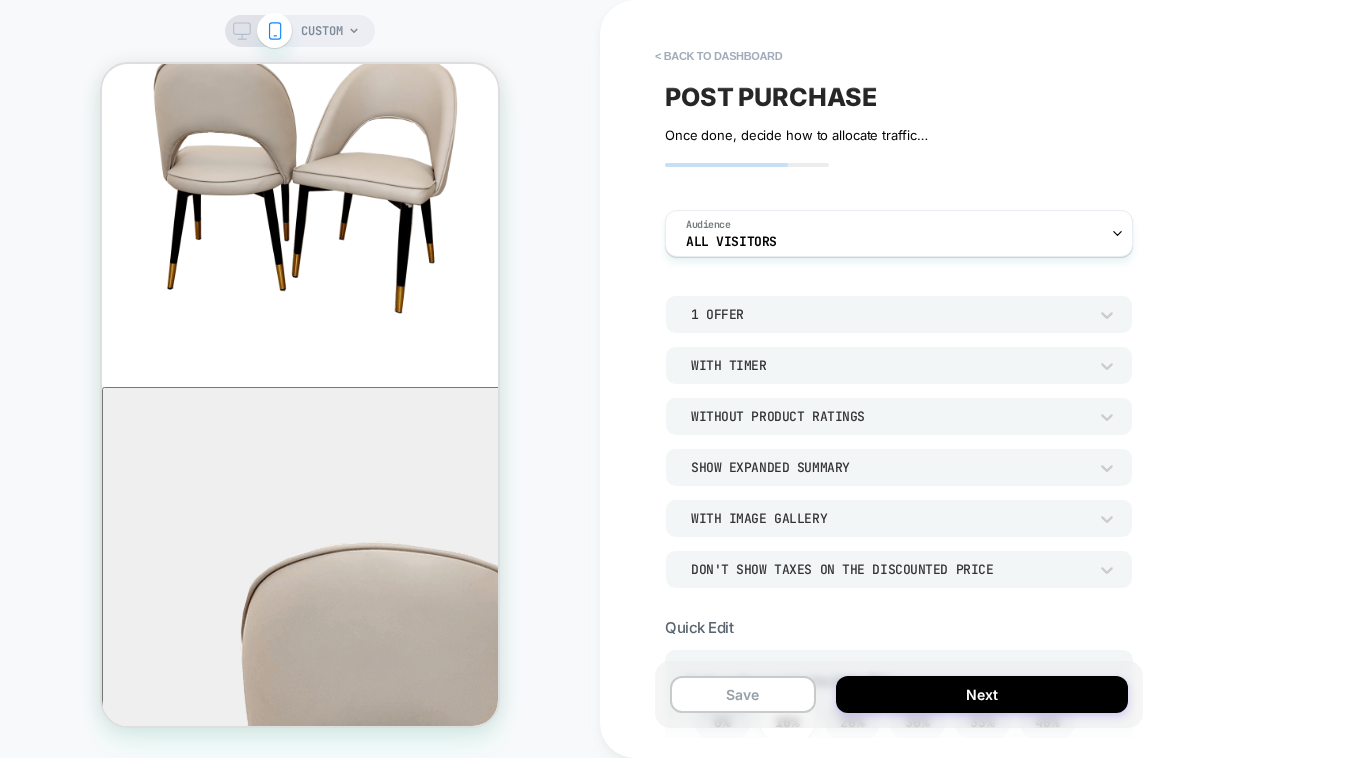 scroll, scrollTop: 700, scrollLeft: 0, axis: vertical 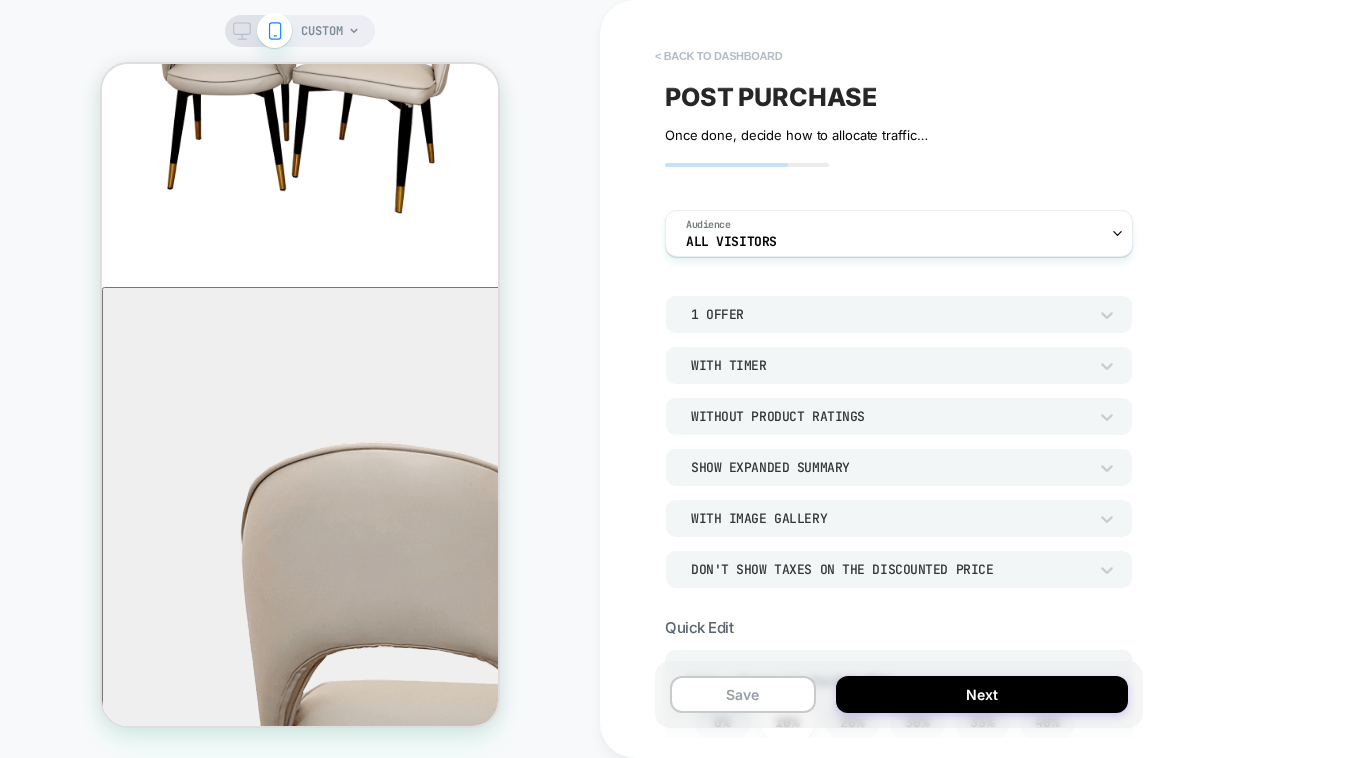 click on "< back to dashboard" at bounding box center (718, 56) 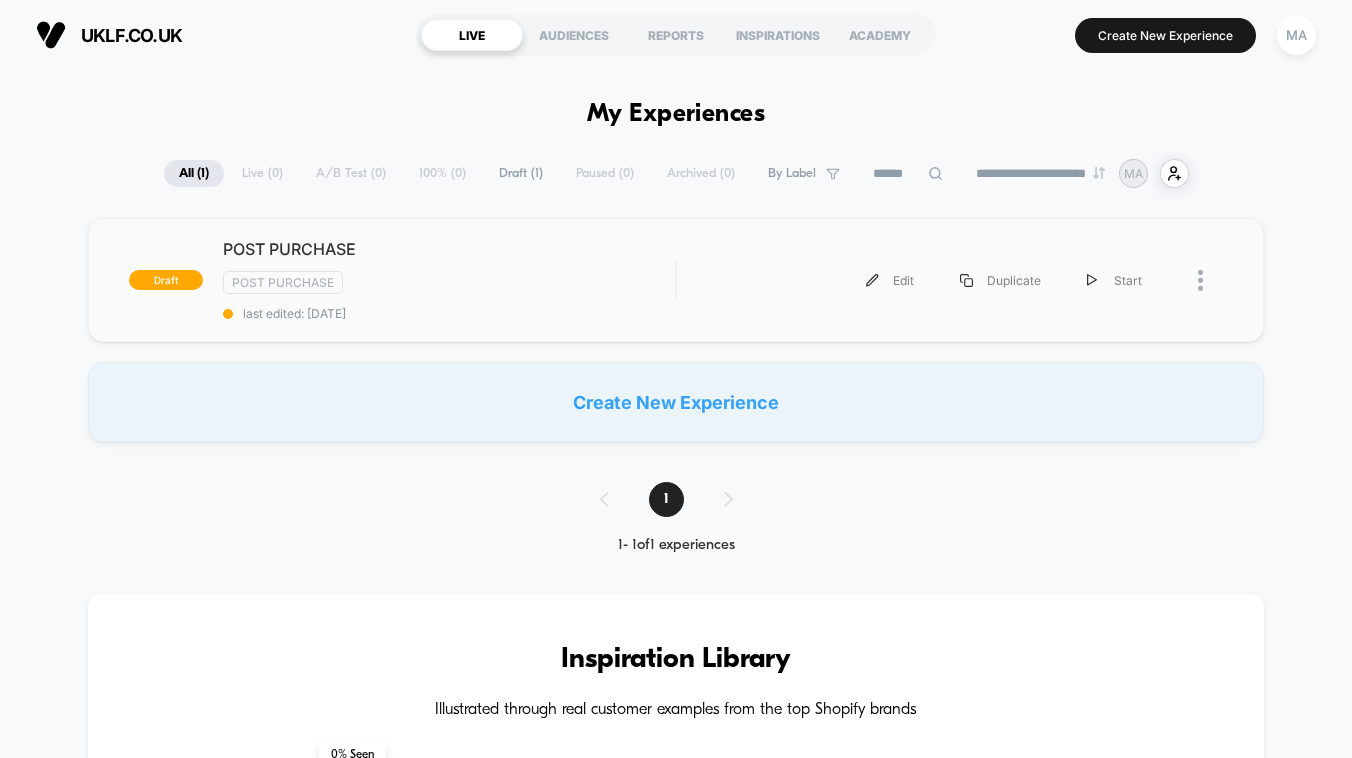 click at bounding box center (1194, 280) 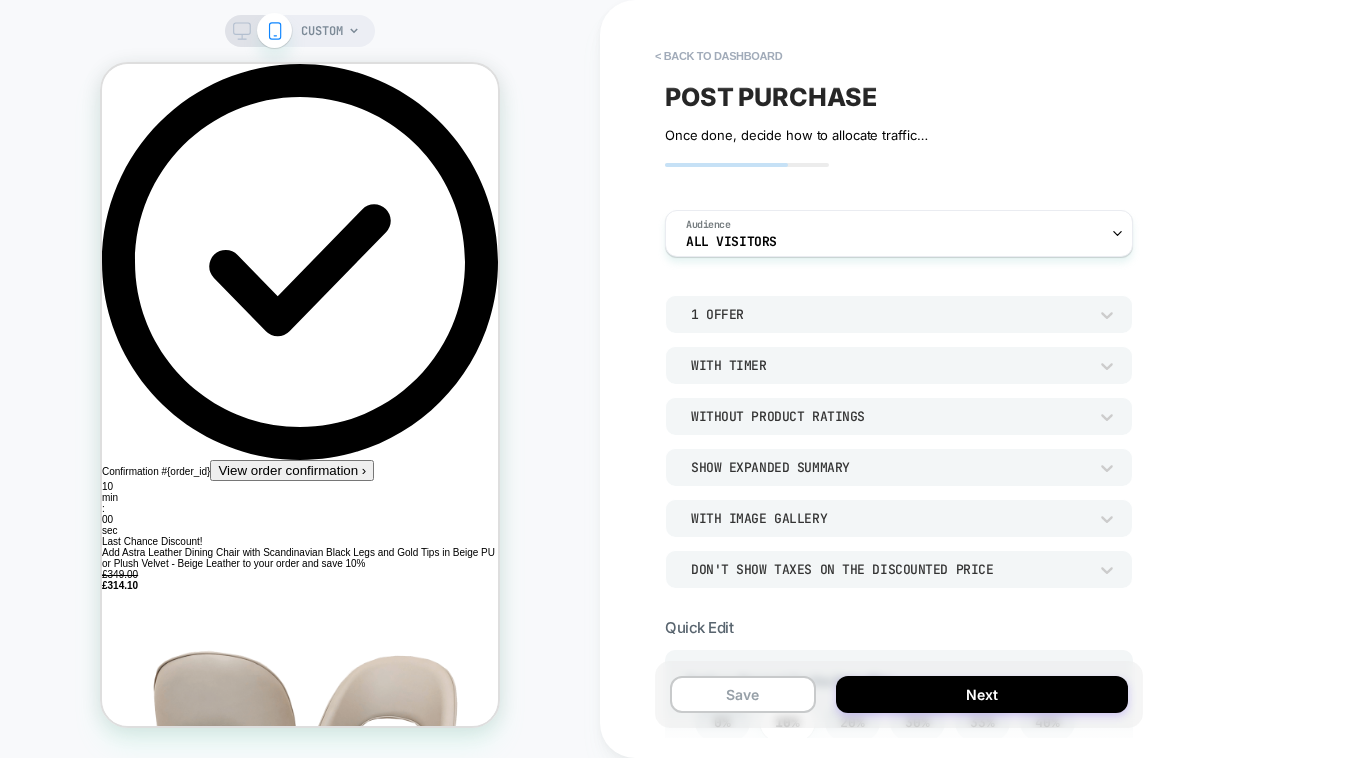 scroll, scrollTop: 0, scrollLeft: 0, axis: both 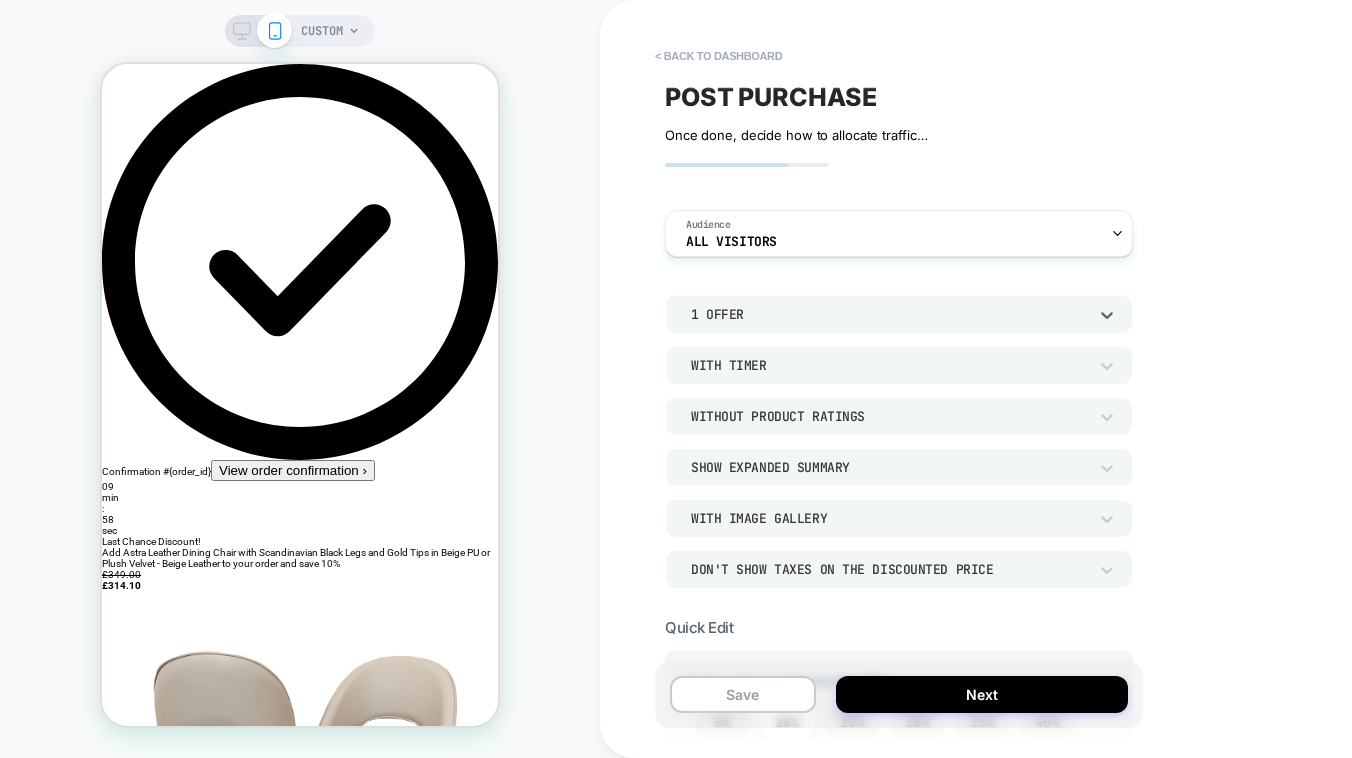 click on "1 Offer" at bounding box center (889, 314) 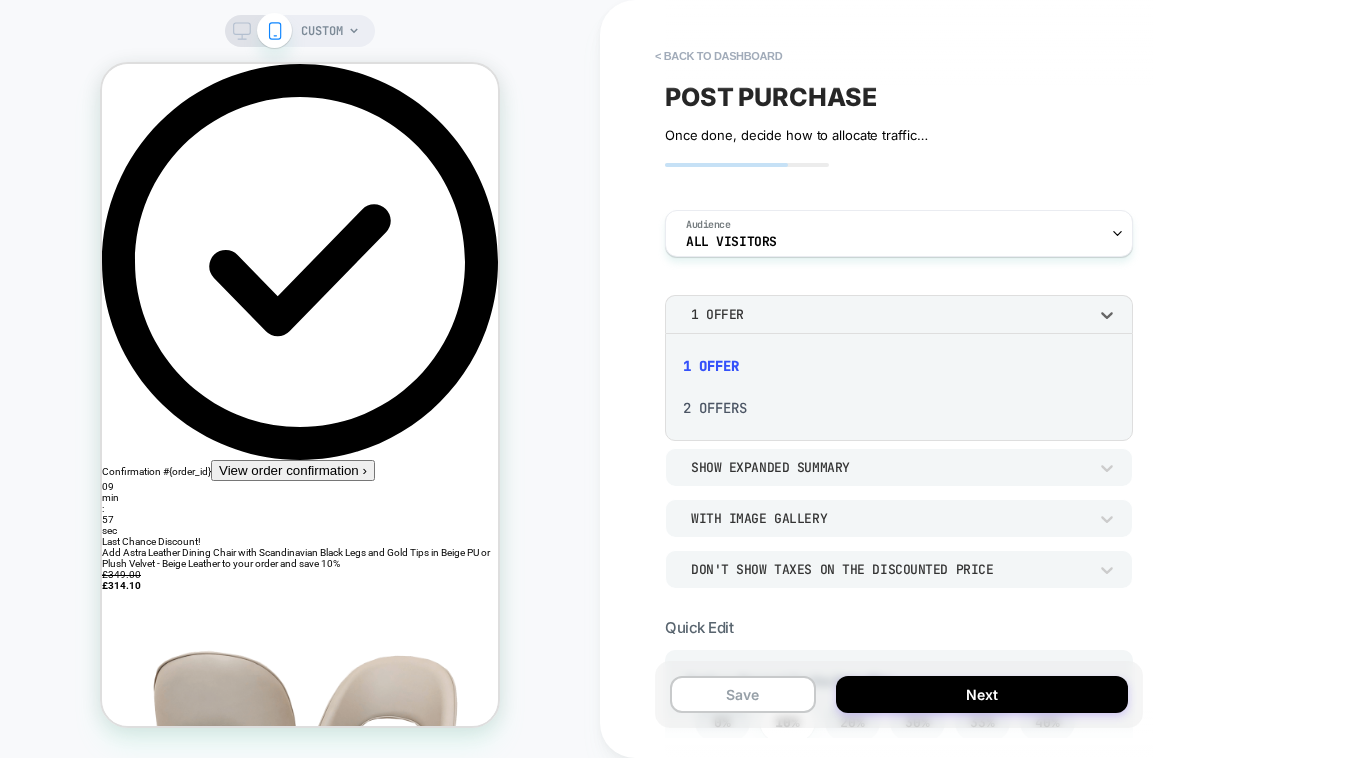 click at bounding box center (676, 379) 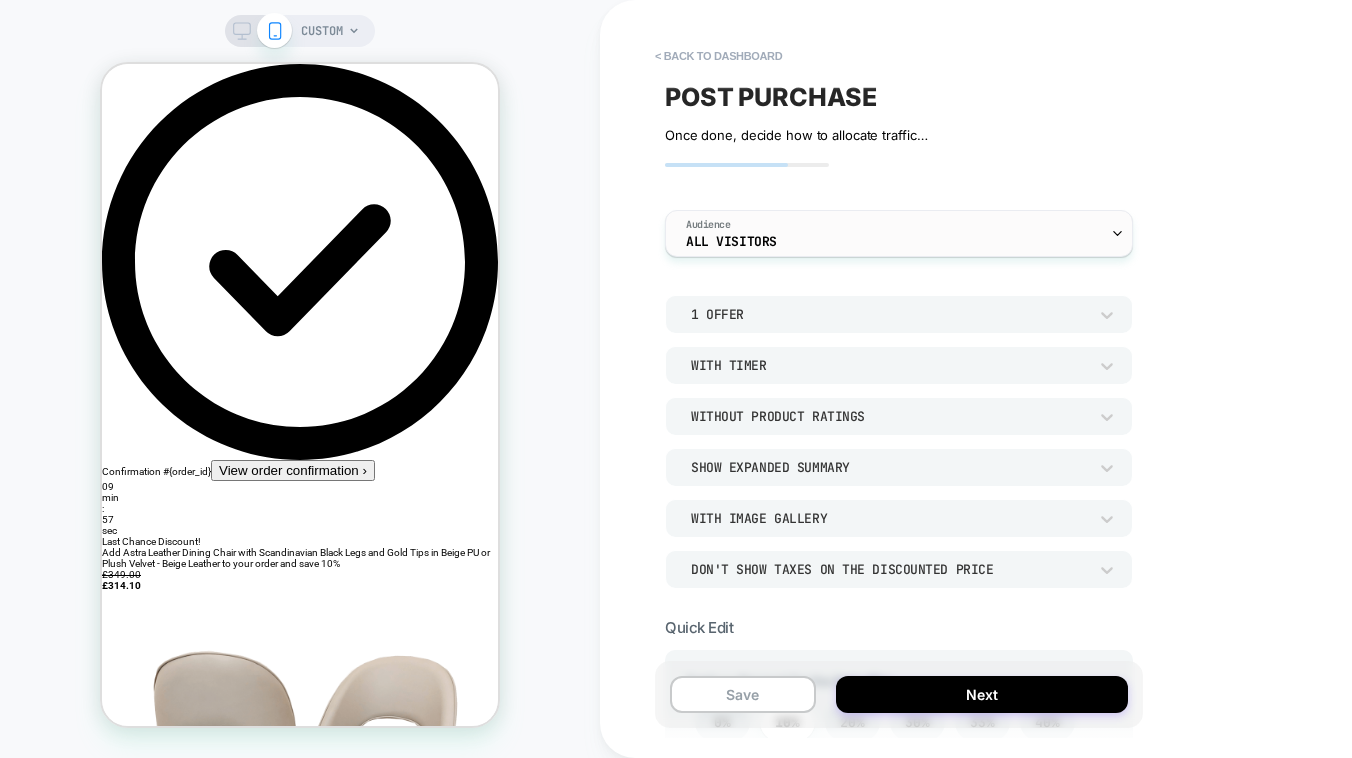 click on "Audience All Visitors" at bounding box center [894, 233] 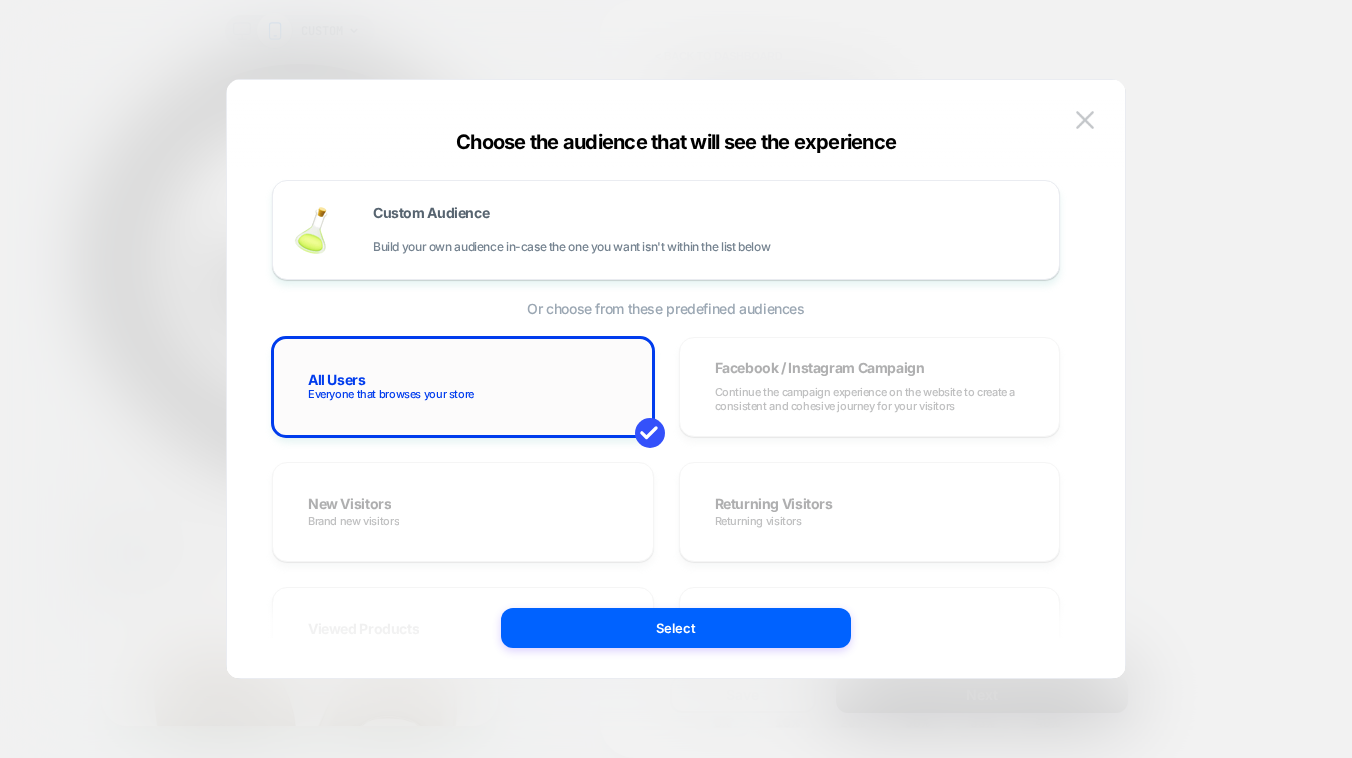 click on "All Users Everyone that browses your store" at bounding box center [463, 387] 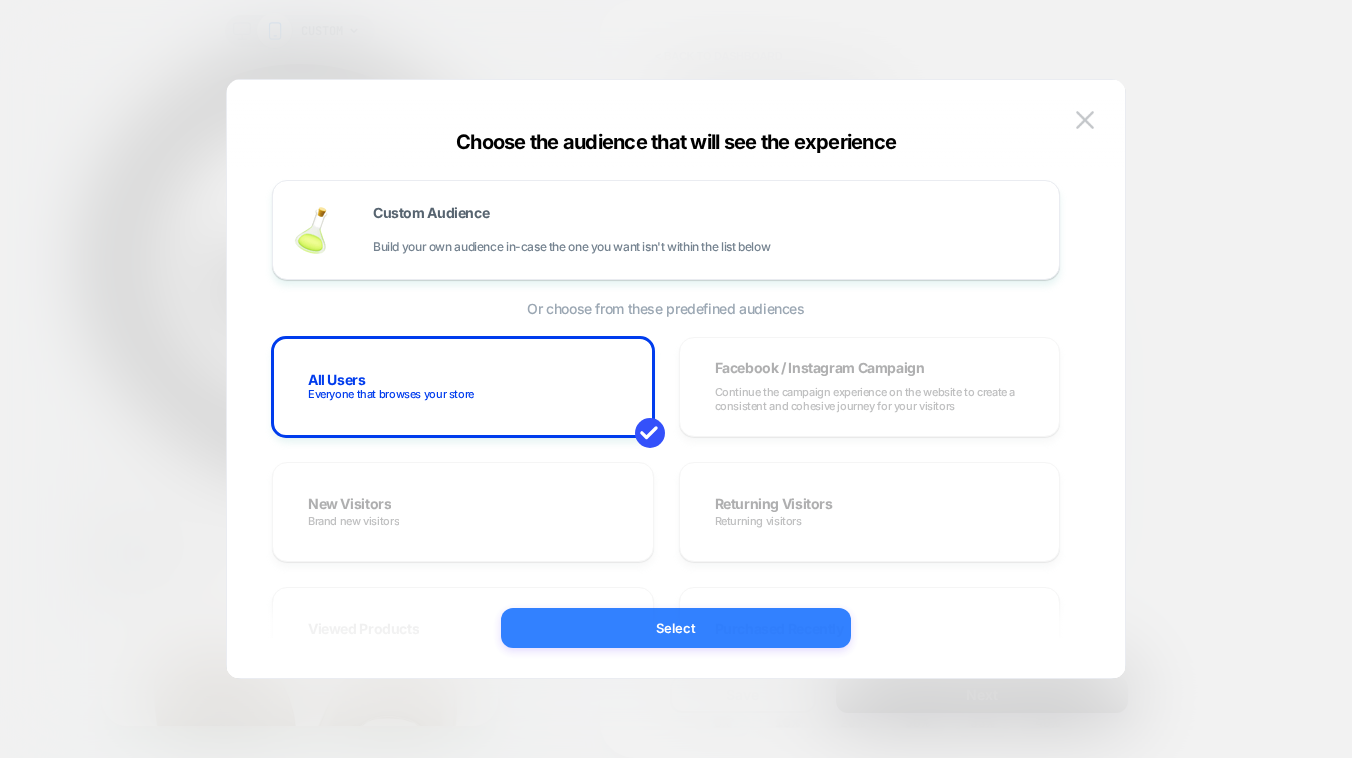 click on "Select" at bounding box center (676, 628) 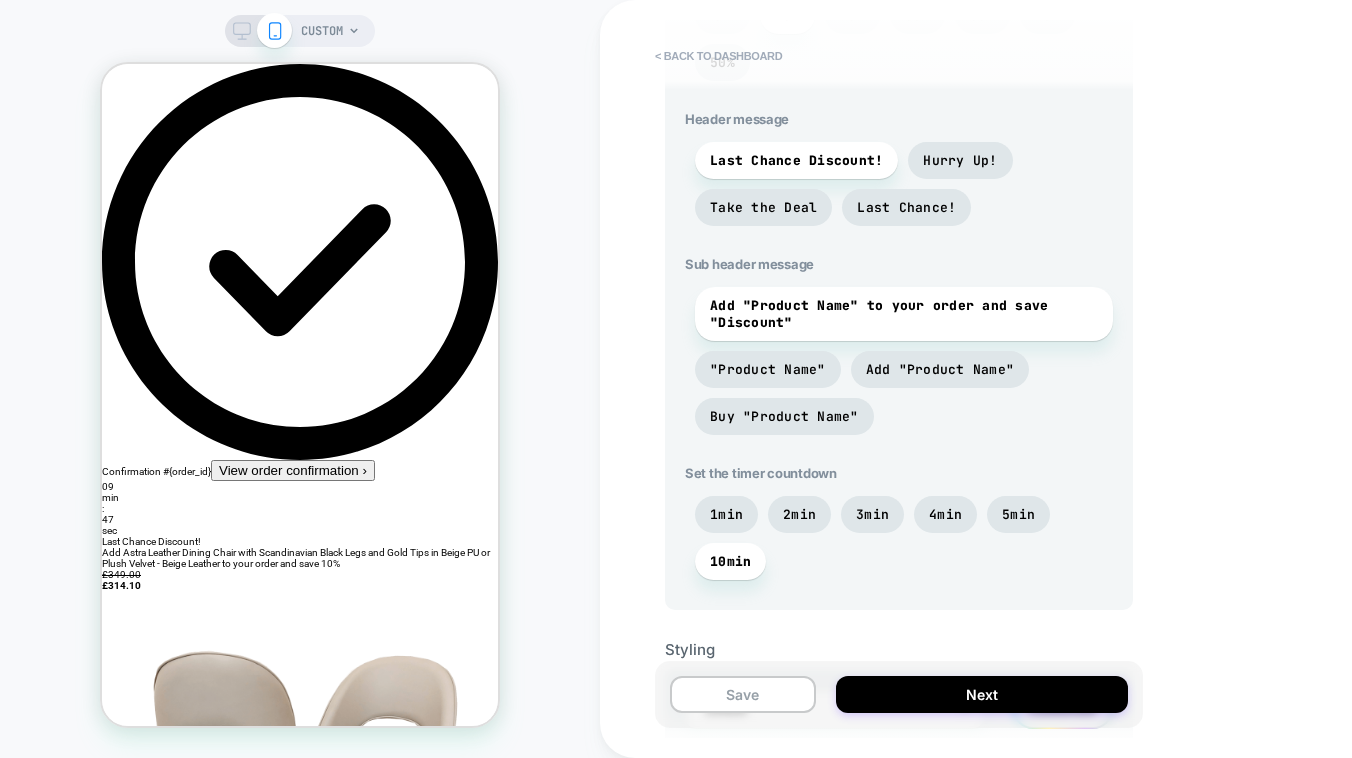 scroll, scrollTop: 52, scrollLeft: 0, axis: vertical 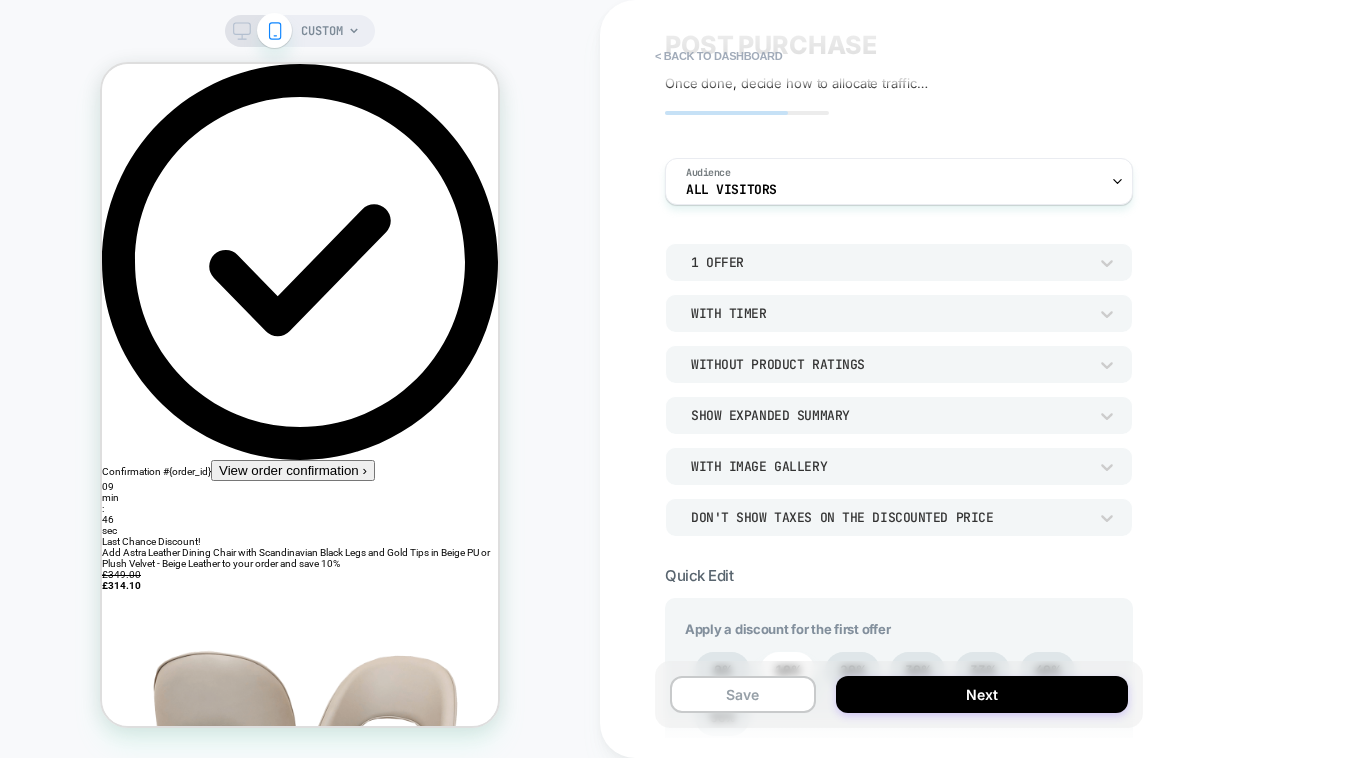 click 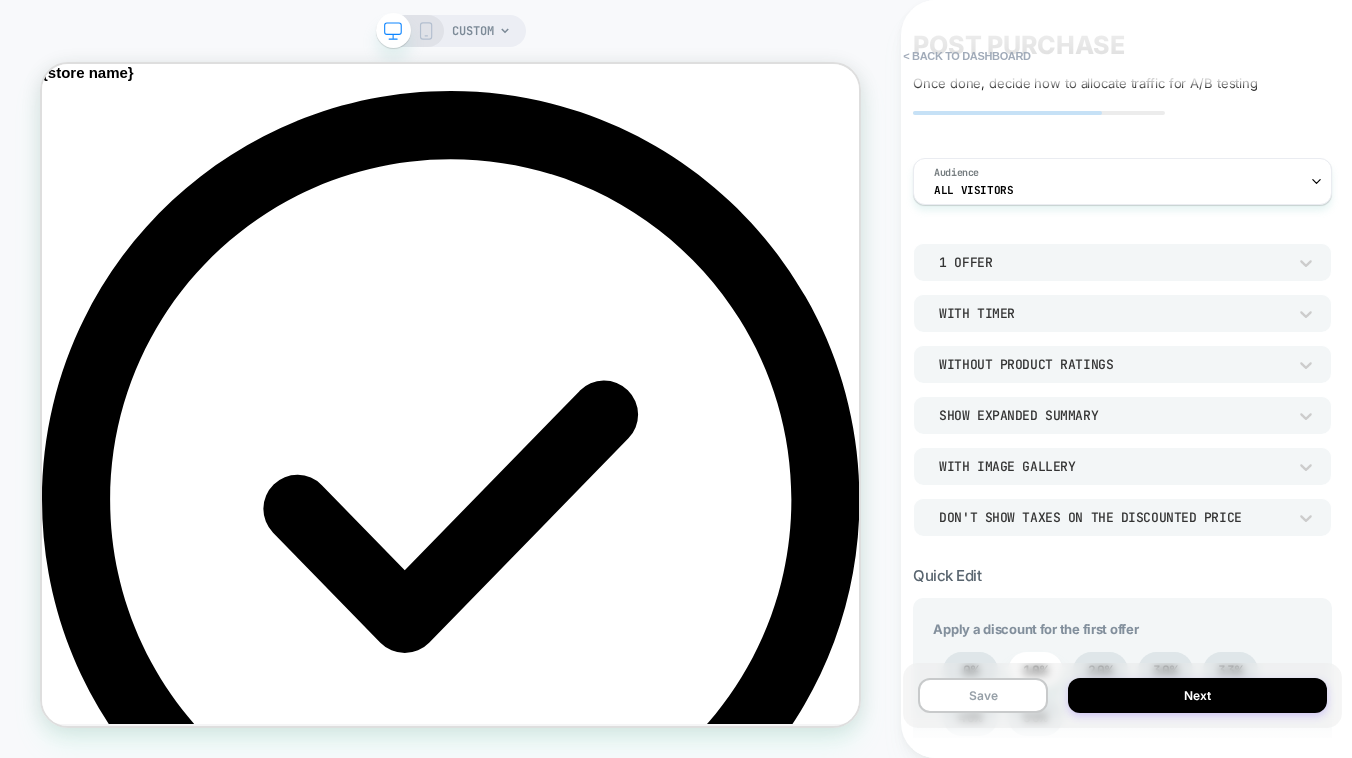 scroll, scrollTop: 0, scrollLeft: 0, axis: both 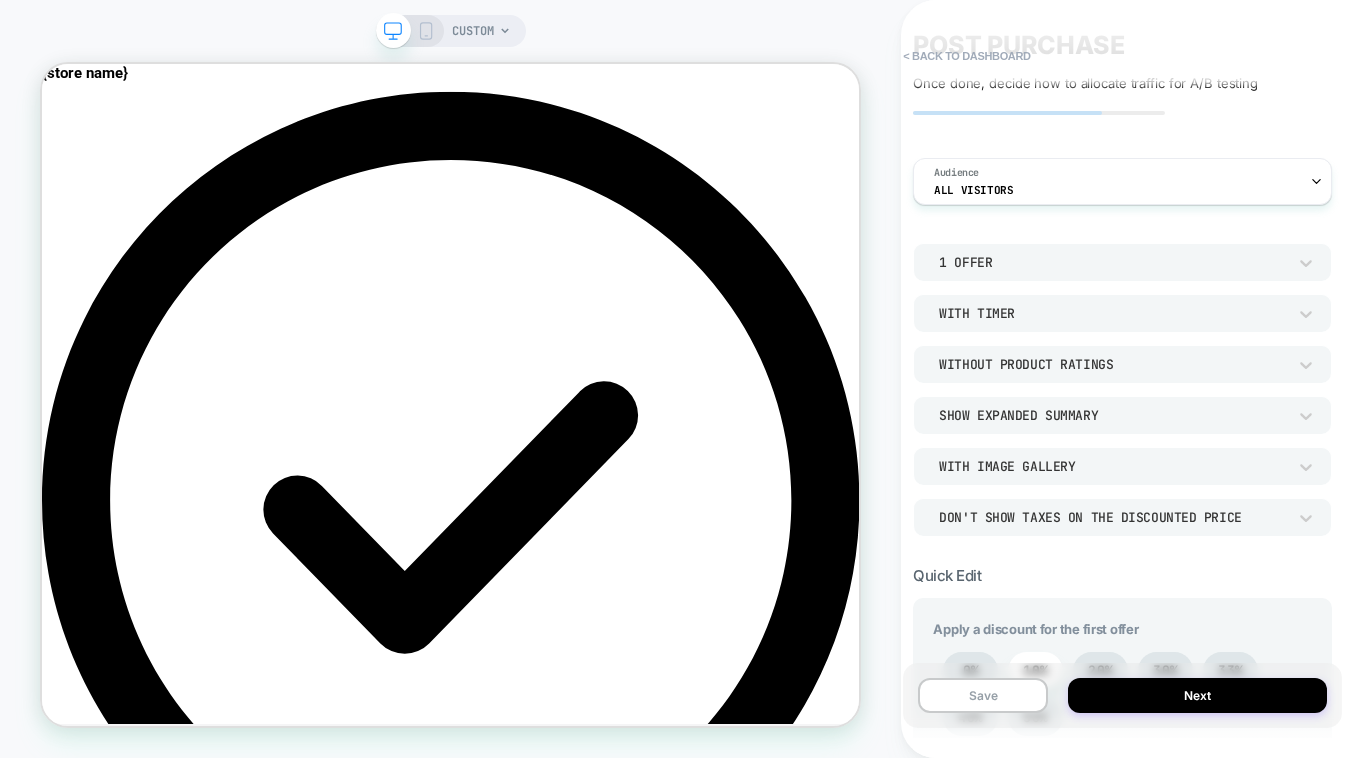 click on "CUSTOM" at bounding box center (473, 31) 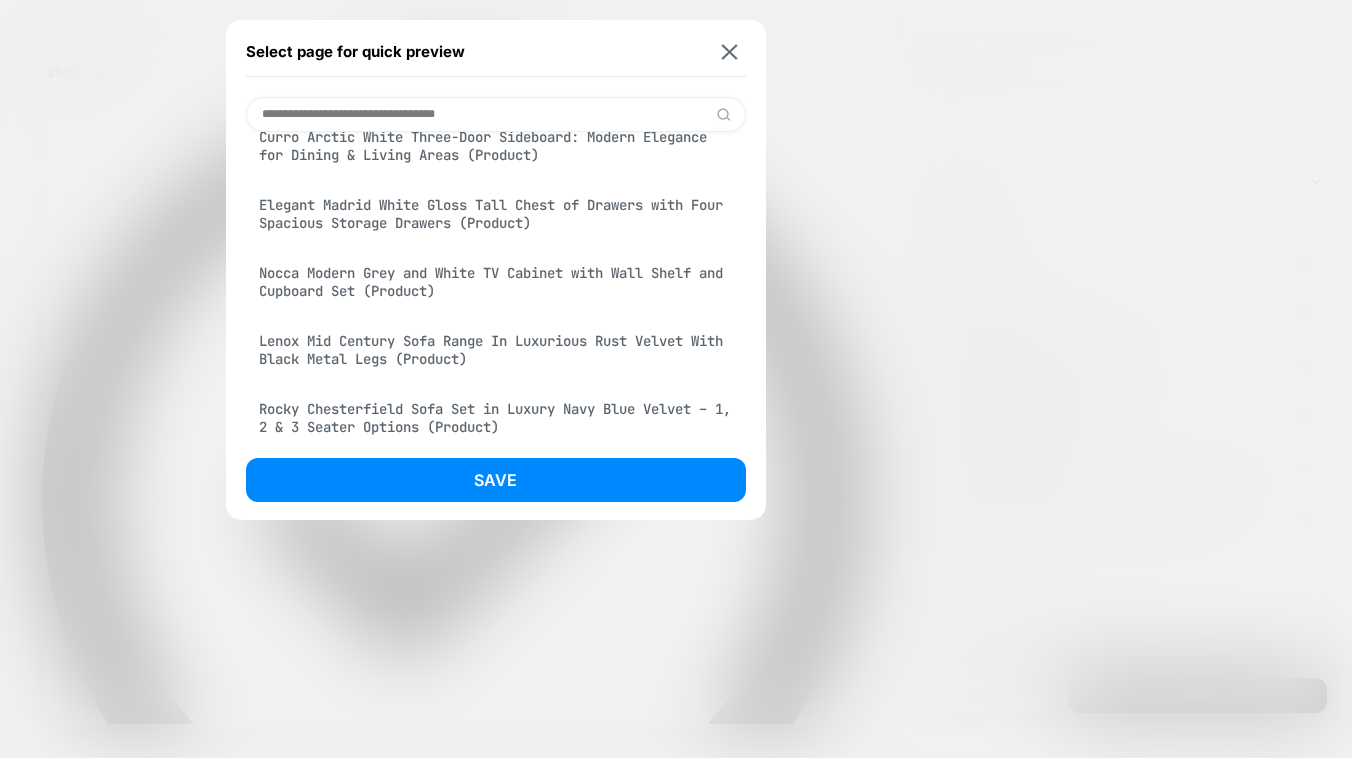 scroll, scrollTop: 2332, scrollLeft: 0, axis: vertical 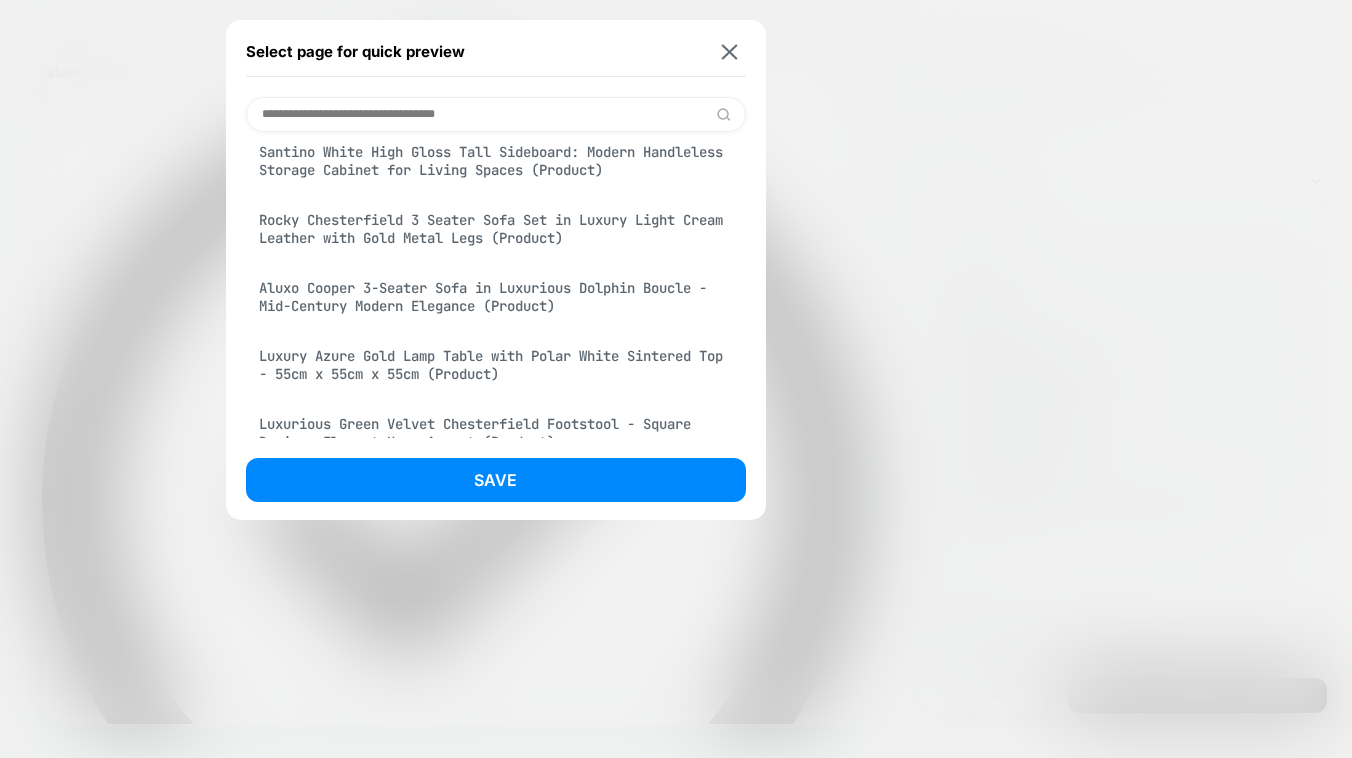 click at bounding box center (676, 379) 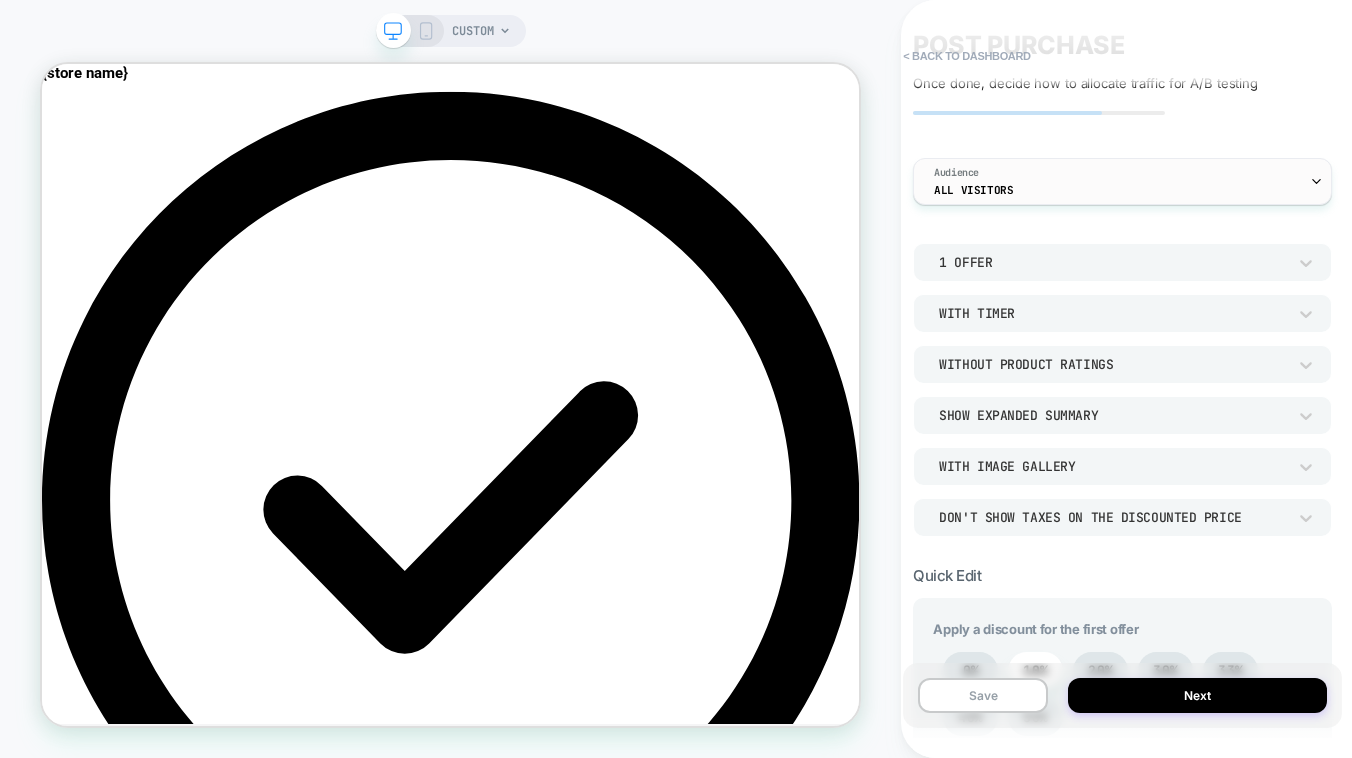scroll, scrollTop: 0, scrollLeft: 0, axis: both 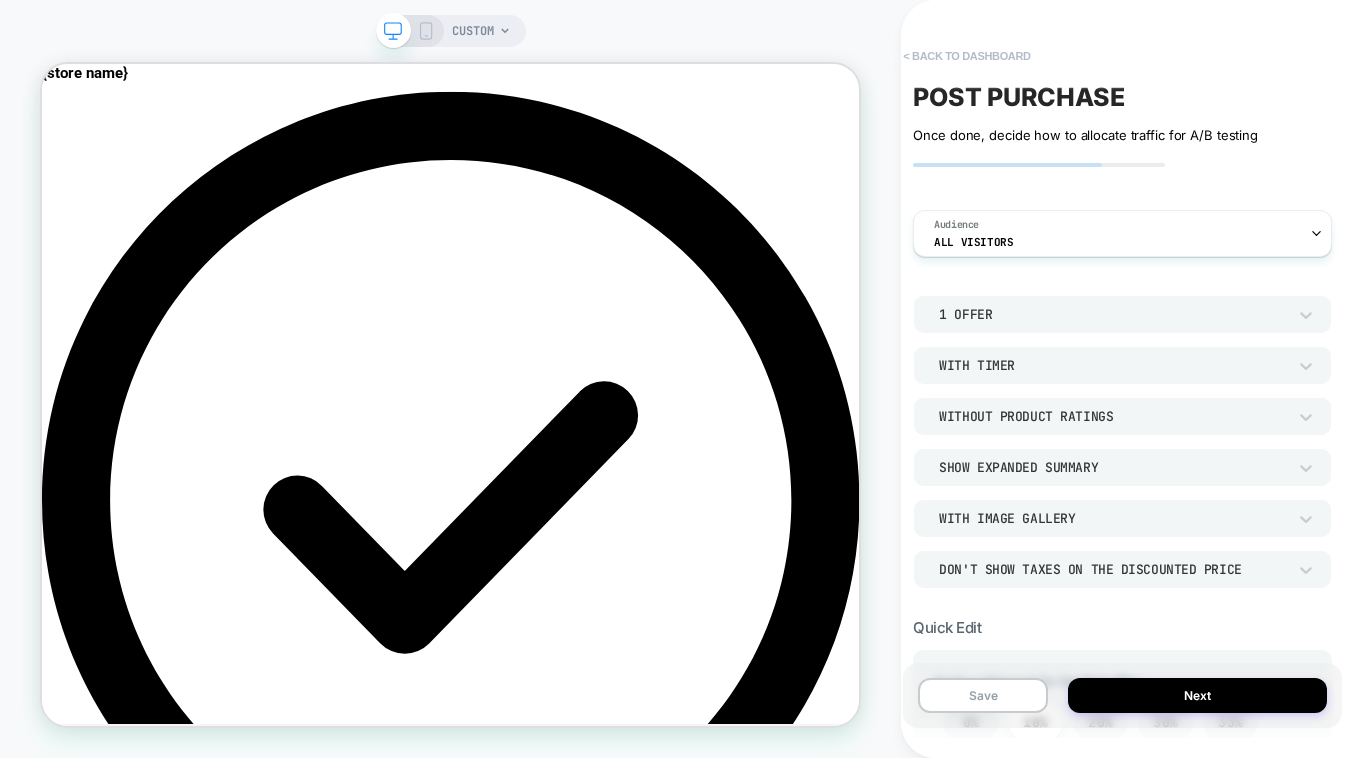 click on "< back to dashboard" at bounding box center (966, 56) 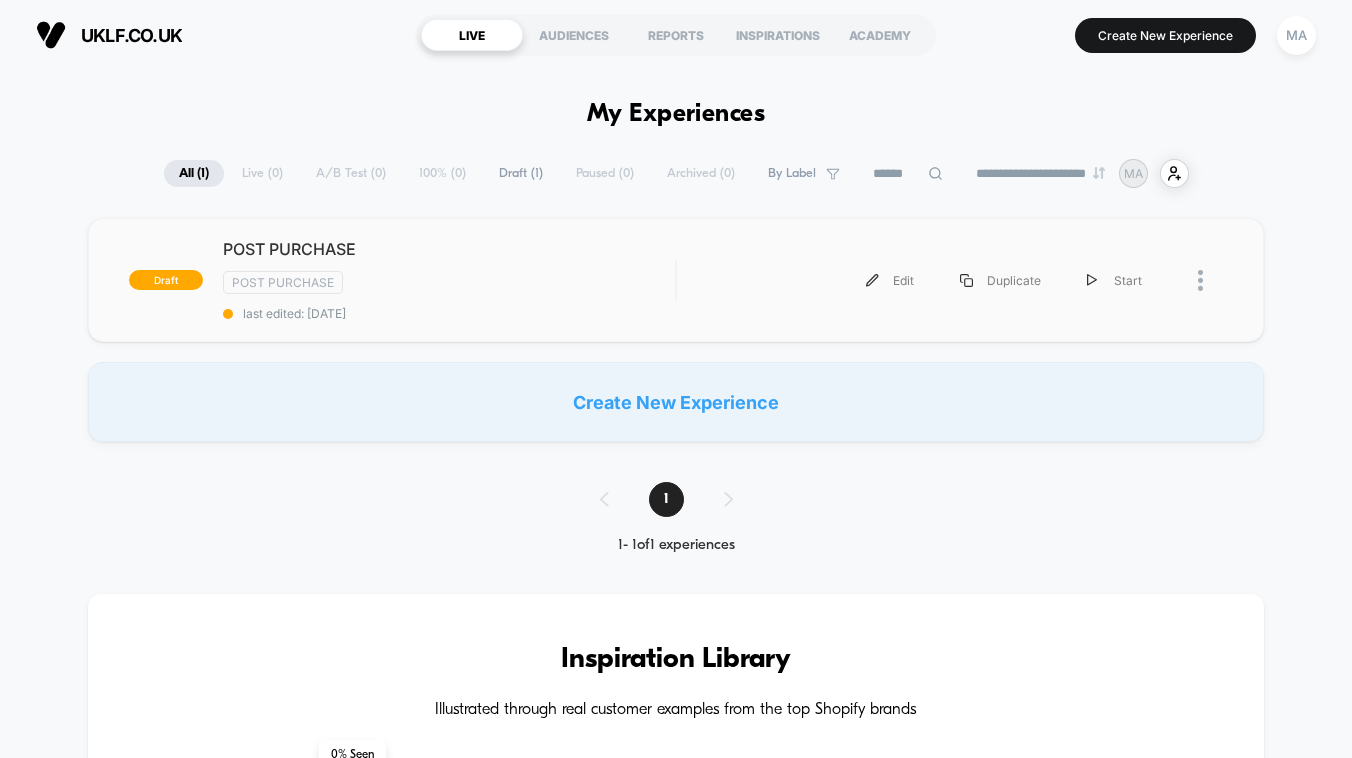 click at bounding box center [1210, 280] 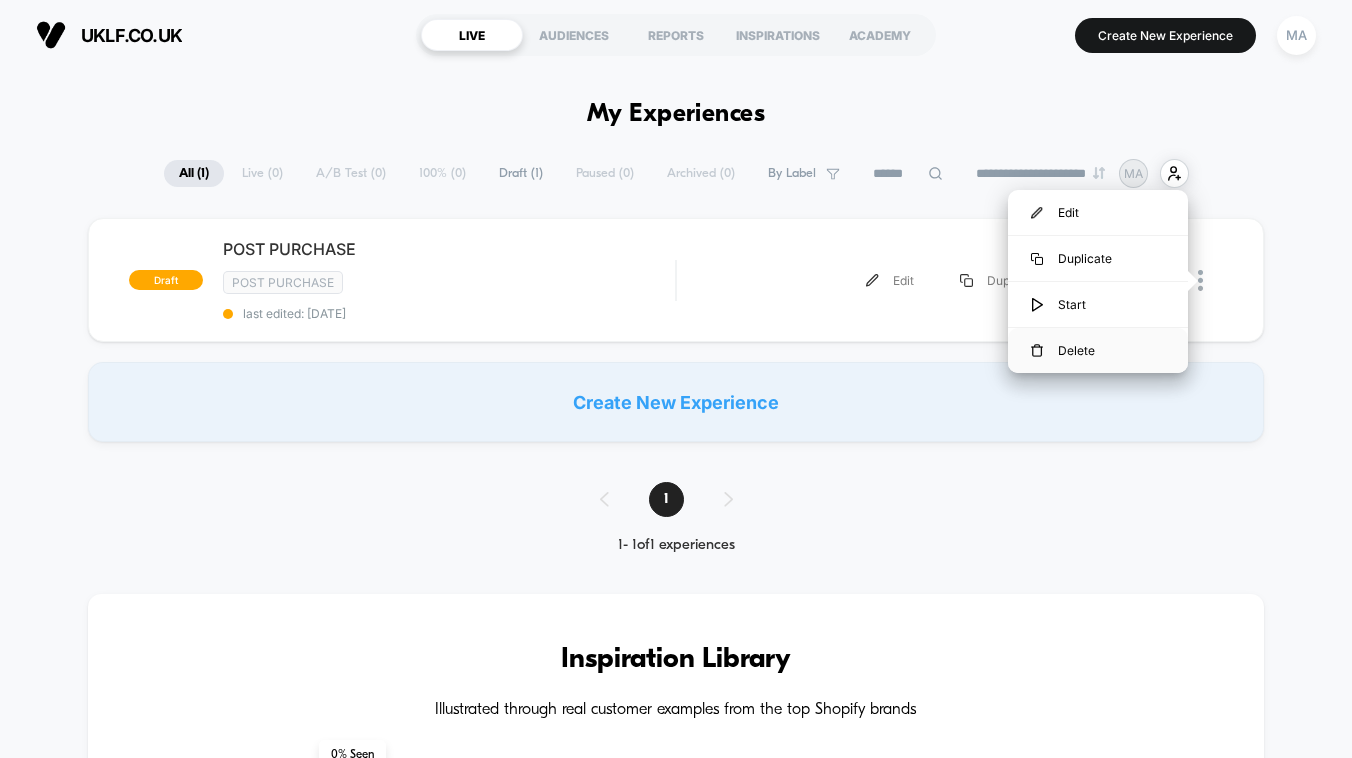 click on "Delete" at bounding box center (1098, 350) 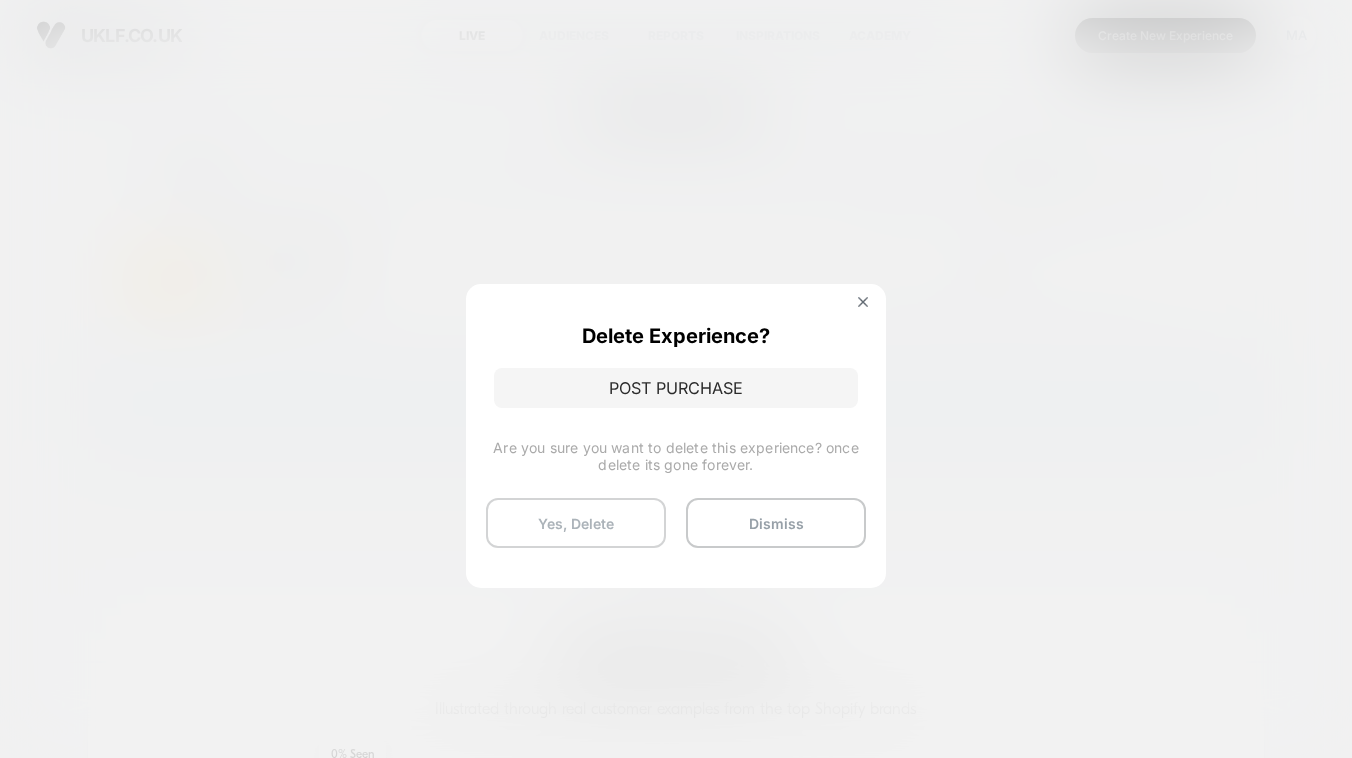 click on "Yes, Delete" at bounding box center [576, 523] 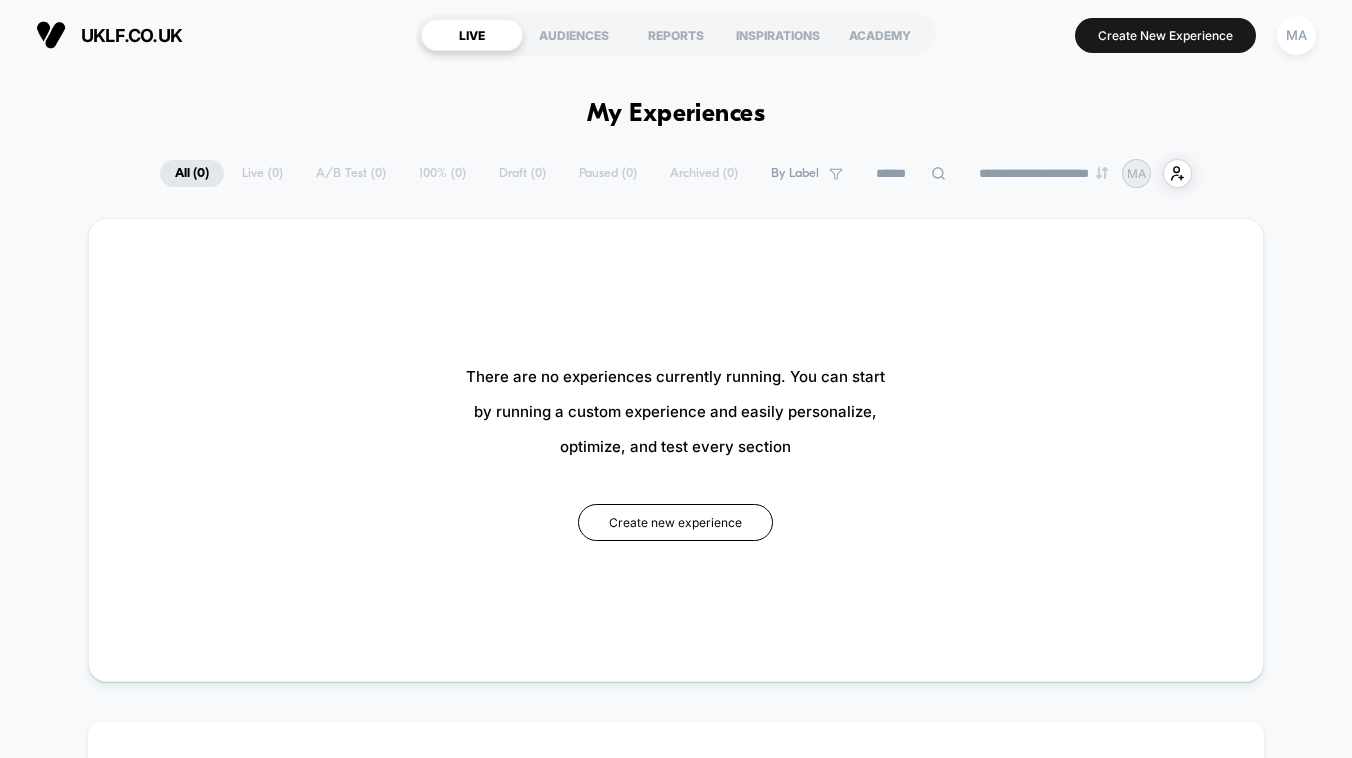 click on "**********" at bounding box center (676, 173) 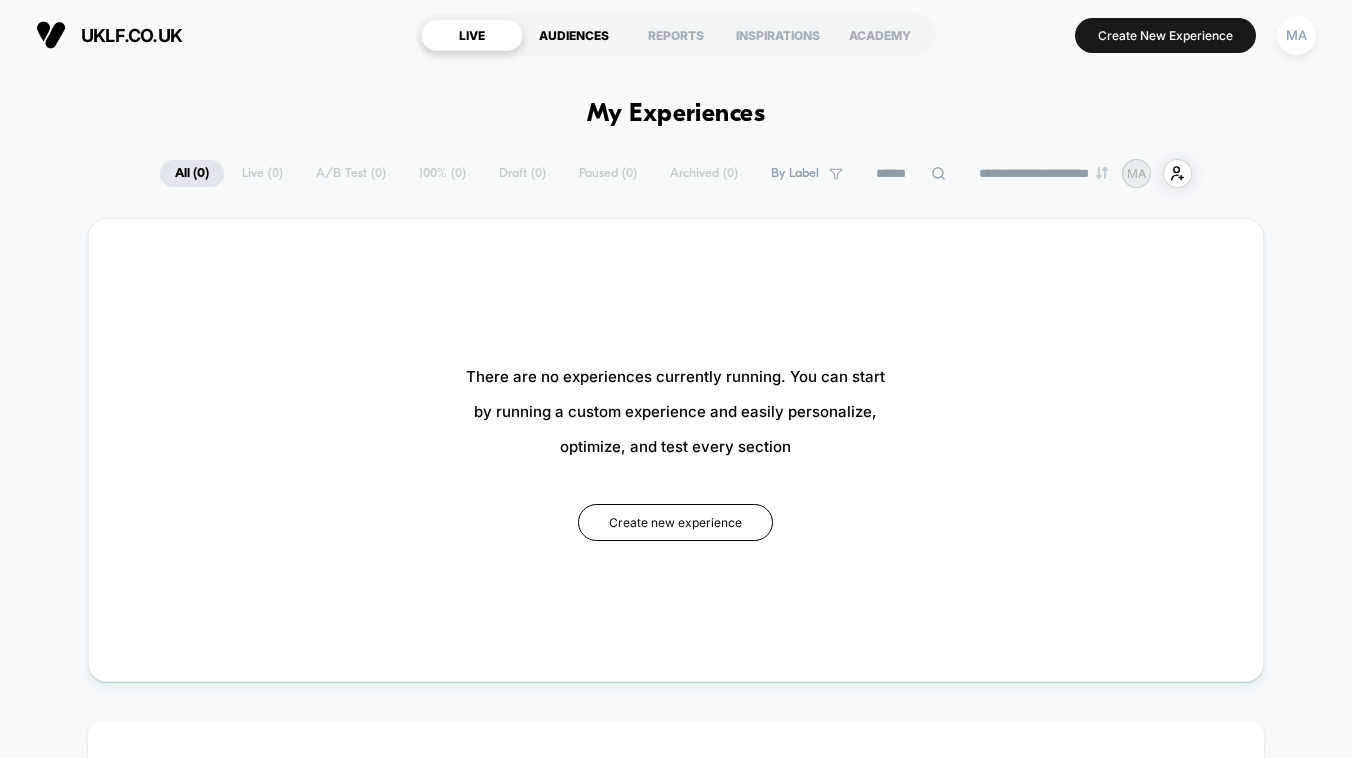 click on "AUDIENCES" at bounding box center (574, 35) 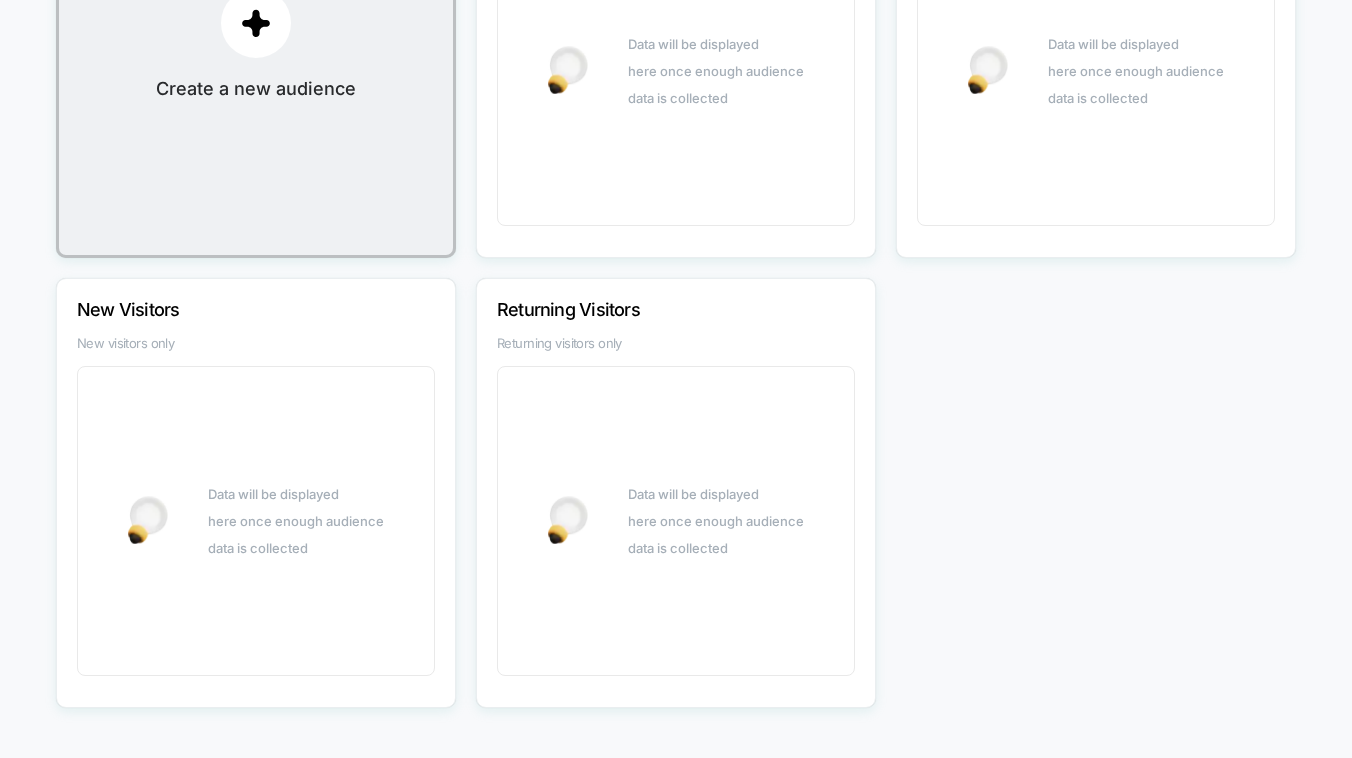 scroll, scrollTop: 0, scrollLeft: 0, axis: both 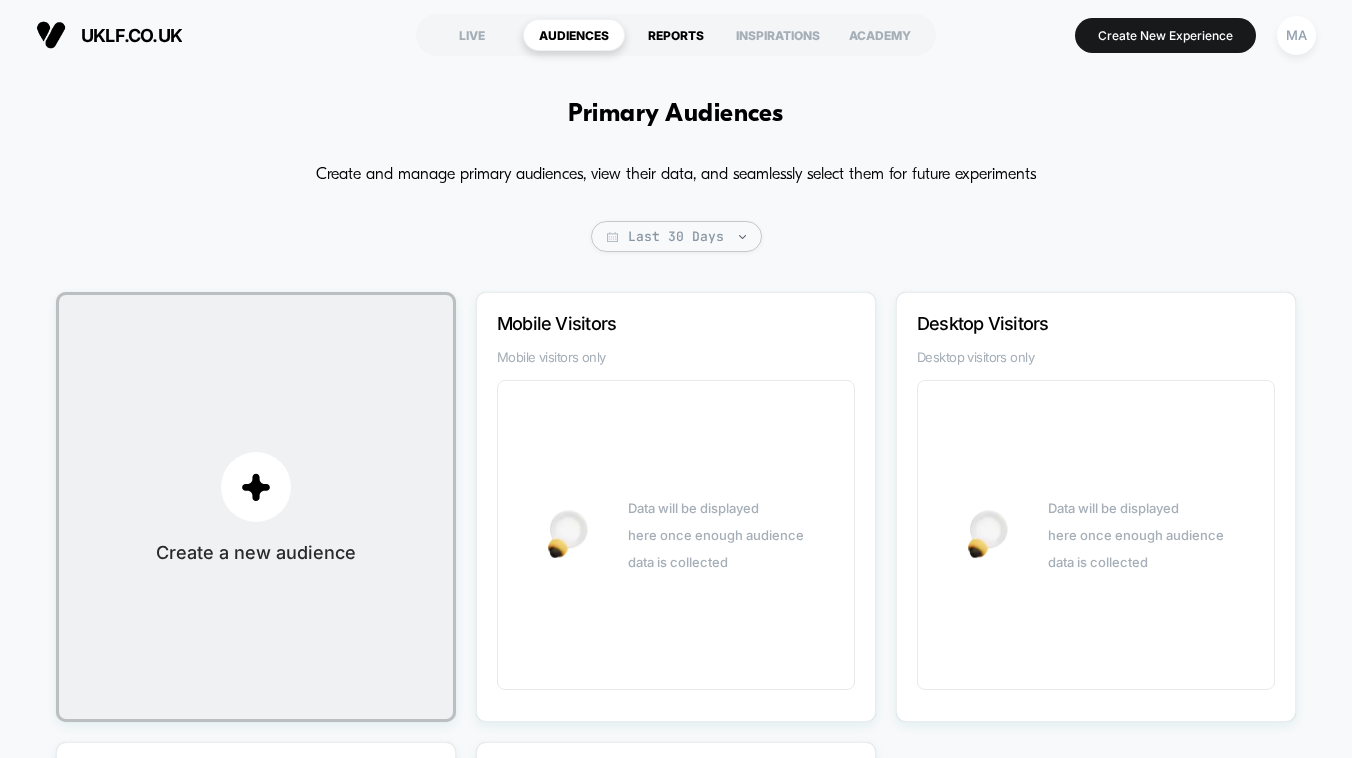 click on "REPORTS" at bounding box center [676, 35] 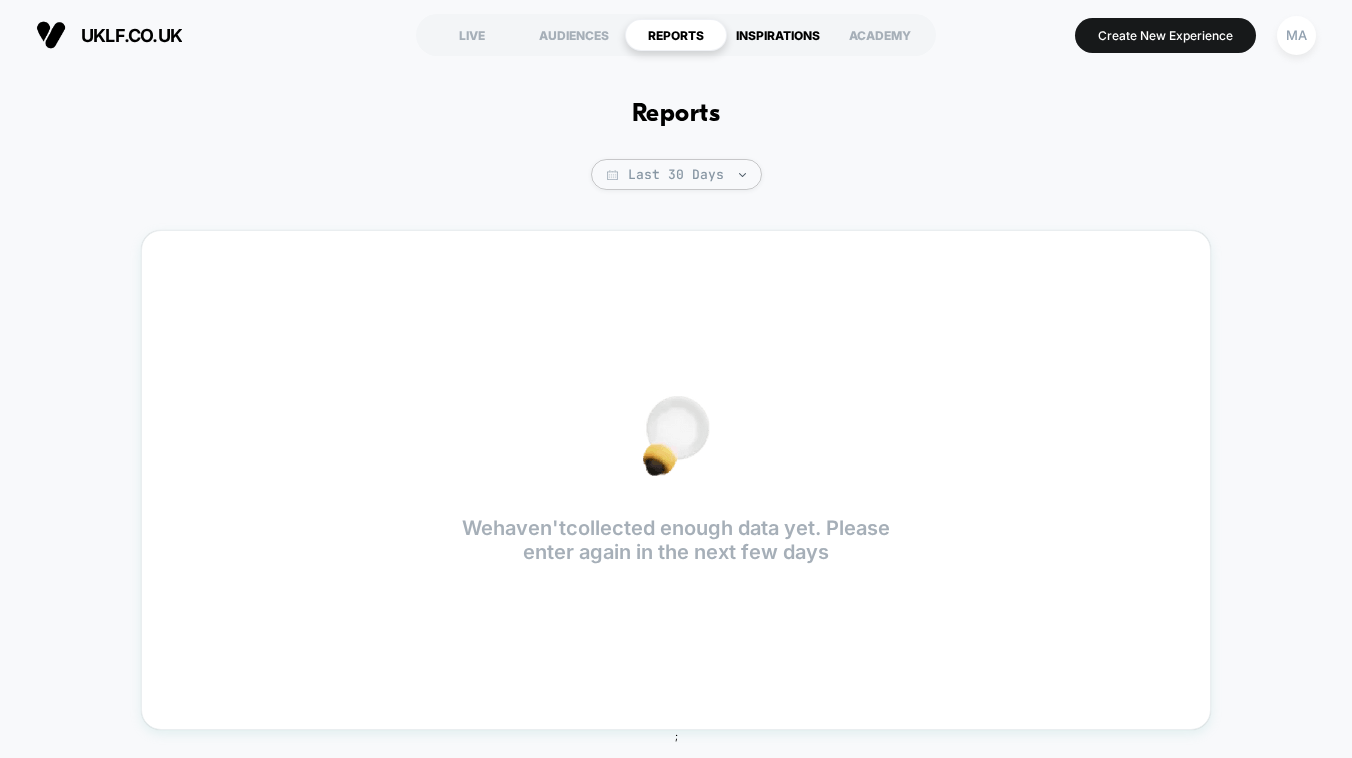 click on "INSPIRATIONS" at bounding box center (778, 35) 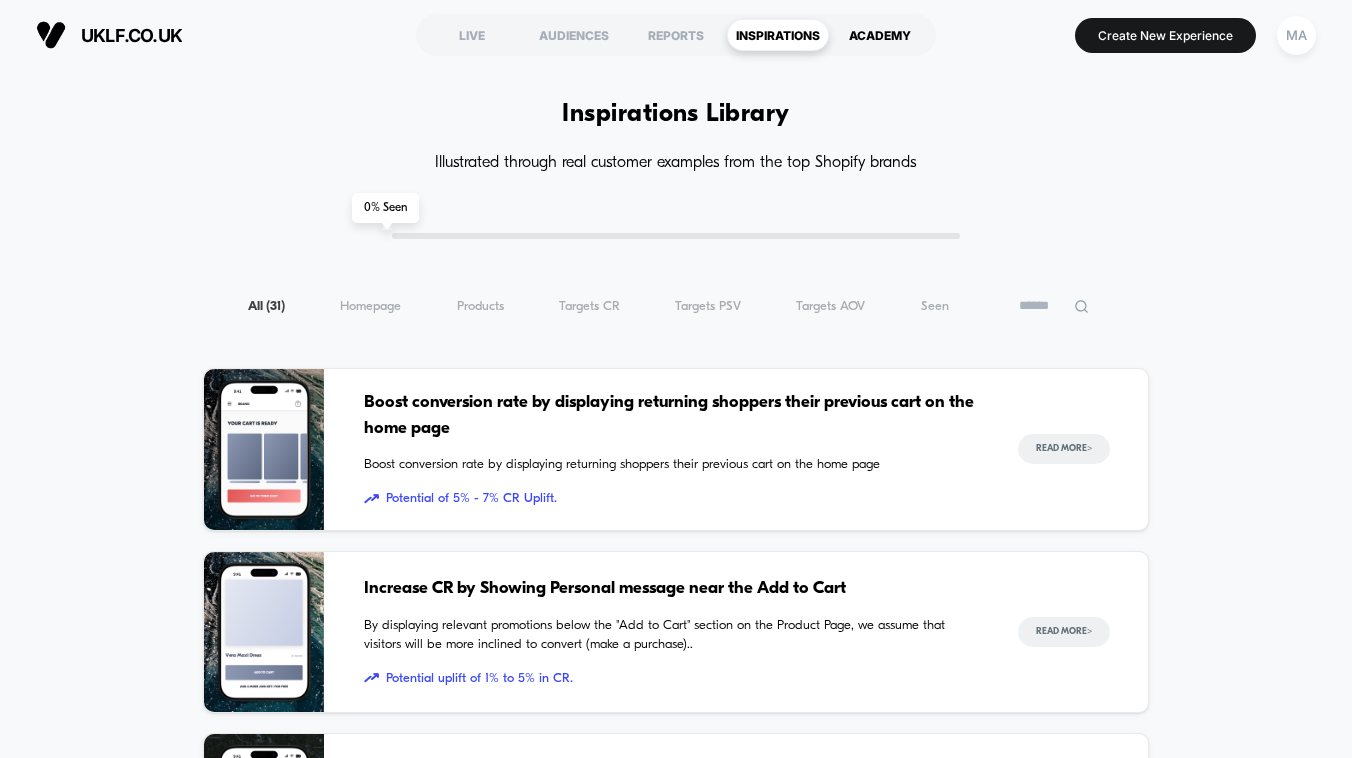 click on "ACADEMY" at bounding box center [880, 35] 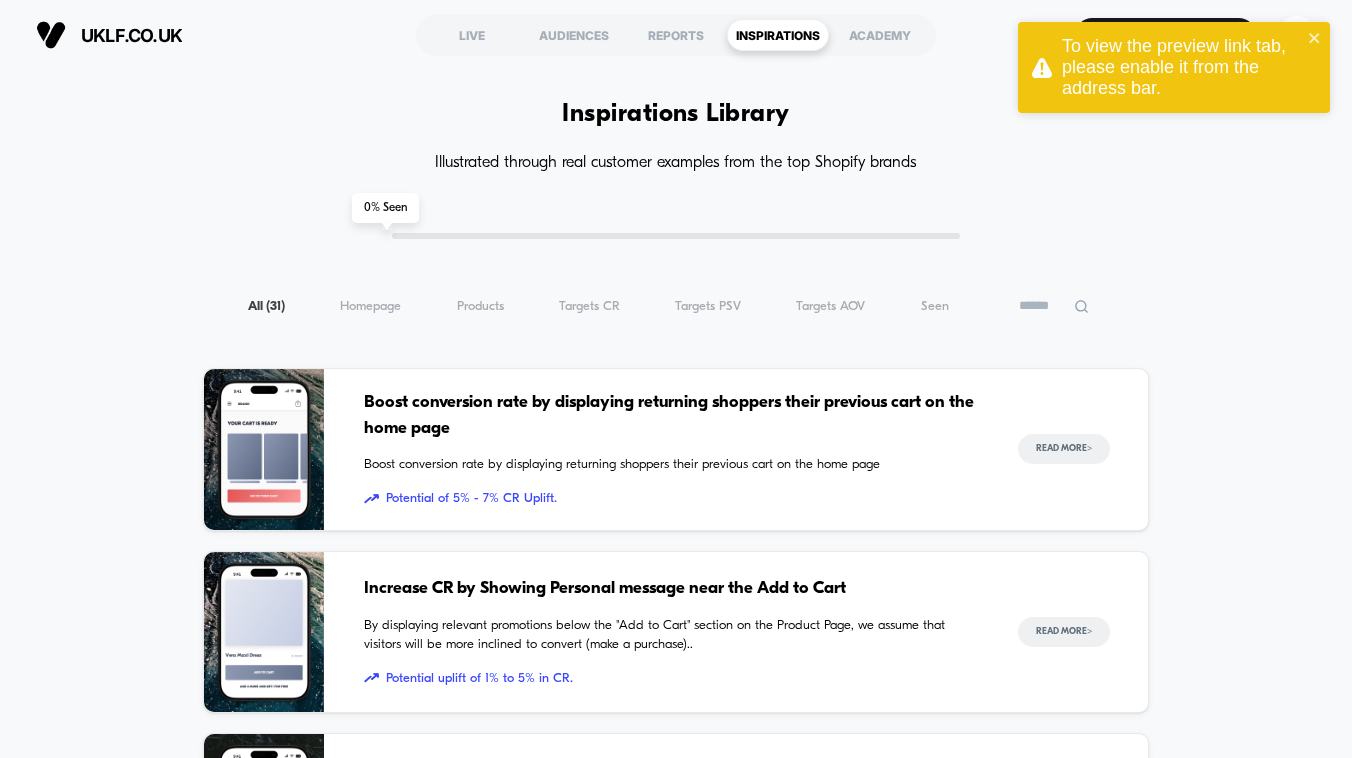 click on "Inspiration Library Illustrated through real customer examples from the top Shopify brands 0 % Seen All   ( 31 ) Homepage   ( 31 ) Products   ( 31 ) Targets CR   ( 31 ) Targets PSV   ( 31 ) Targets AOV   ( 31 ) Seen   ( 31 ) Boost conversion rate by displaying returning shoppers their previous cart on the home page Boost conversion rate by displaying returning shoppers their previous cart on the home page  Potential of 5% - 7% CR Uplift. Read More  > Increase CR by Showing Personal message near the Add to Cart By displaying relevant promotions below the "Add to Cart" section on the Product Page, we assume that visitors will be more inclined to convert (make a purchase)..  Potential uplift of 1% to 5% in CR. Read More  > Highlight the Most Popular Products for New Visitors By showcasing our top-selling products on the homepage, we aim to capture the interest of new visitors and encourage them to discover and interact with these popular items.   Potential uplift of 2% to 8% in CR. Read More  > Read More  > > >" at bounding box center (676, 1410) 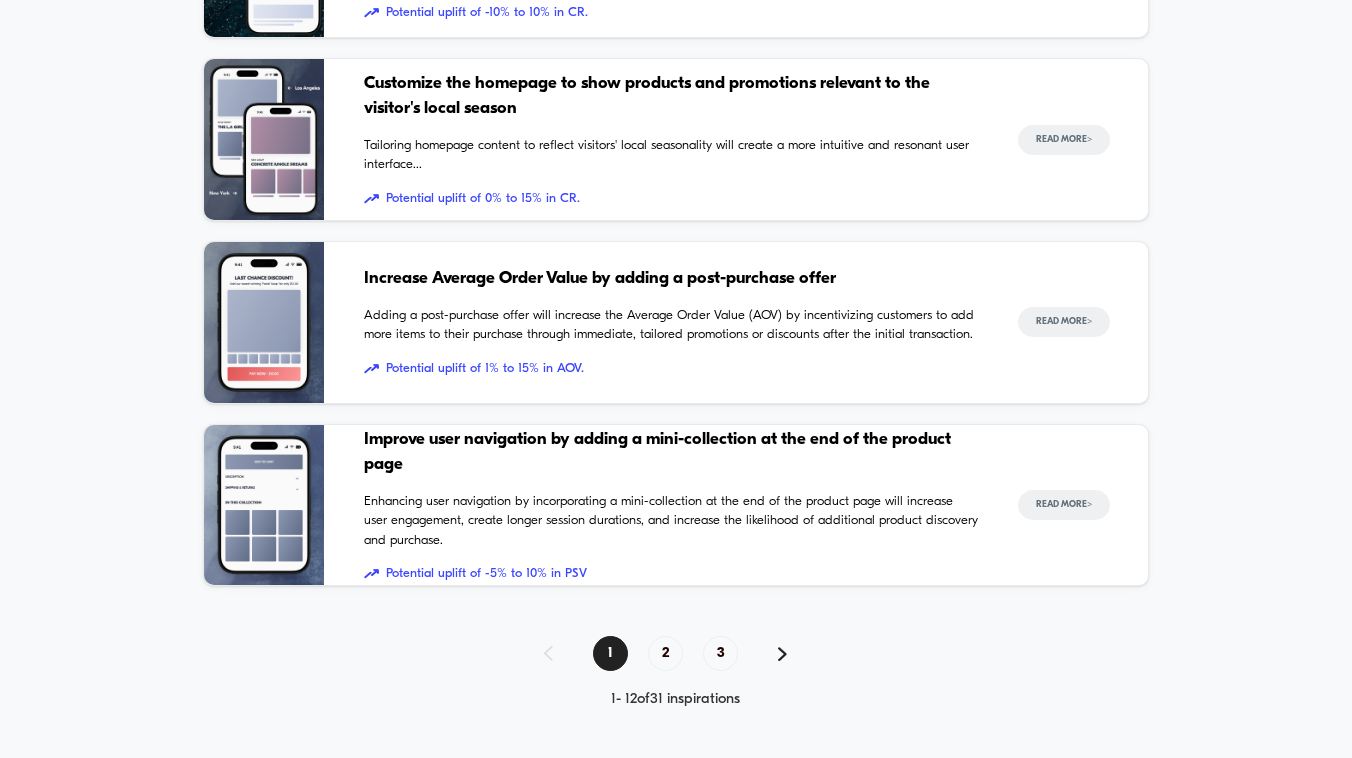 scroll, scrollTop: 0, scrollLeft: 0, axis: both 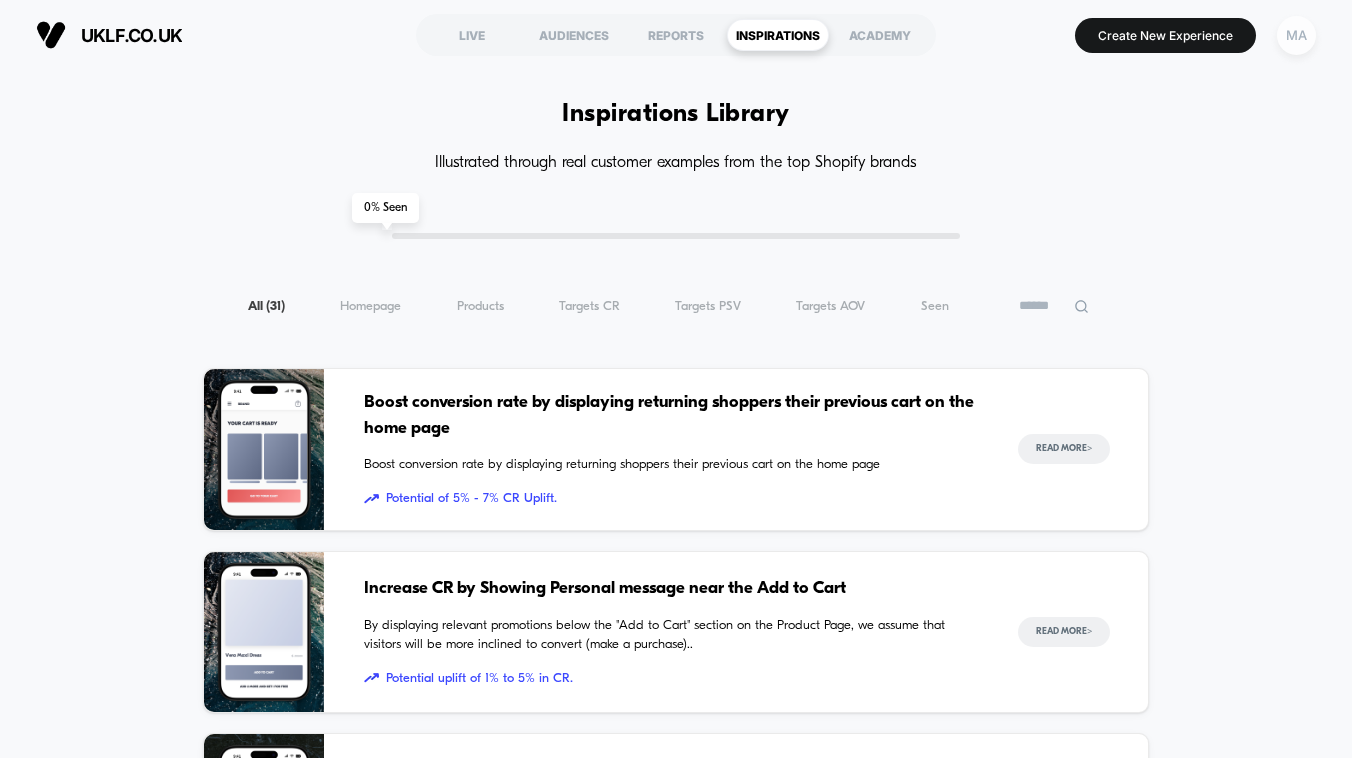click on "MA" at bounding box center (1296, 35) 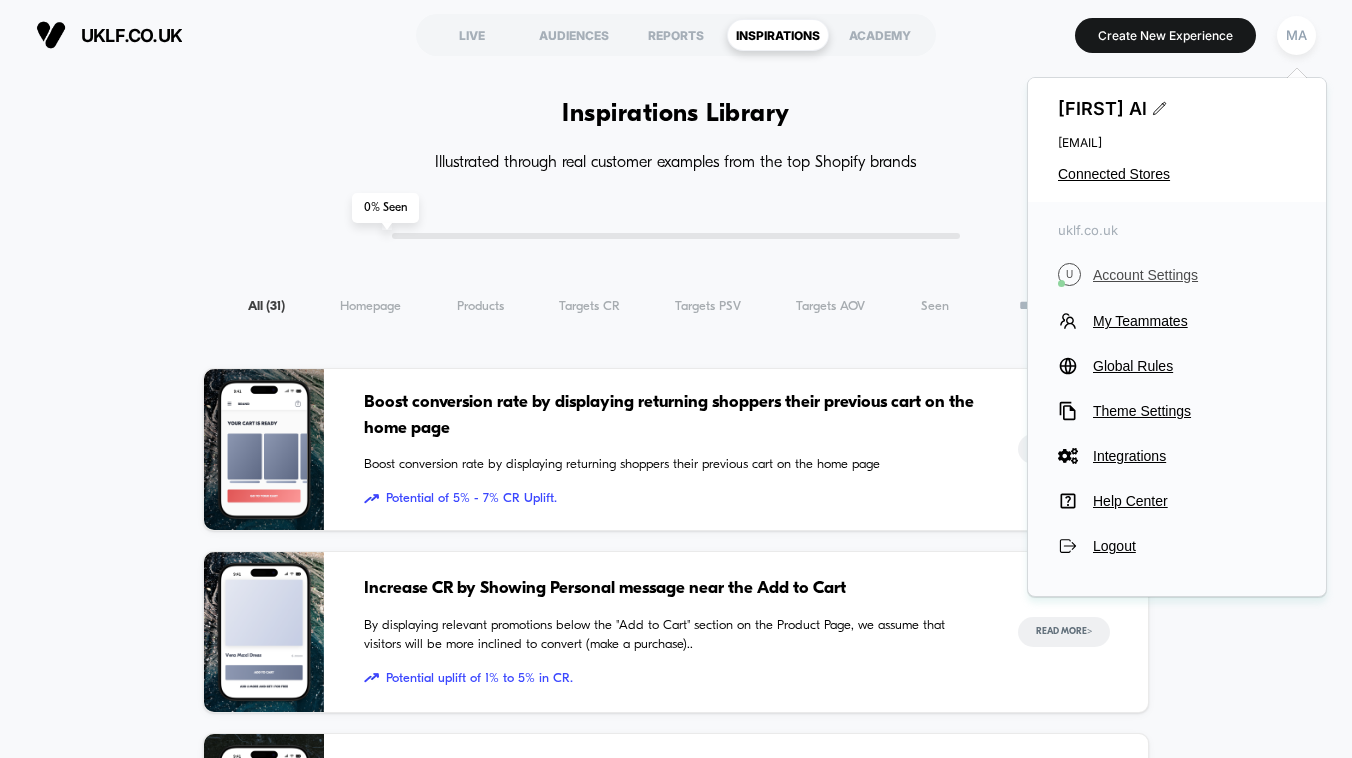 click on "Account Settings" at bounding box center [1194, 275] 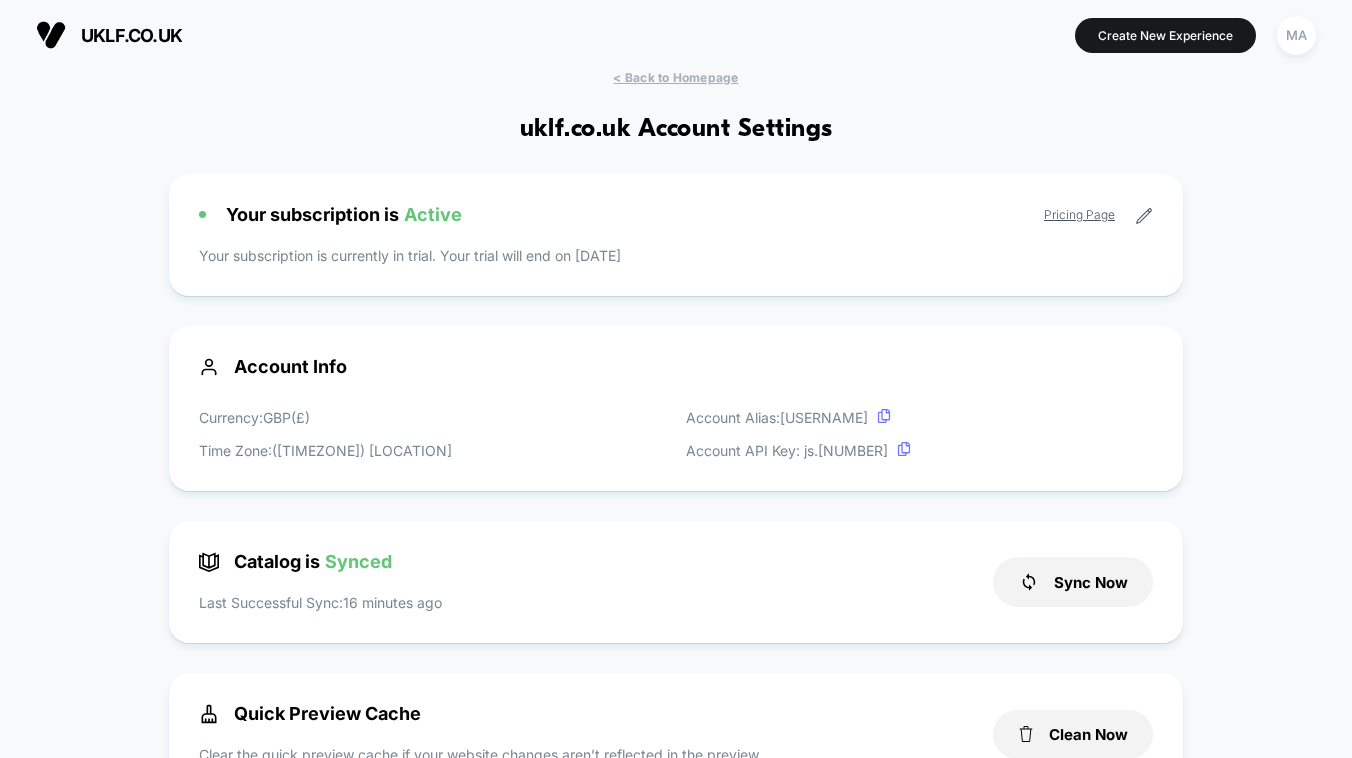 scroll, scrollTop: 270, scrollLeft: 0, axis: vertical 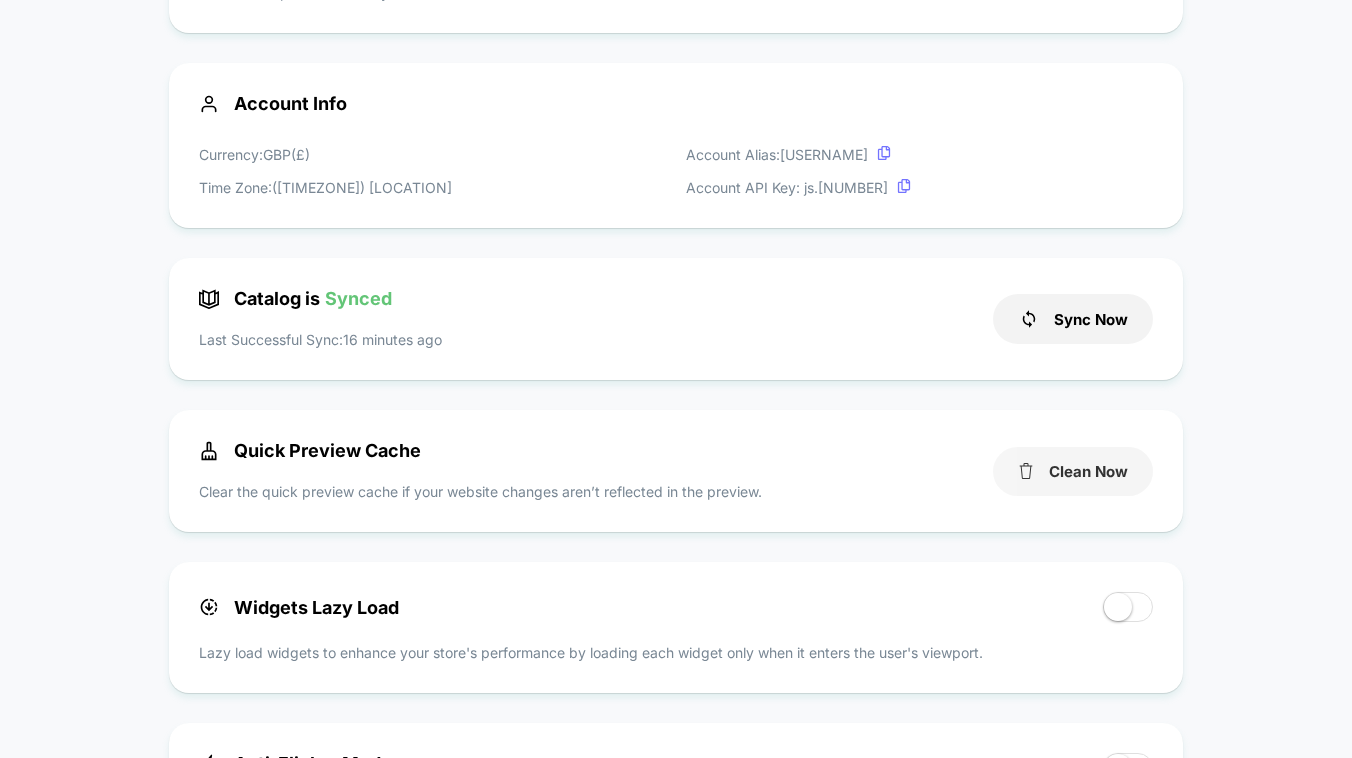 click on "Clean Now" at bounding box center (1073, 471) 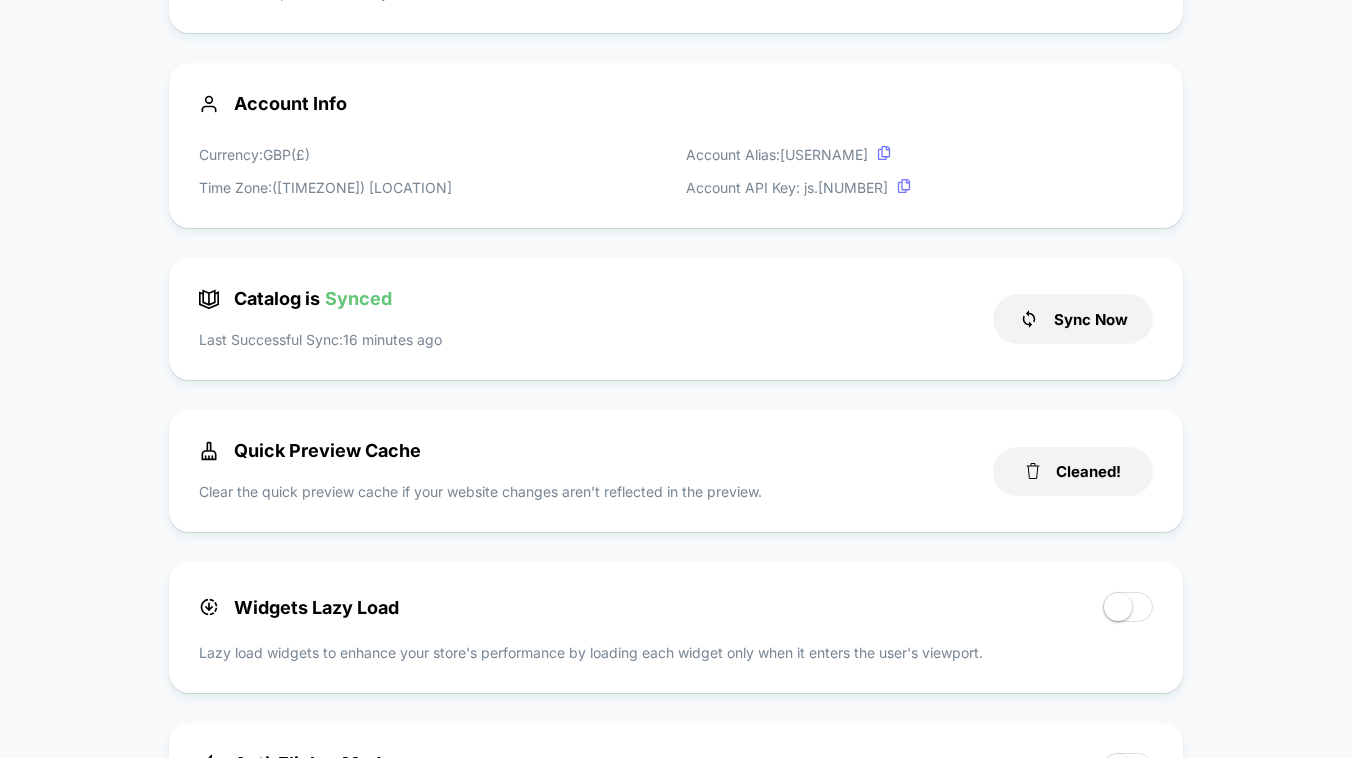scroll, scrollTop: 0, scrollLeft: 0, axis: both 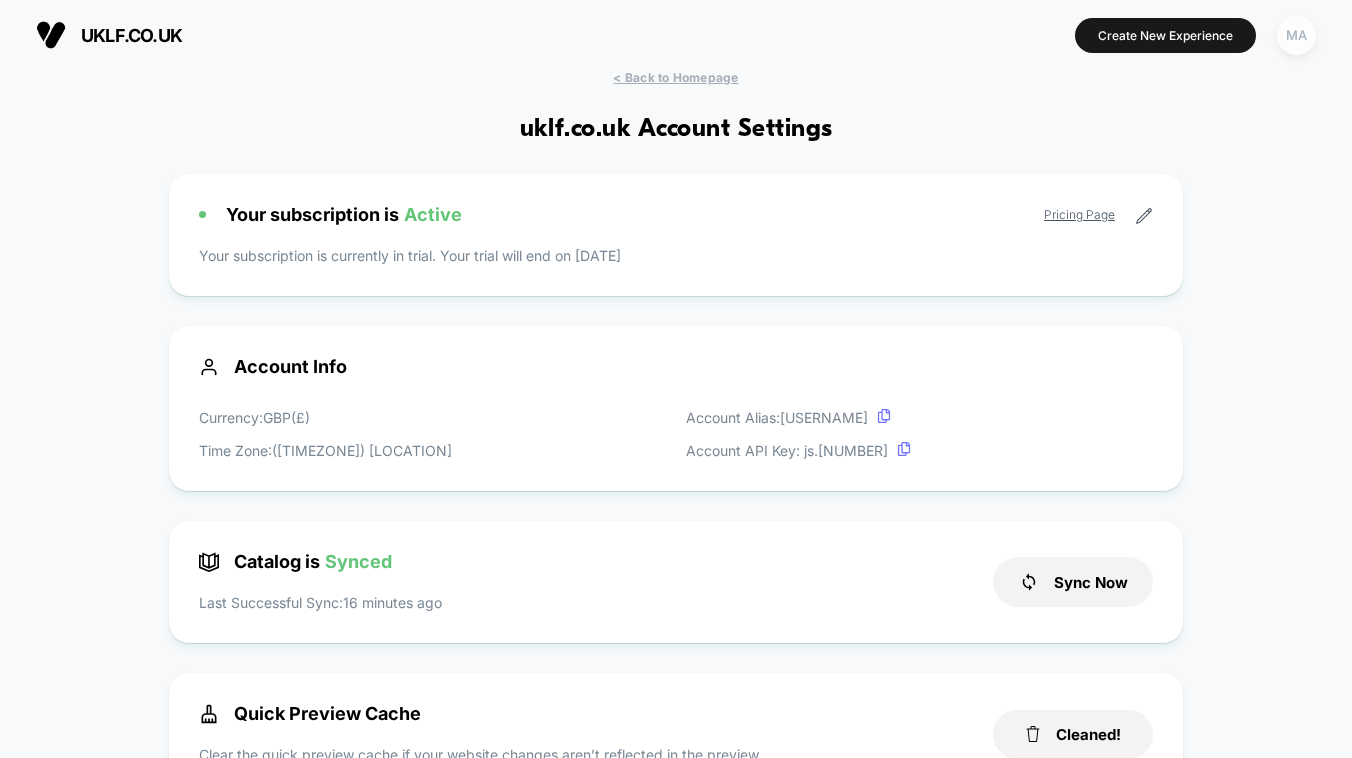click on "MA" at bounding box center [1296, 35] 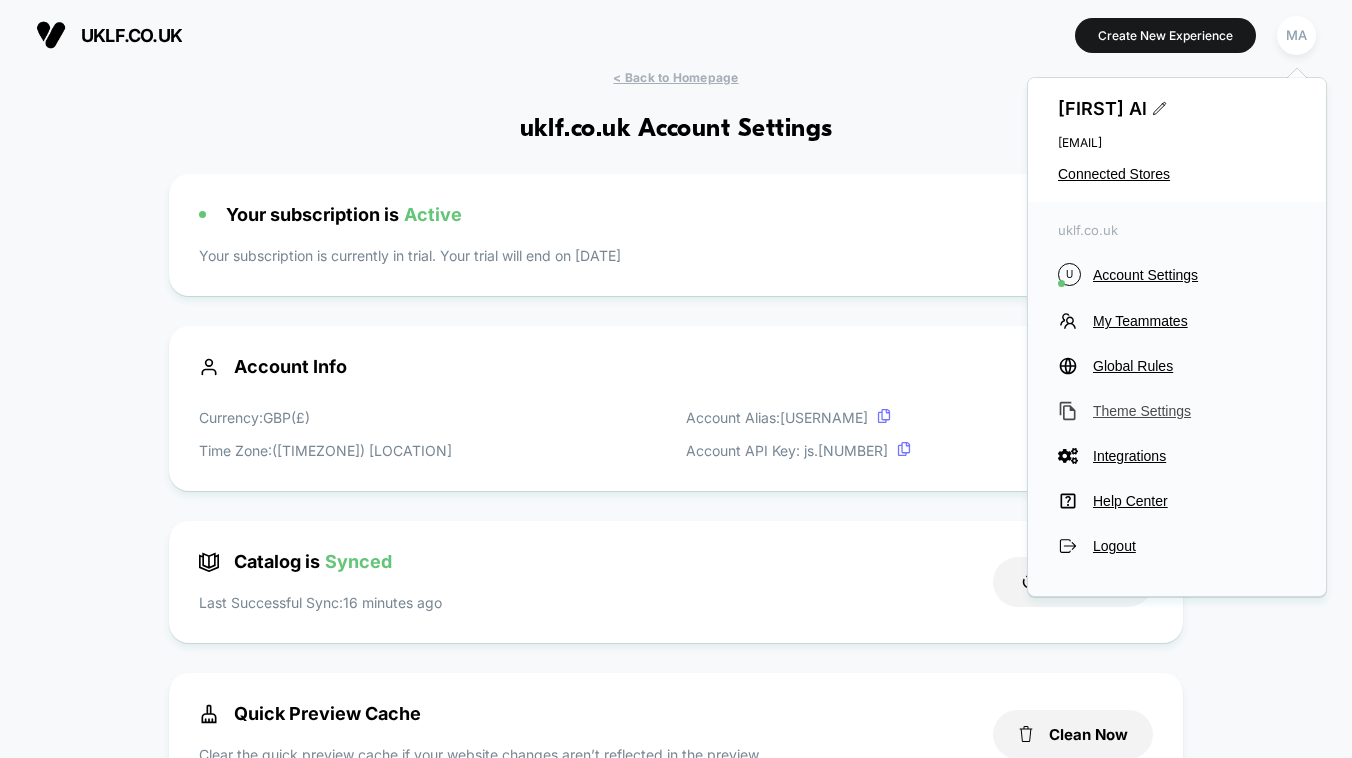 click on "Theme Settings" at bounding box center (1194, 411) 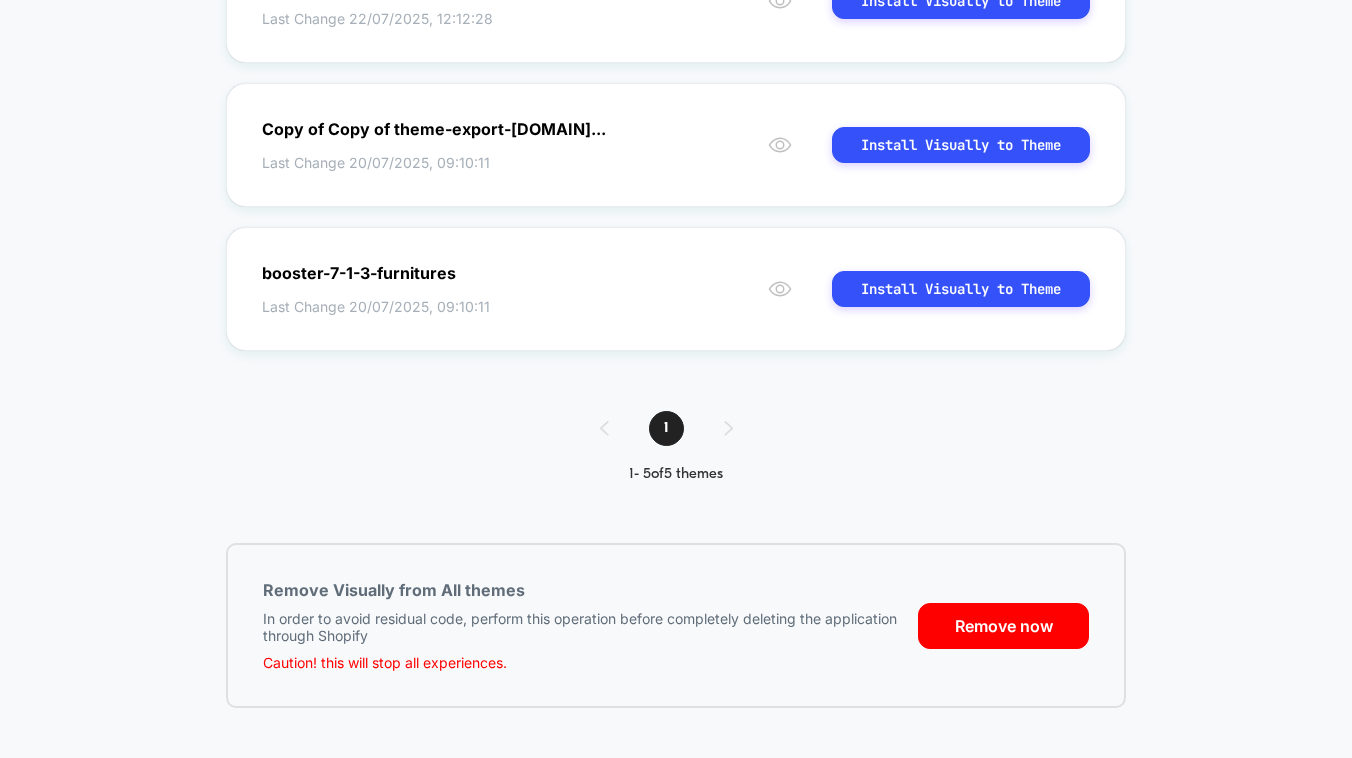 scroll, scrollTop: 0, scrollLeft: 0, axis: both 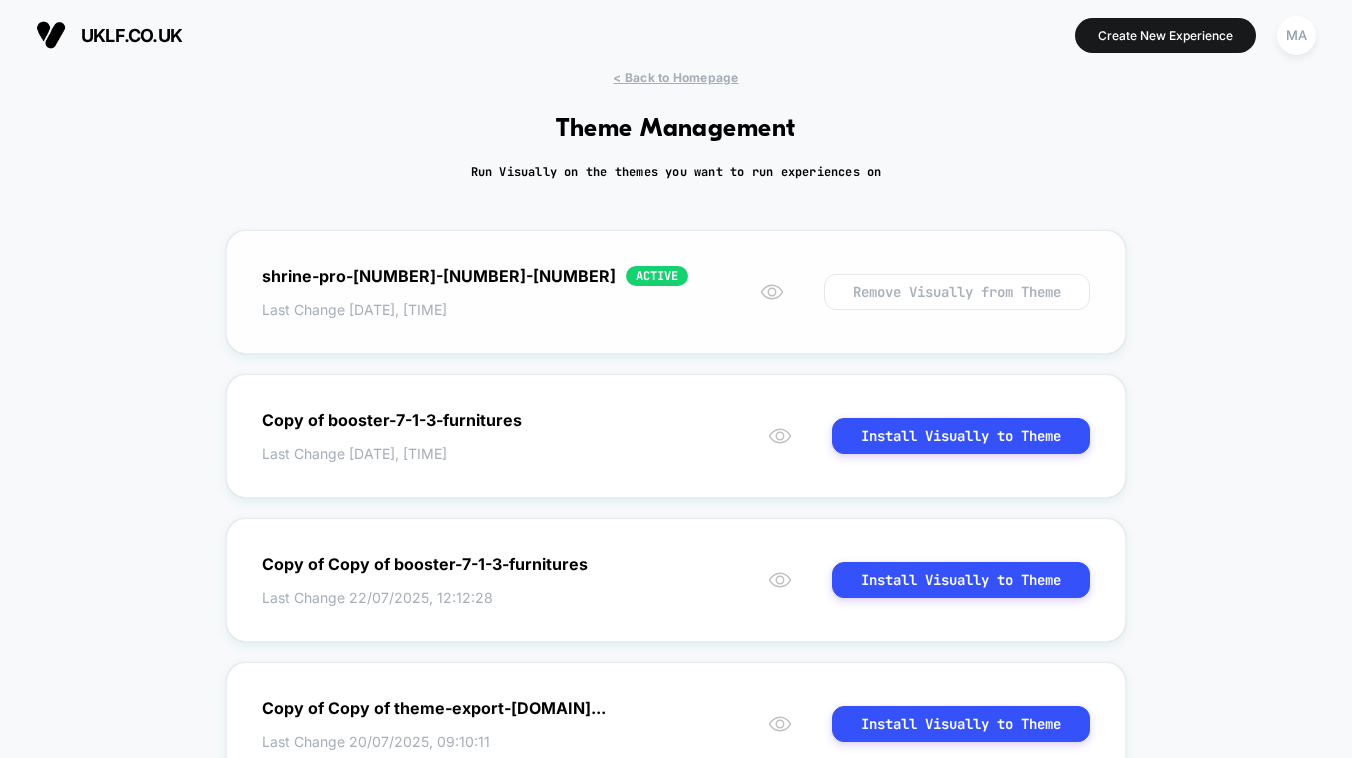 click on "shrine-pro-1-3-0 ACTIVE Last Change   [DATE], [TIME] Remove Visually from Theme" at bounding box center [676, 292] 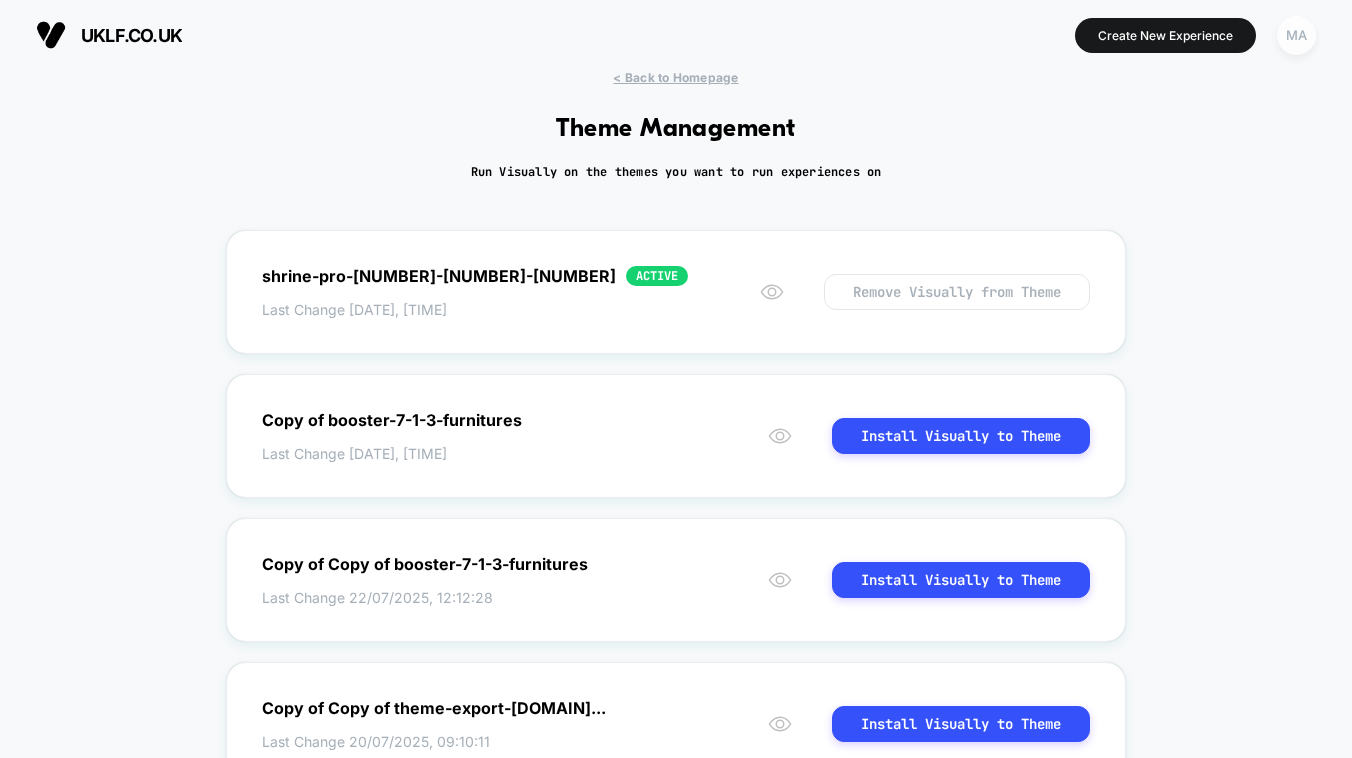 click on "MA" at bounding box center (1296, 35) 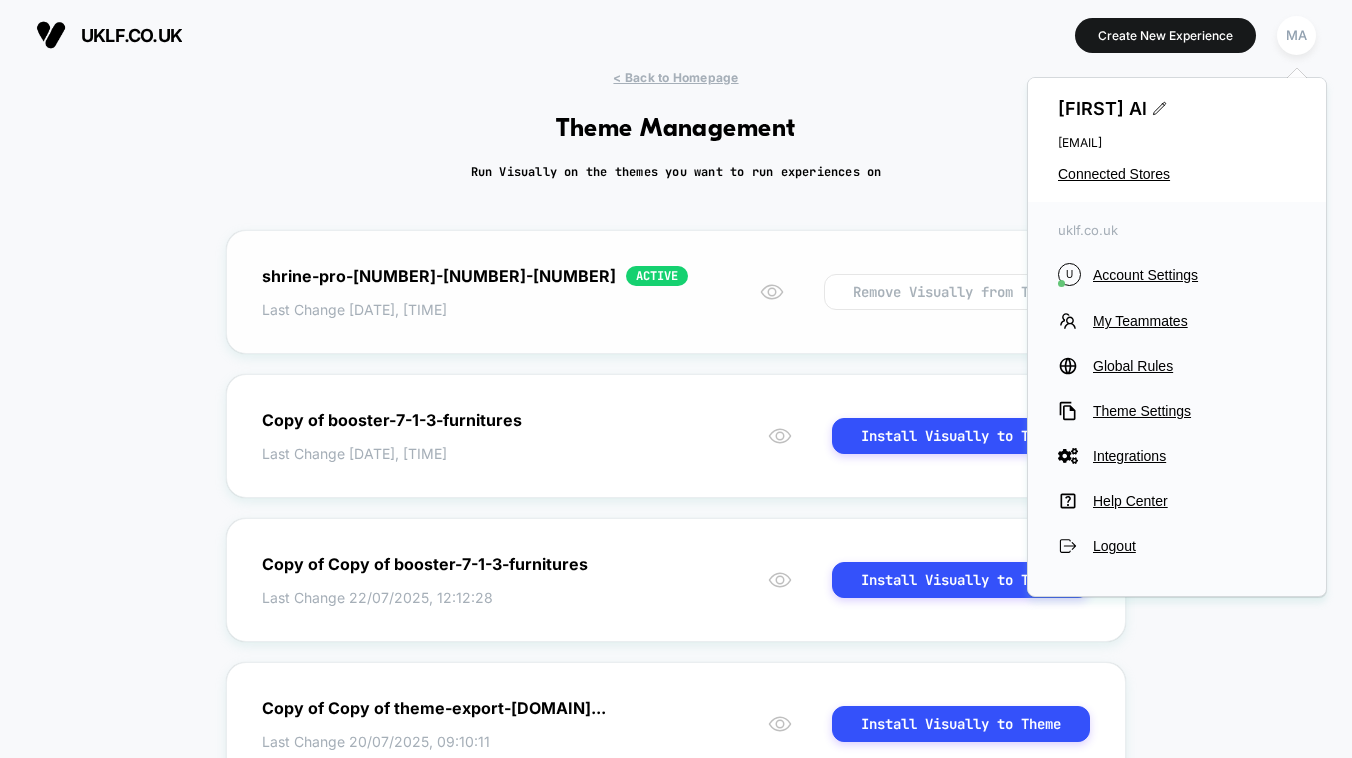 click on "shrine-pro-1-3-0 ACTIVE Last Change   [DATE], [TIME] Remove Visually from Theme" at bounding box center [676, 292] 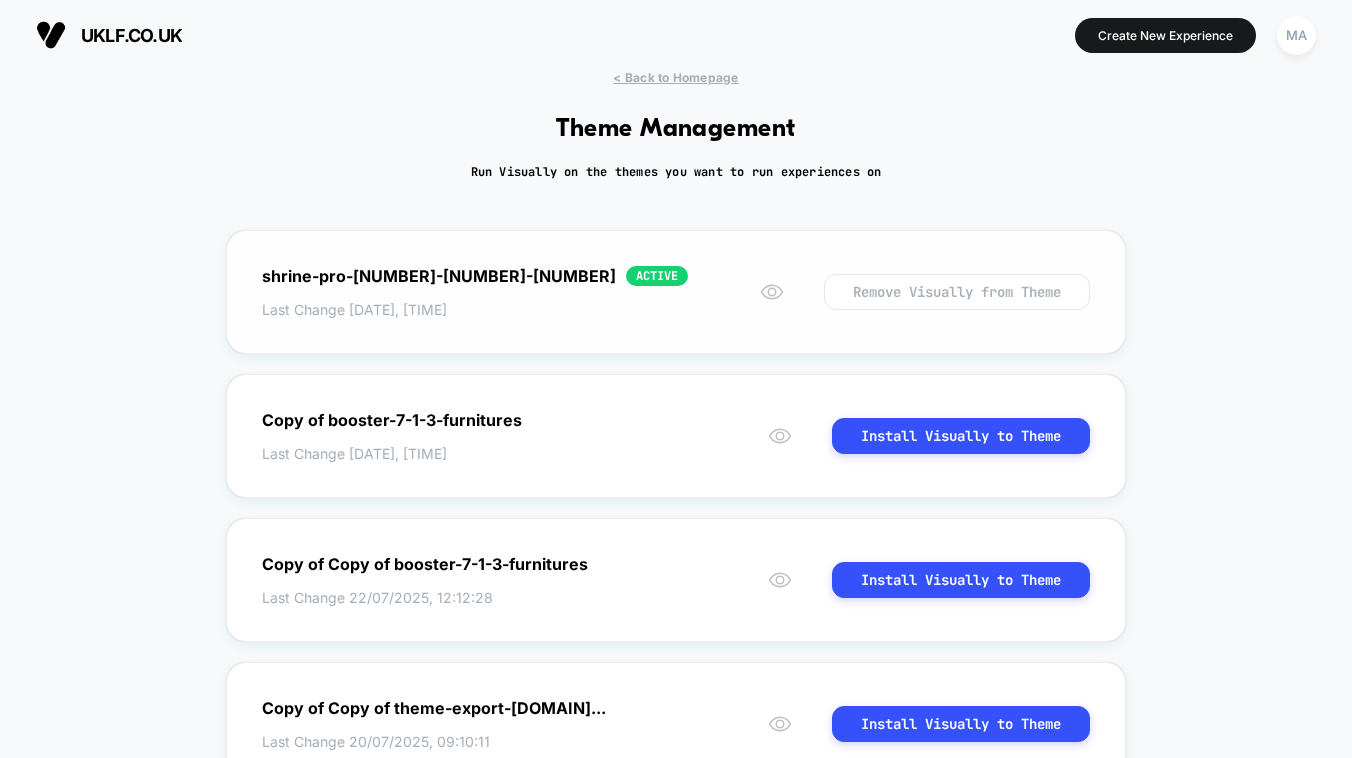 click on "Last Change   [DATE], [TIME]" at bounding box center (475, 309) 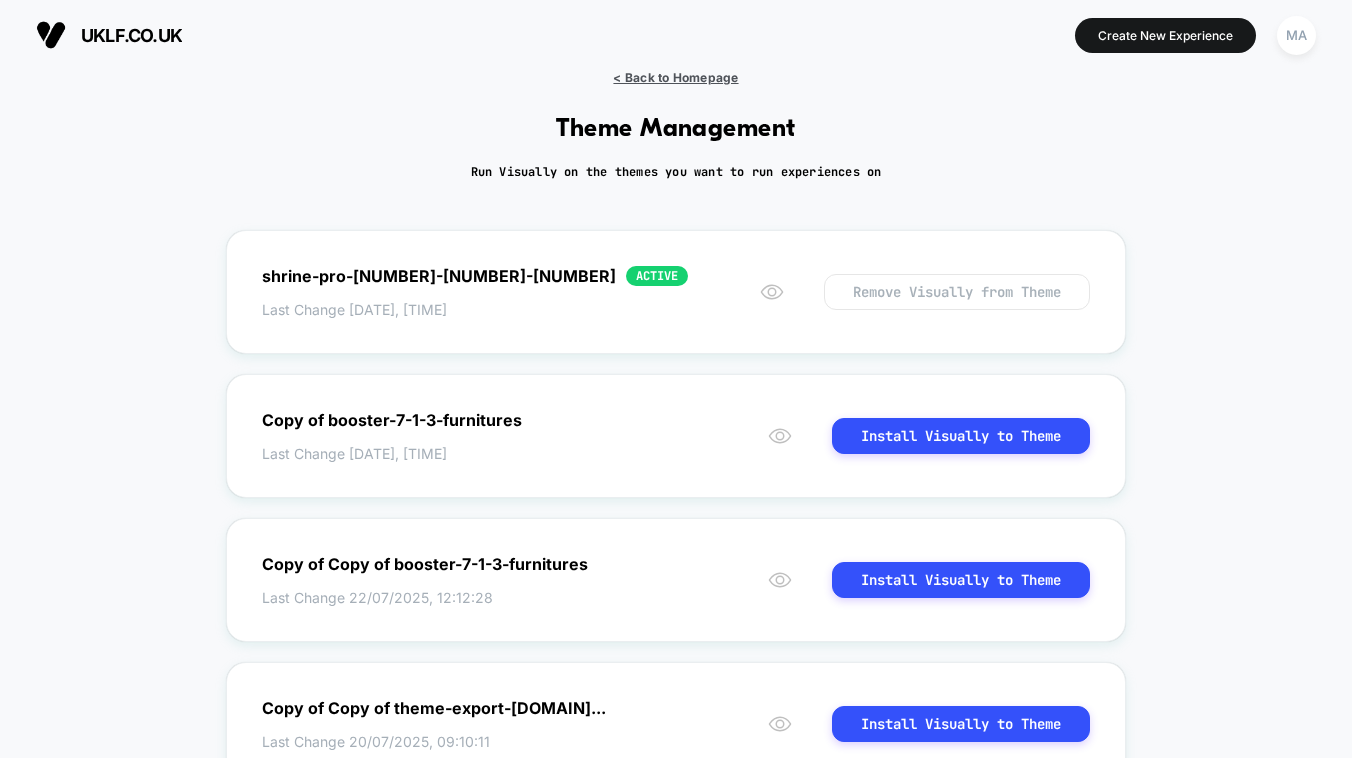 click on "< Back to Homepage" at bounding box center (675, 77) 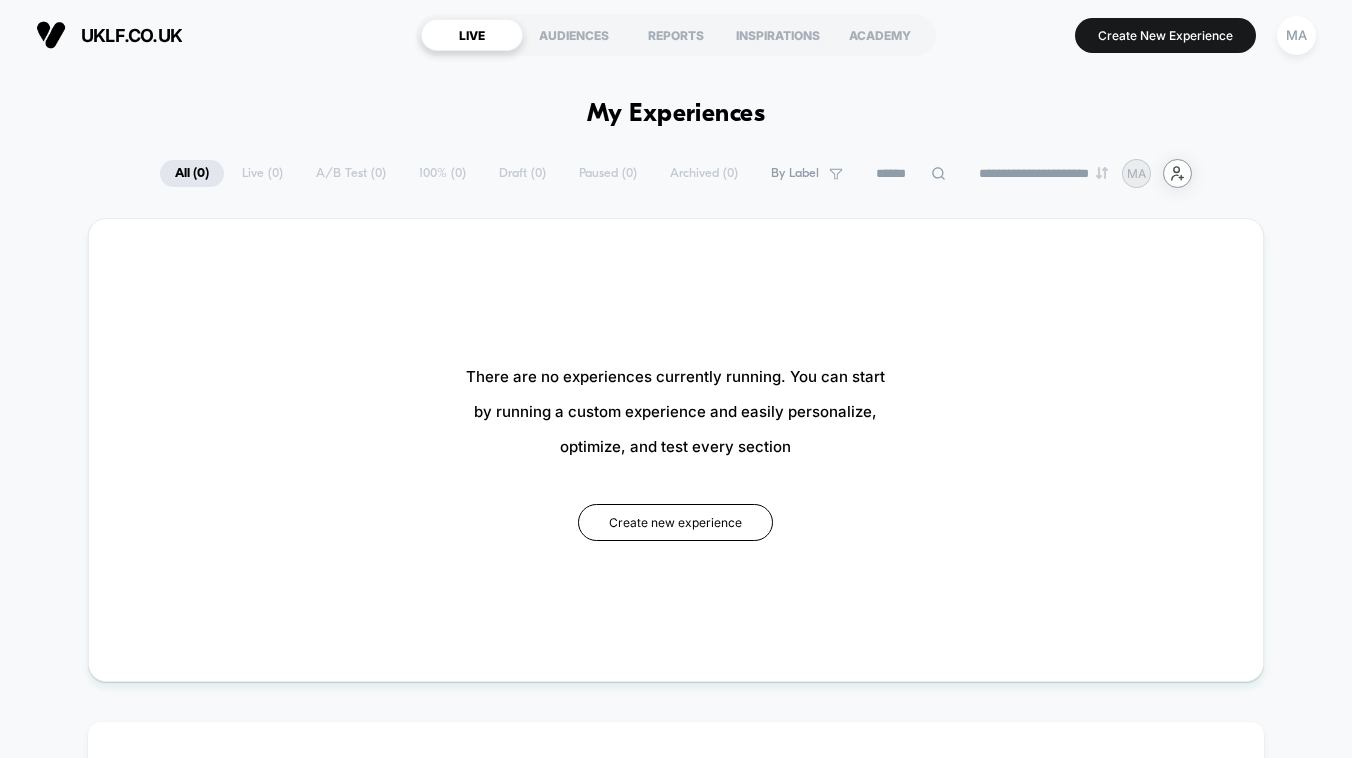 click 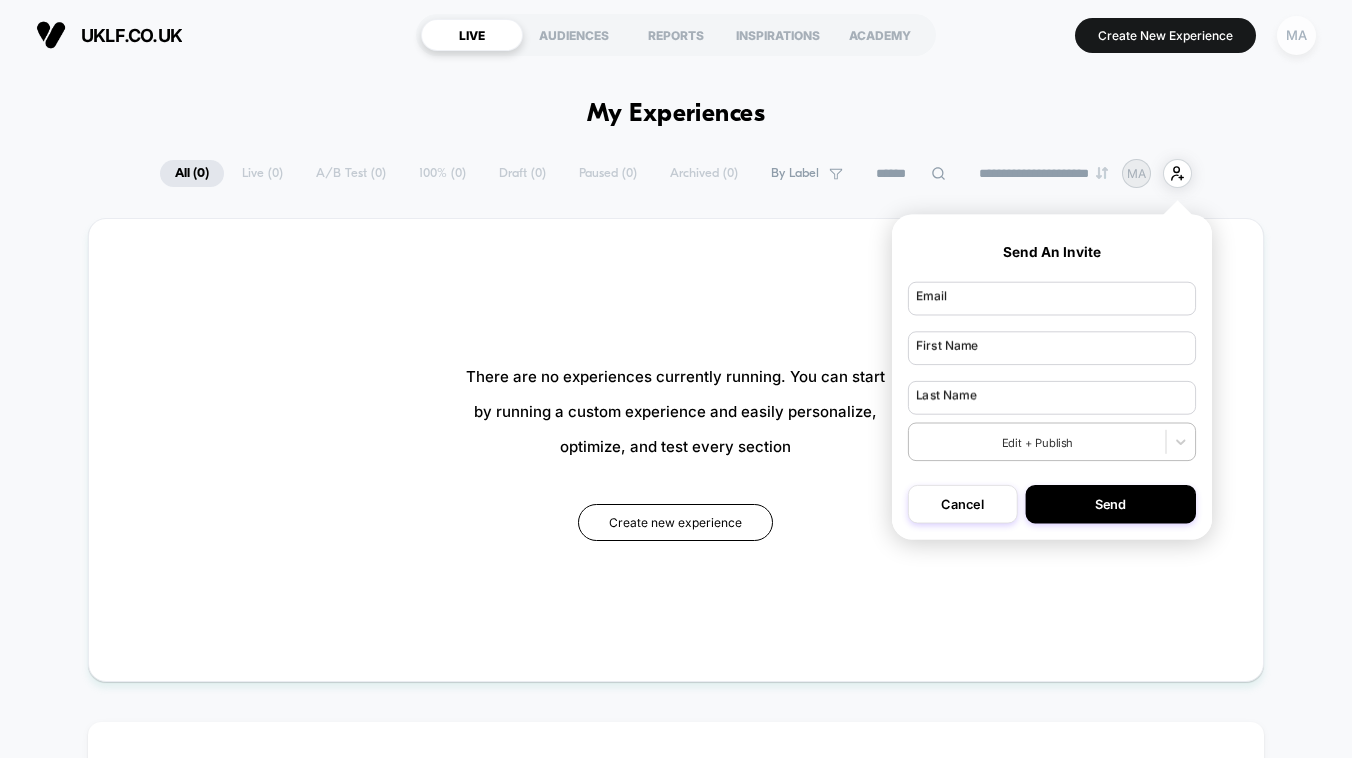 click on "MA" at bounding box center (1296, 35) 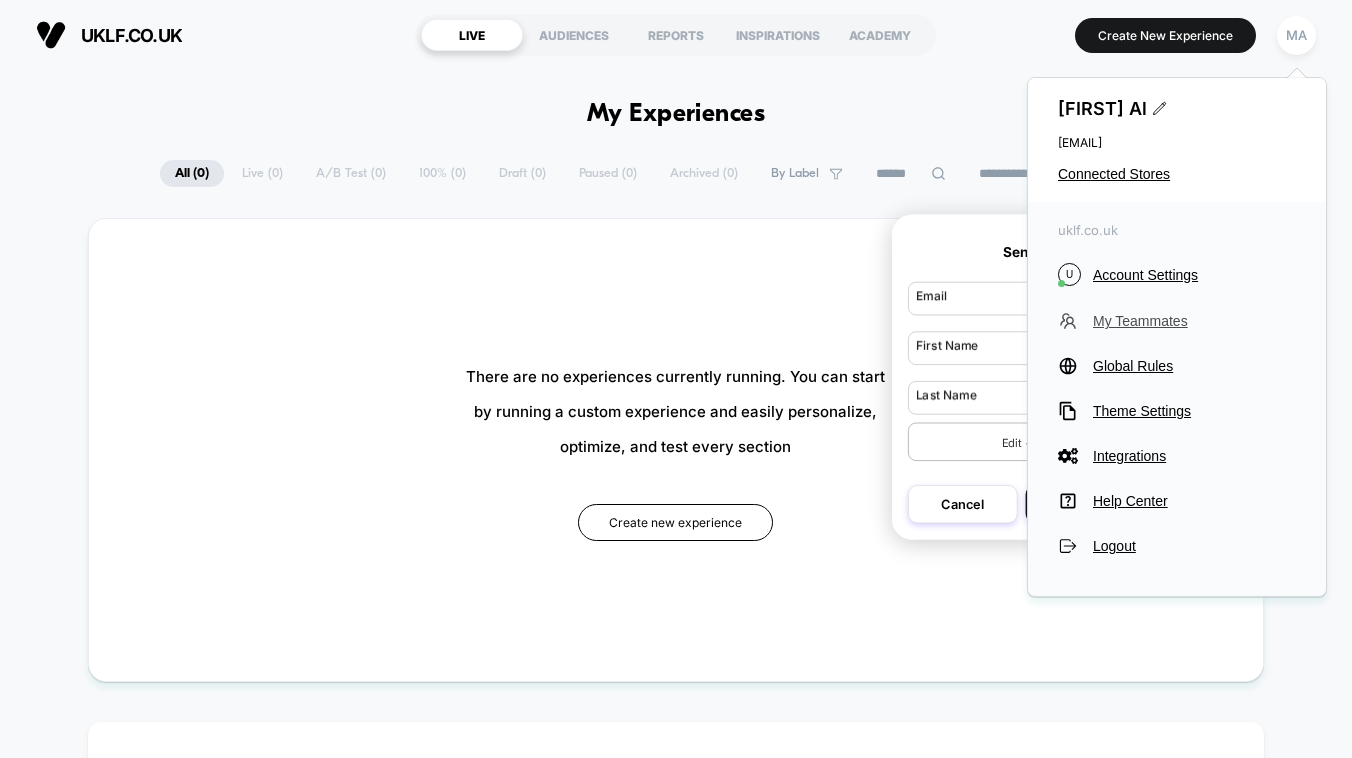 click on "My Teammates" at bounding box center (1194, 321) 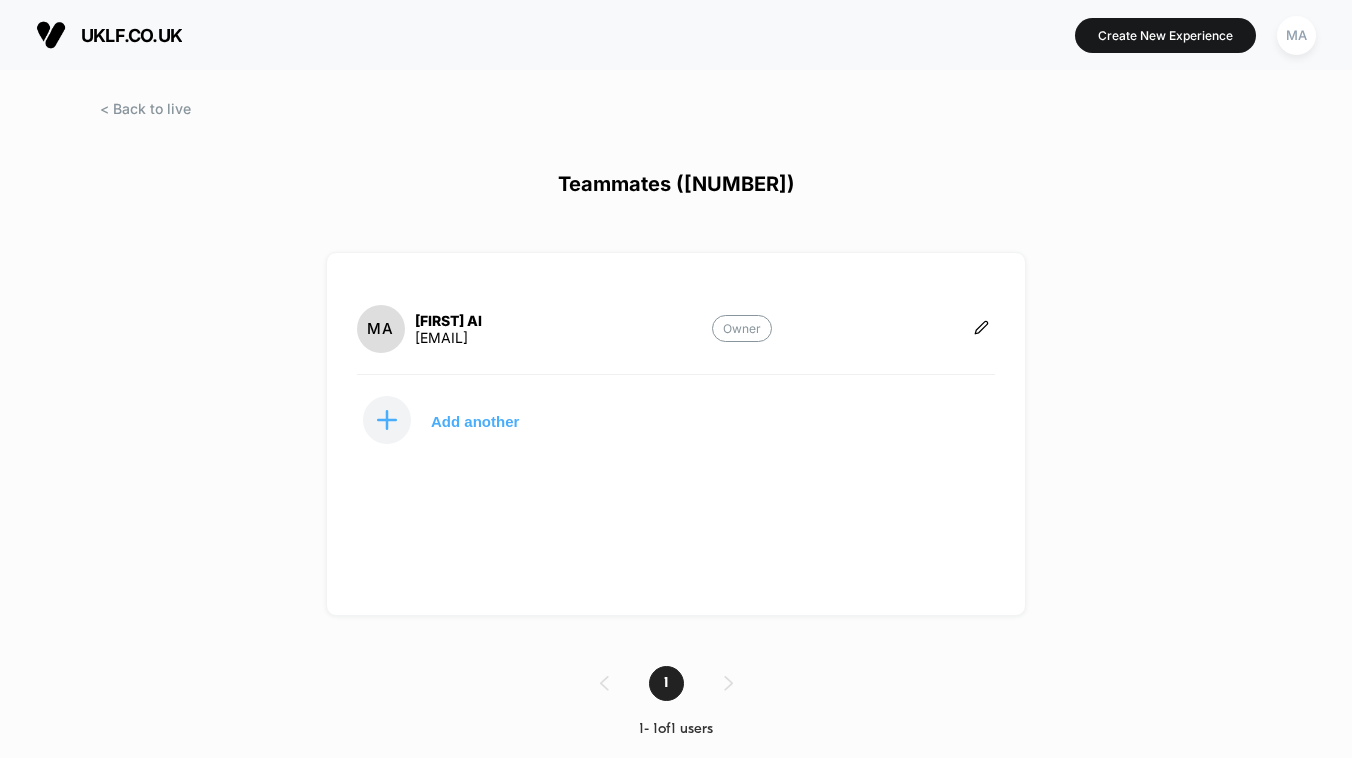 click on "MA [LAST] Al [EMAIL] Owner" at bounding box center (564, 328) 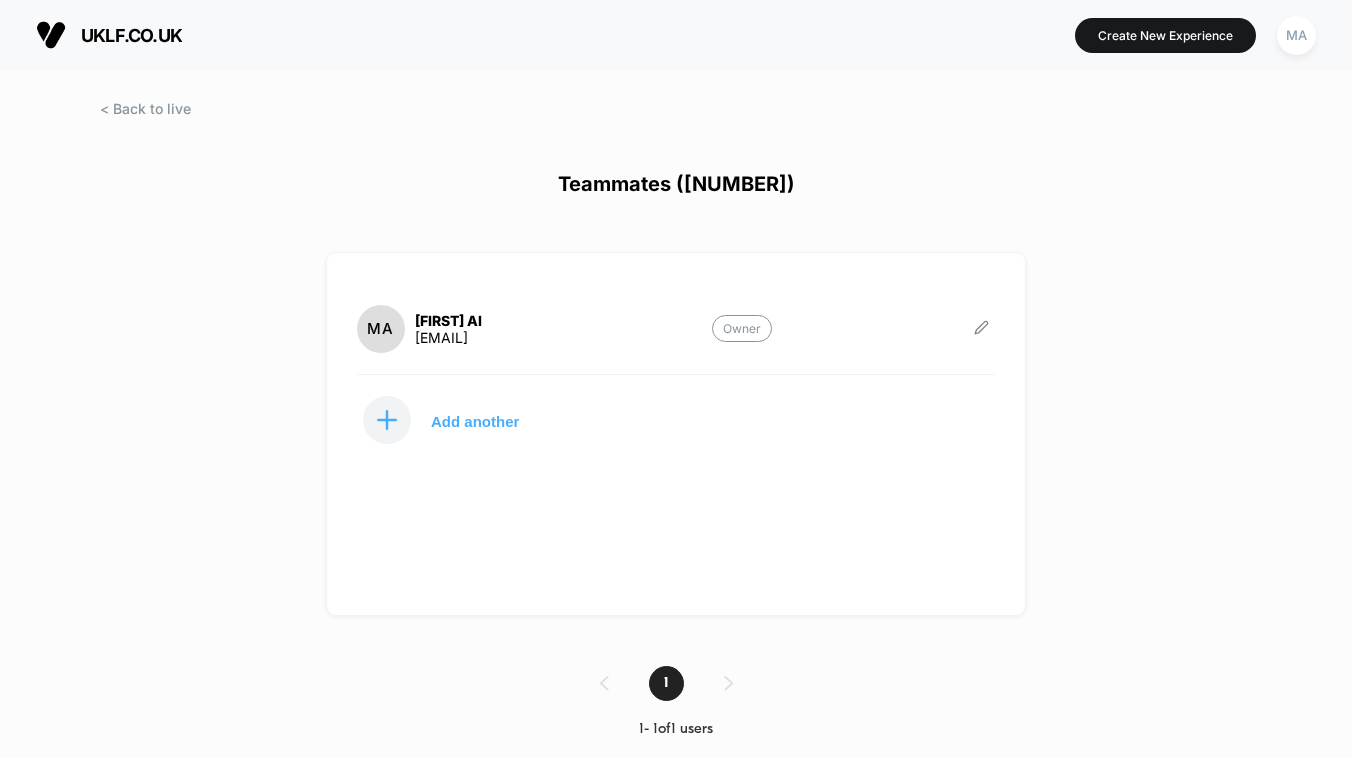 click 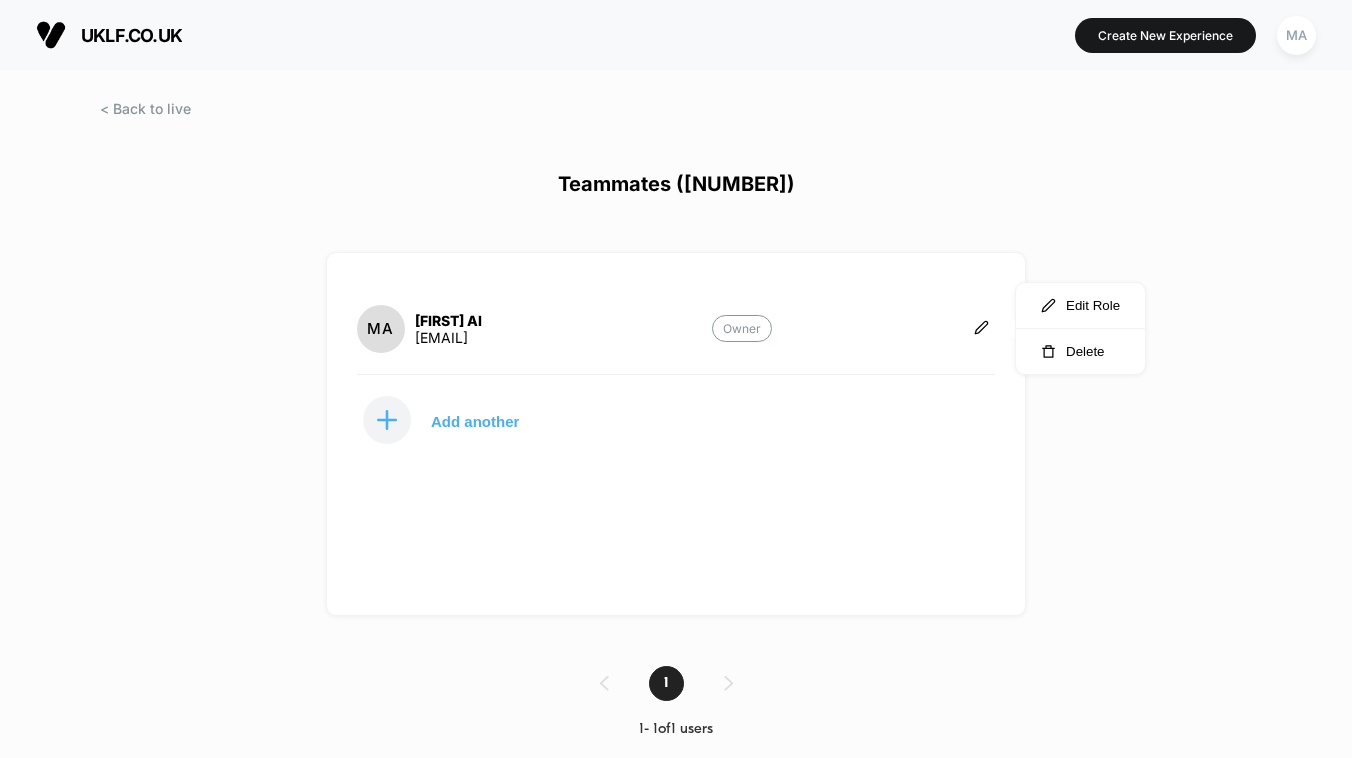 click on "MA [LAST] Al [EMAIL] Owner" at bounding box center (676, 339) 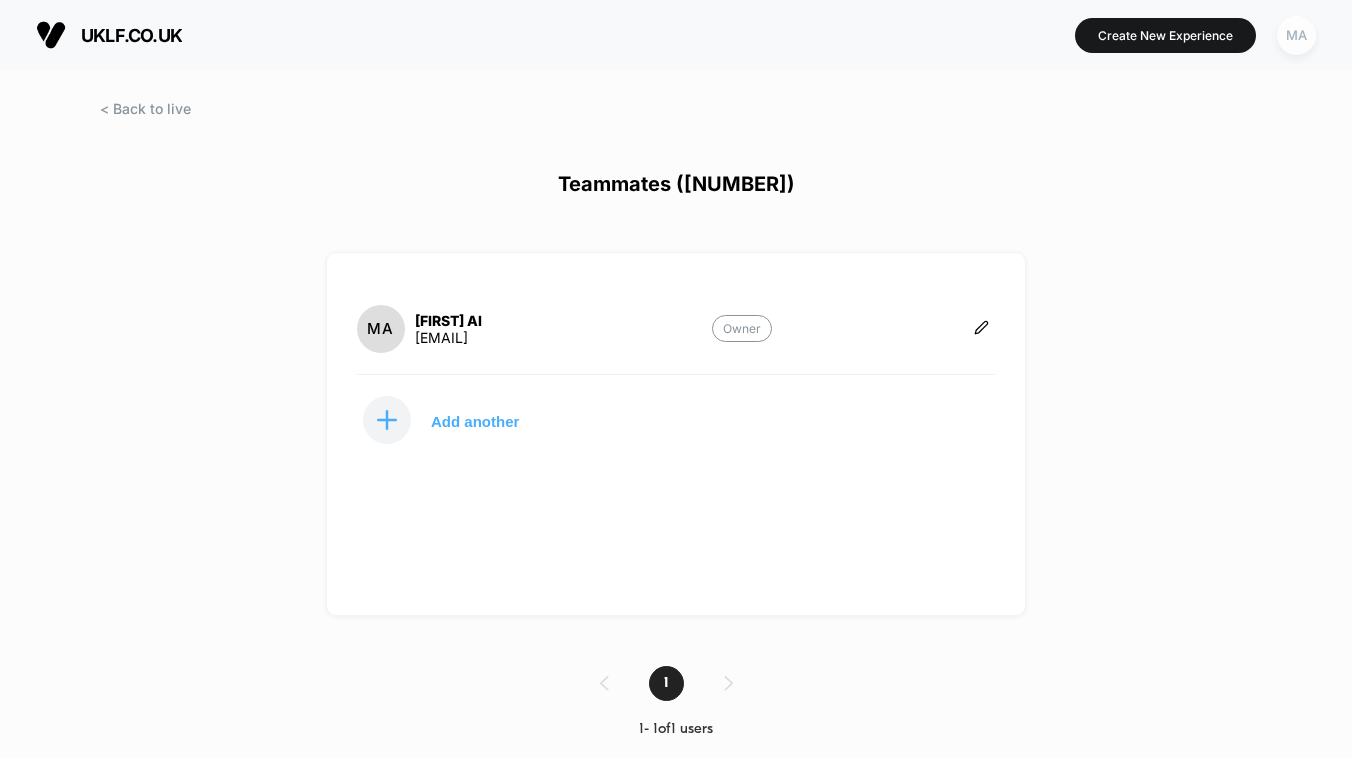 click on "MA" at bounding box center [1296, 35] 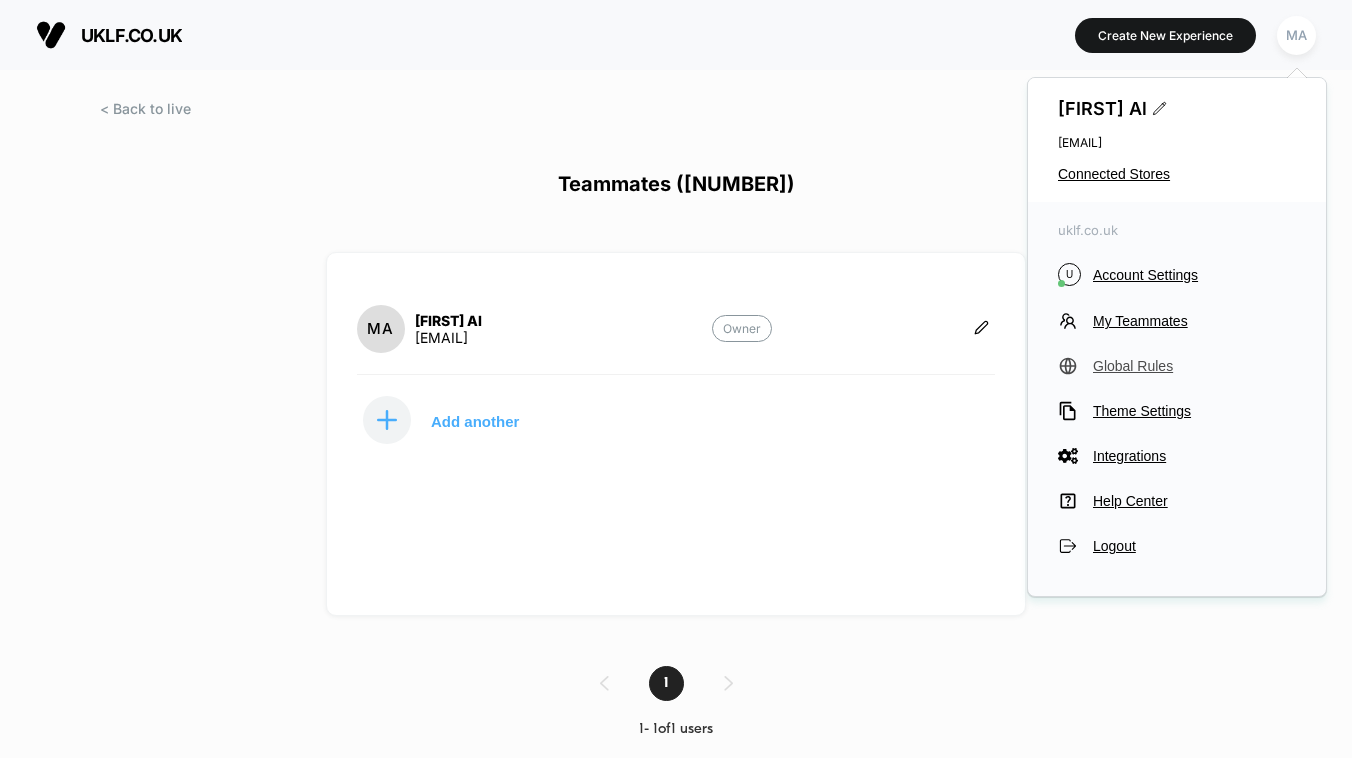click on "Global Rules" at bounding box center (1194, 366) 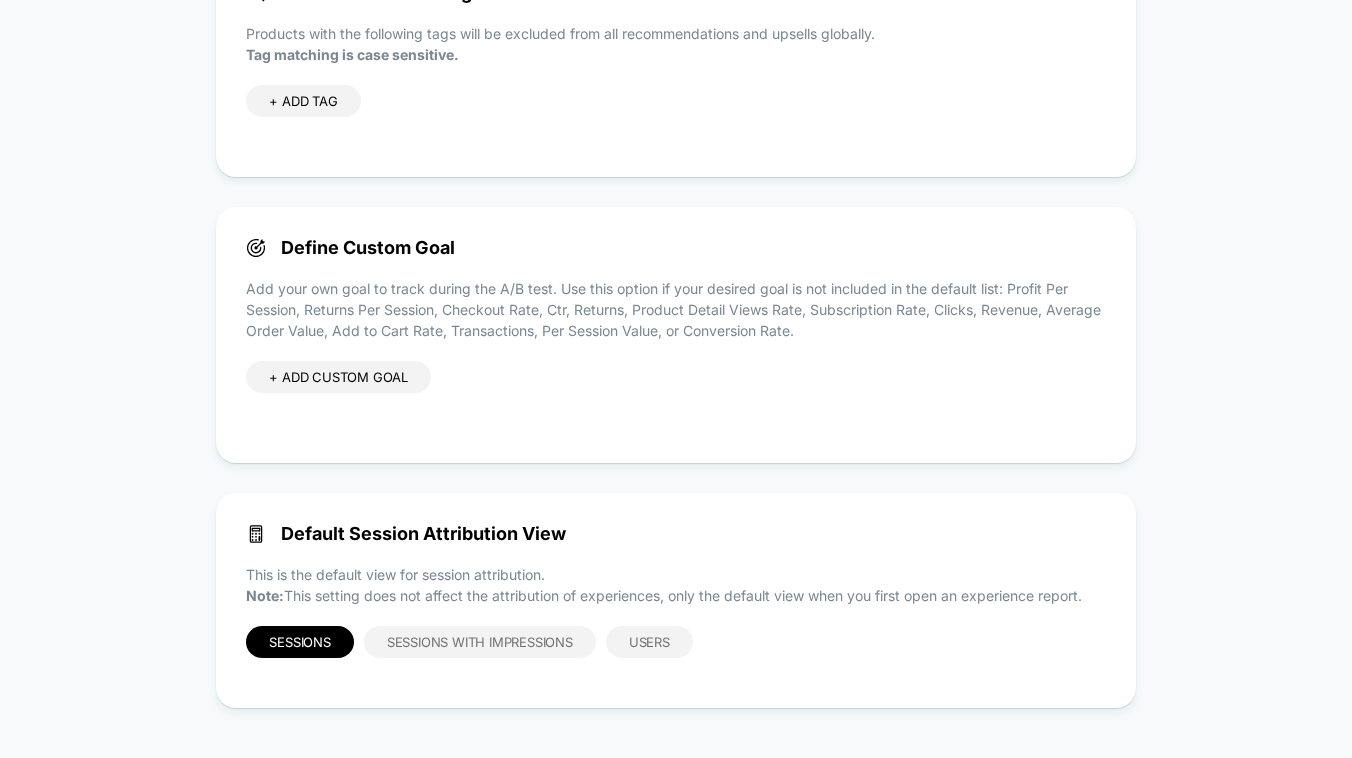 scroll, scrollTop: 0, scrollLeft: 0, axis: both 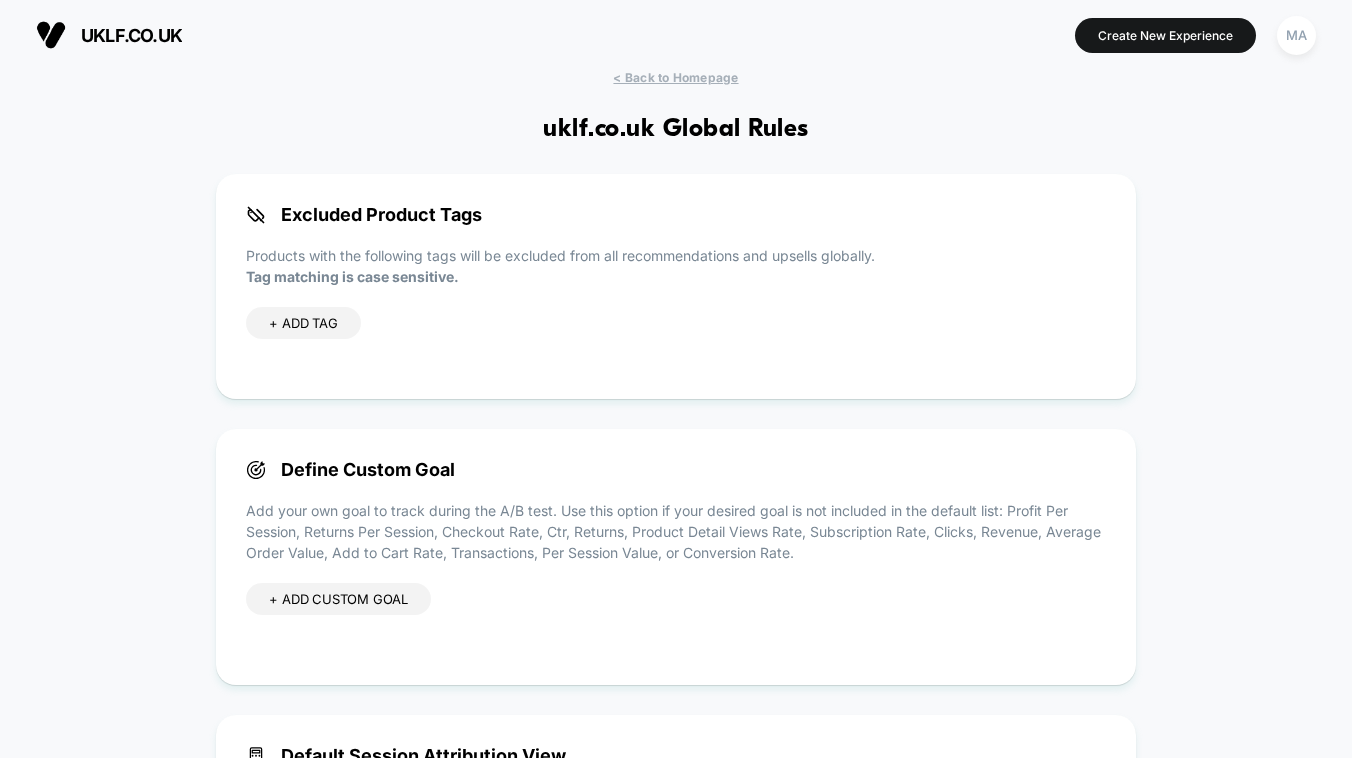 click on "+ ADD TAG" at bounding box center [303, 323] 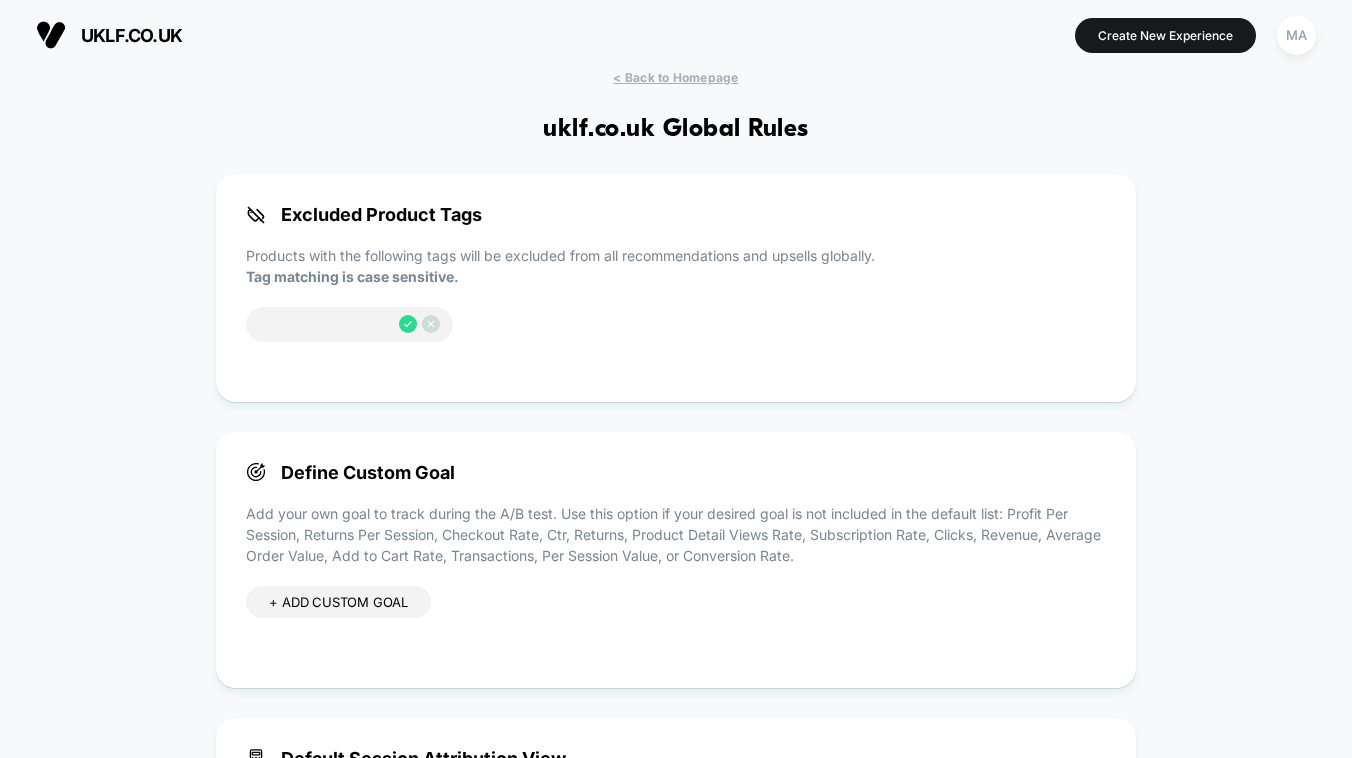 click 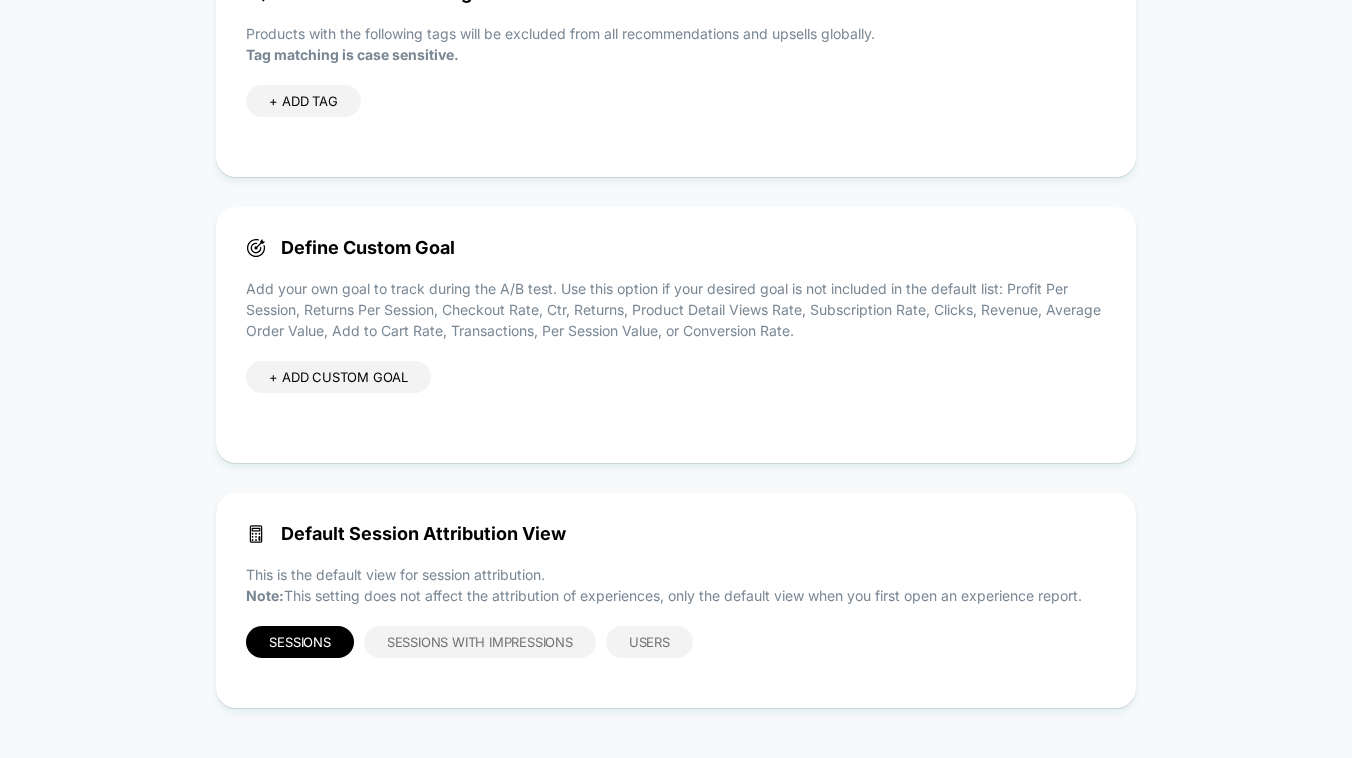 scroll, scrollTop: 0, scrollLeft: 0, axis: both 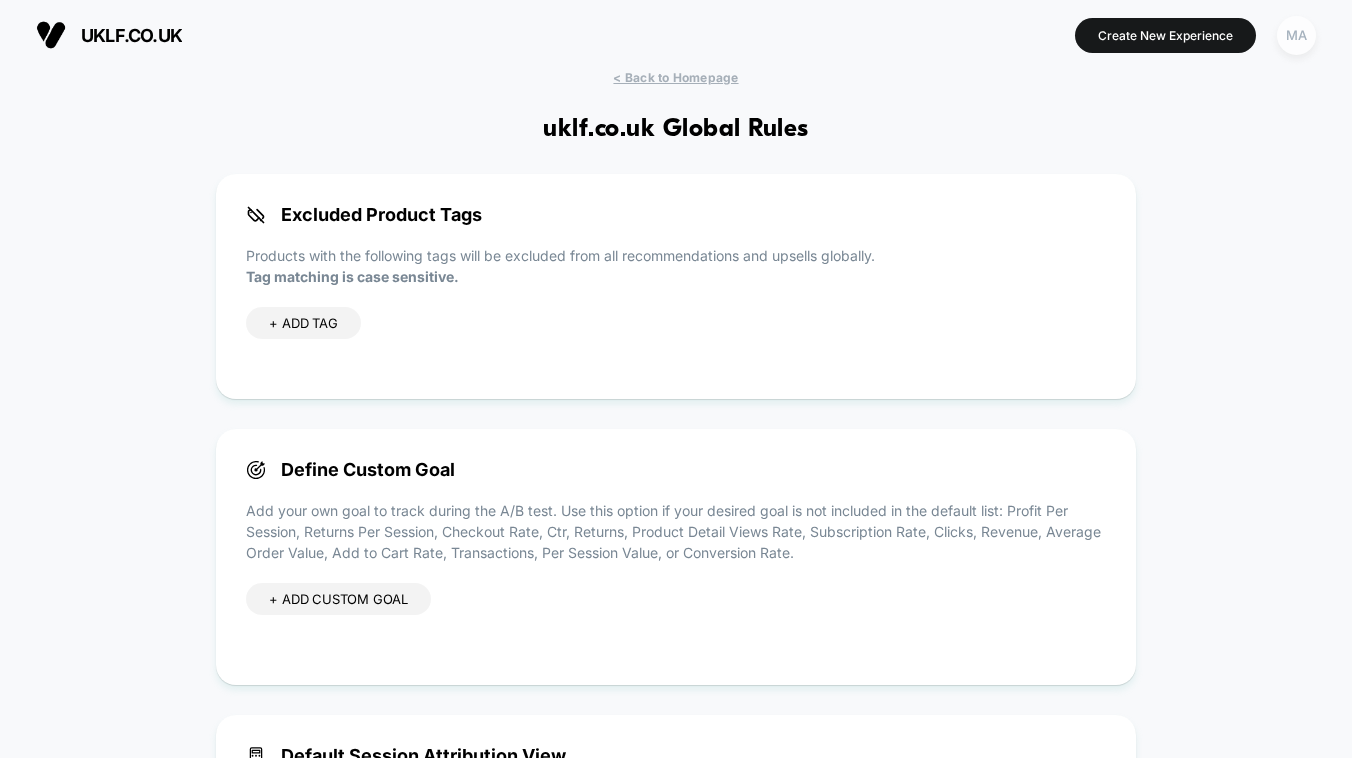 click on "MA" at bounding box center [1296, 35] 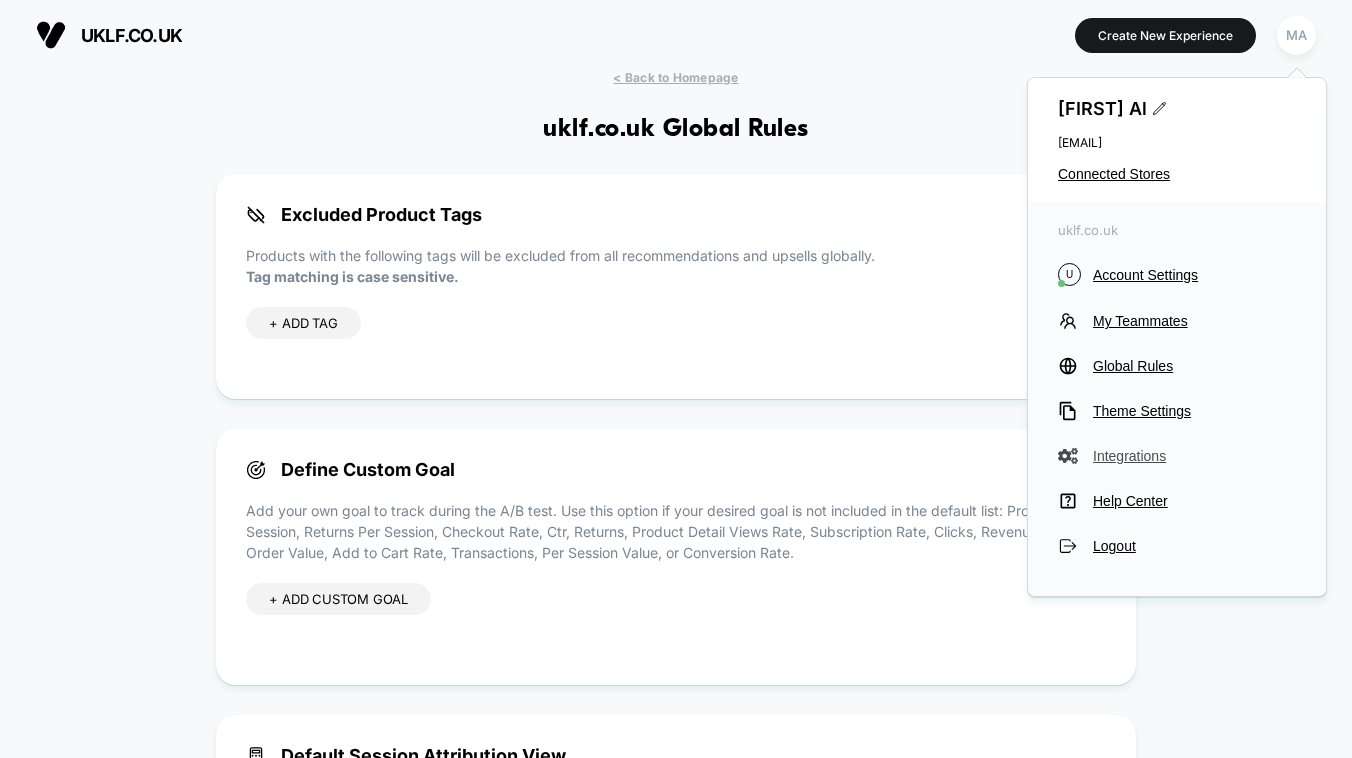click on "Integrations" at bounding box center [1194, 456] 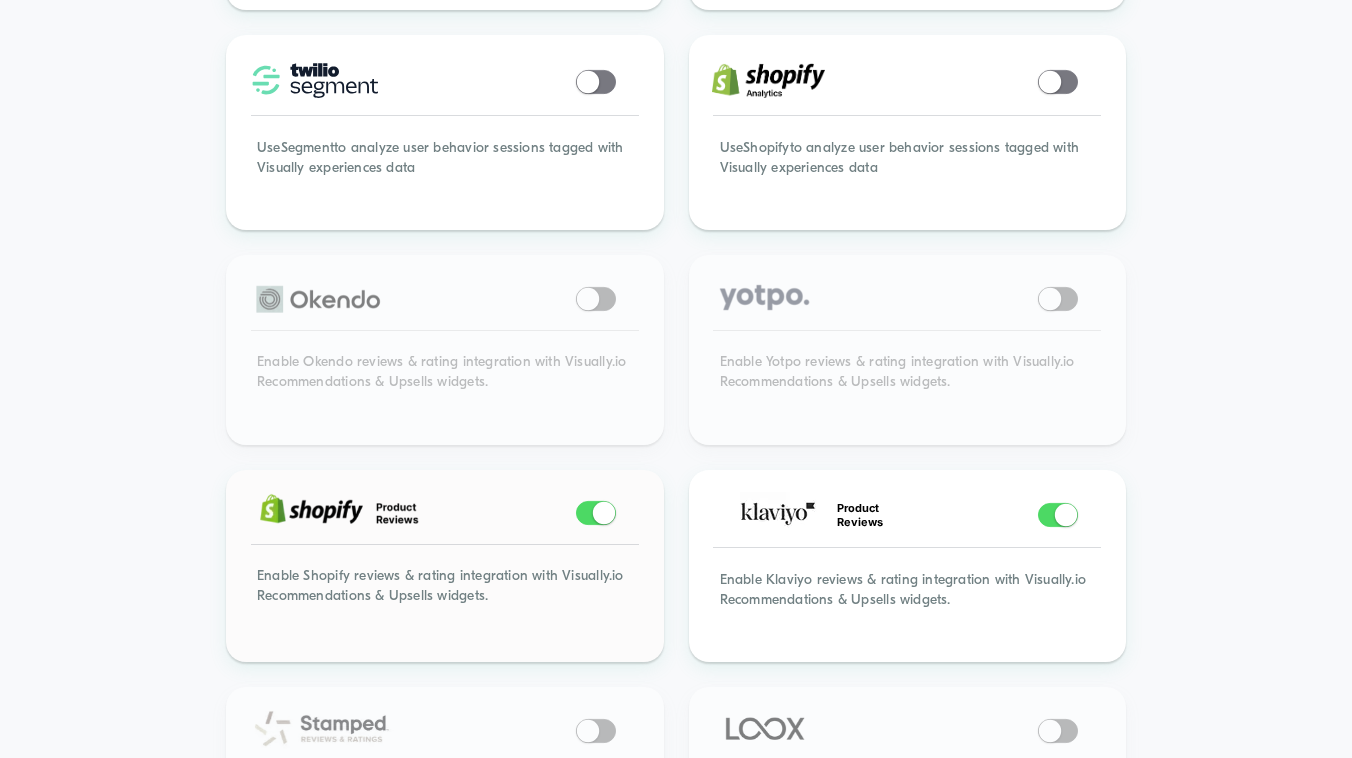 scroll, scrollTop: 1267, scrollLeft: 0, axis: vertical 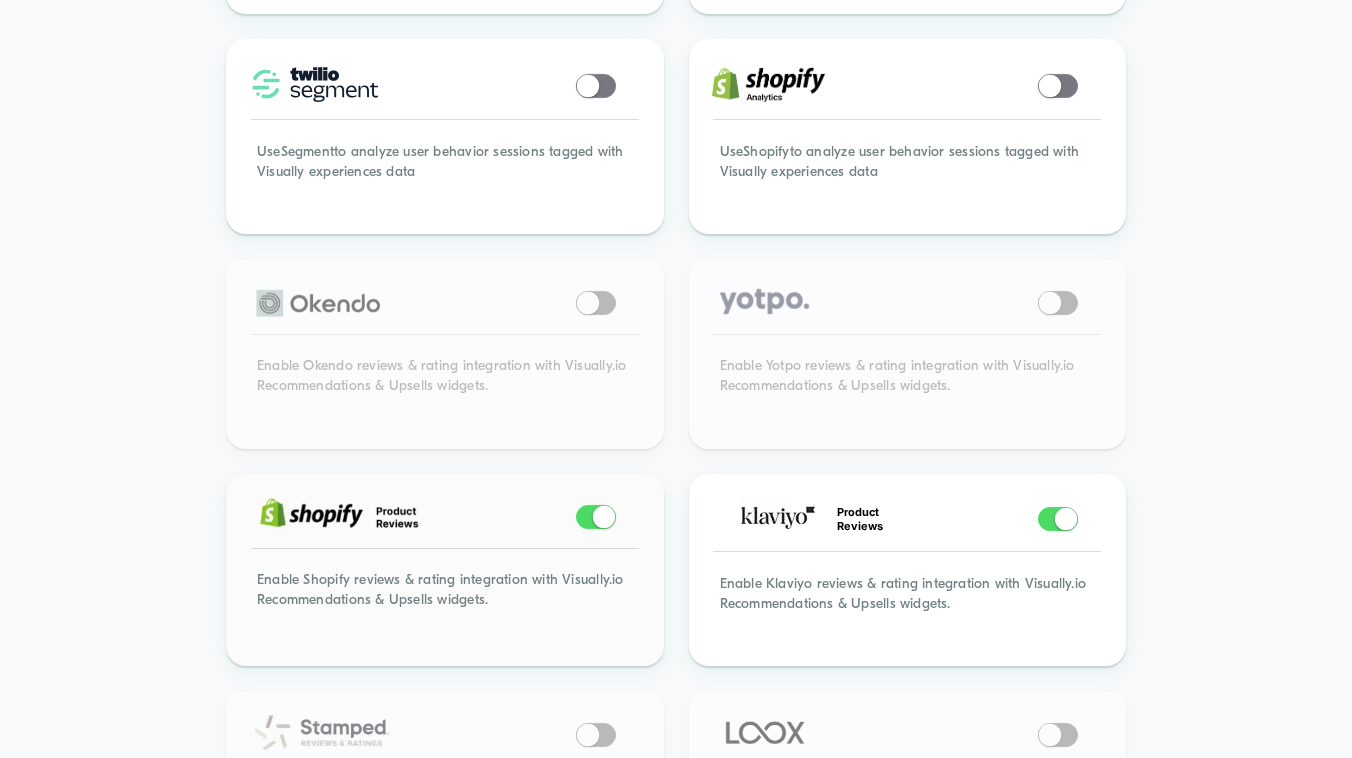 click on "Enable Shopify reviews & rating integration with Visually.io Recommendations & Upsells widgets." at bounding box center (445, 603) 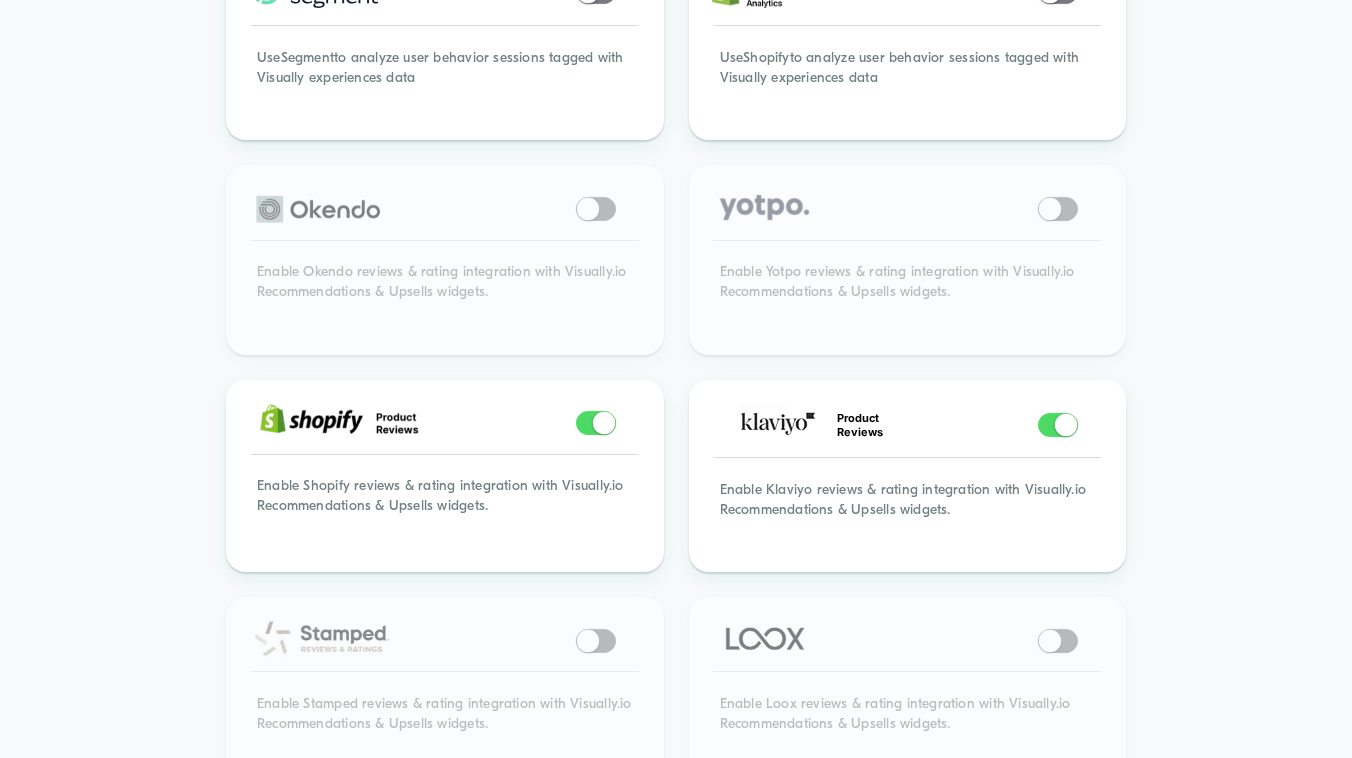 scroll, scrollTop: 679, scrollLeft: 0, axis: vertical 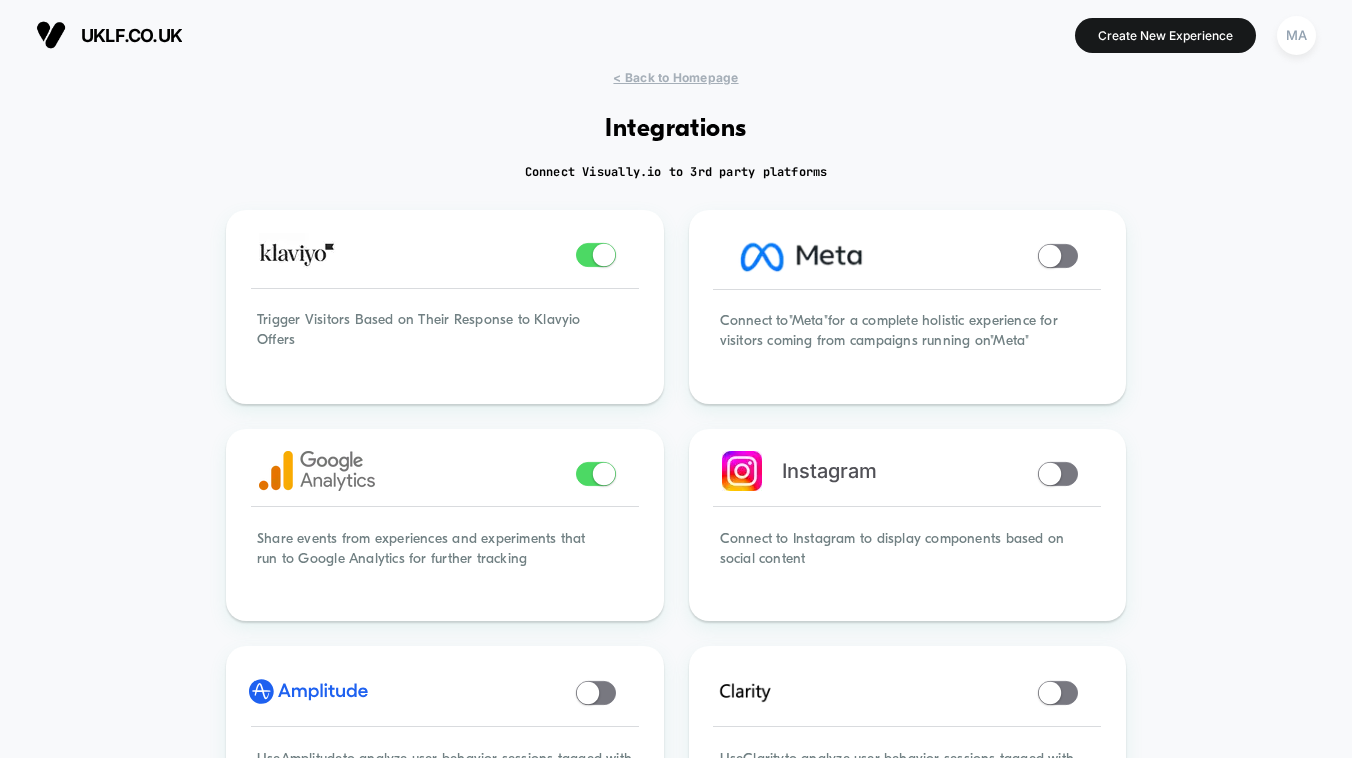 click on "uklf.co.uk" at bounding box center (131, 35) 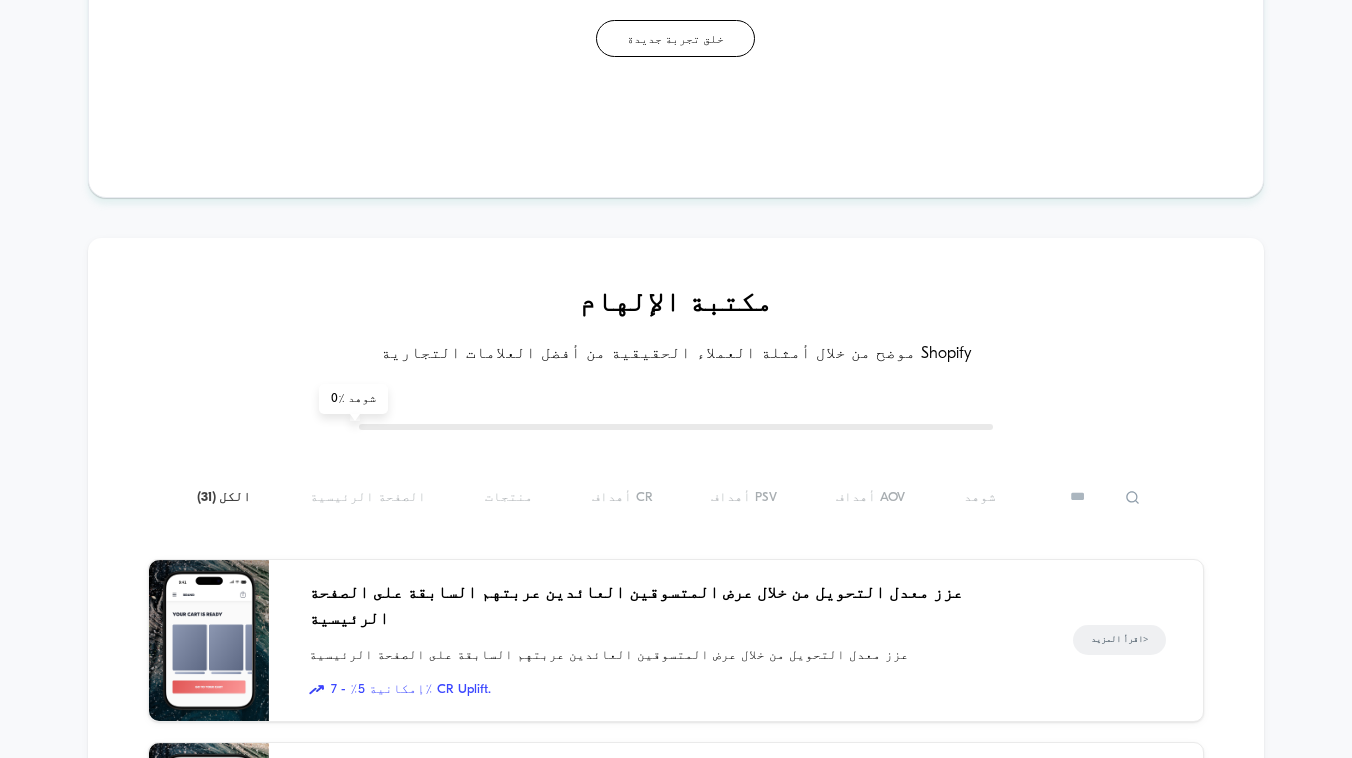 scroll, scrollTop: 0, scrollLeft: 0, axis: both 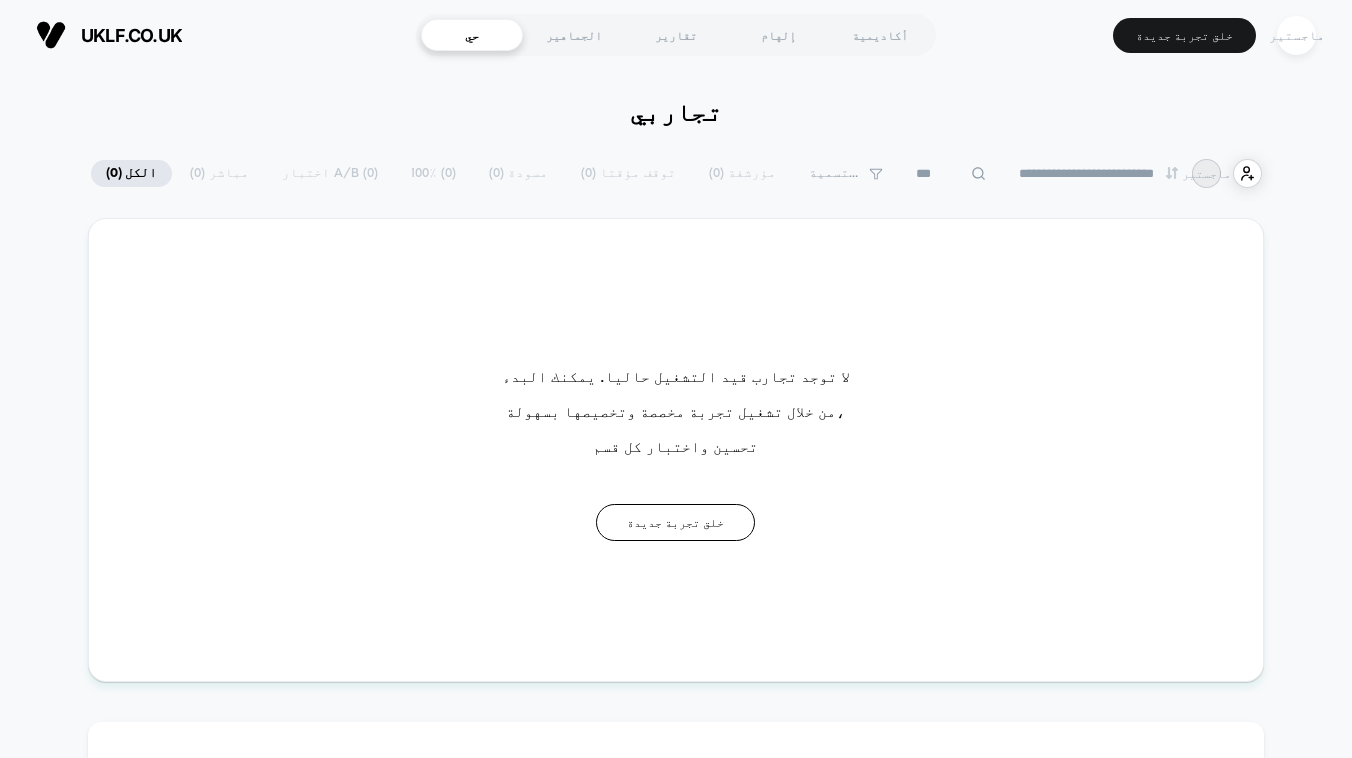 click on "UKLF.CO.UK" at bounding box center (109, 35) 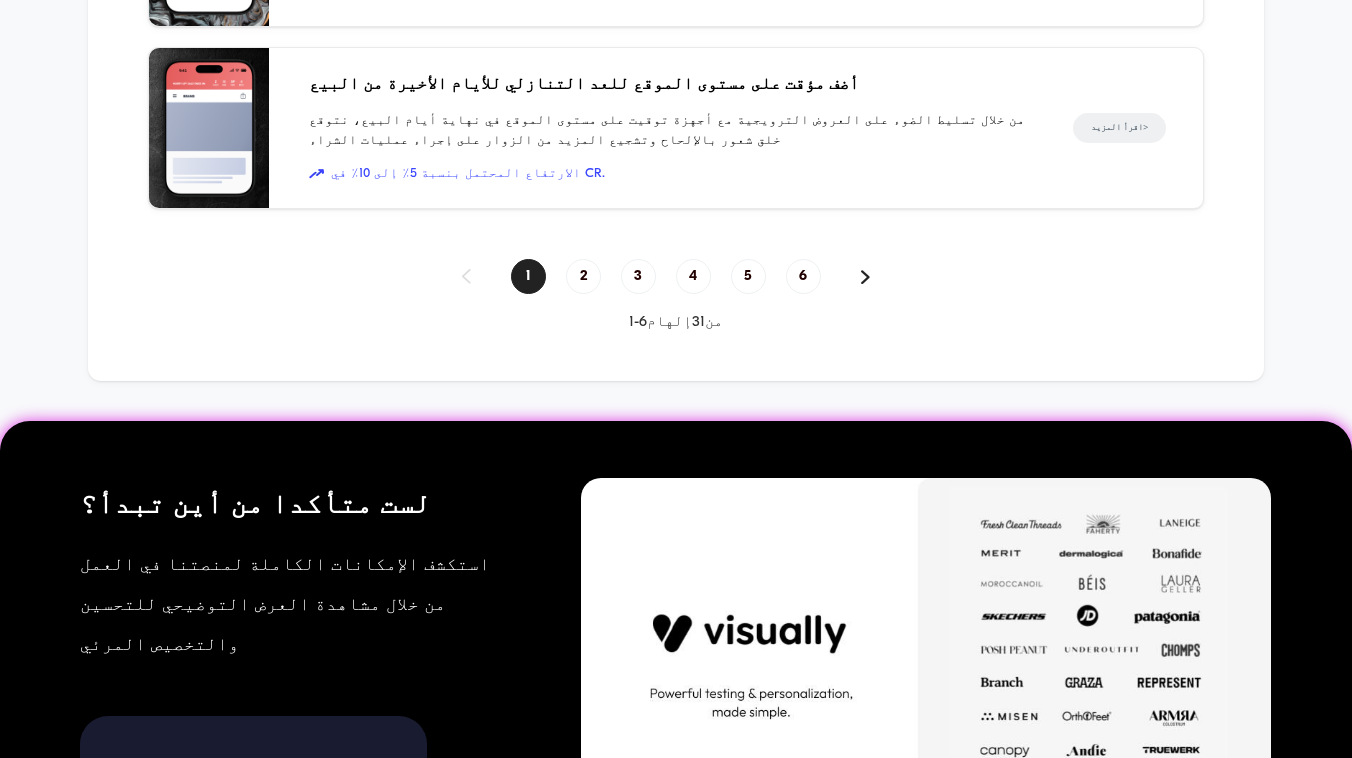 scroll, scrollTop: 2048, scrollLeft: 0, axis: vertical 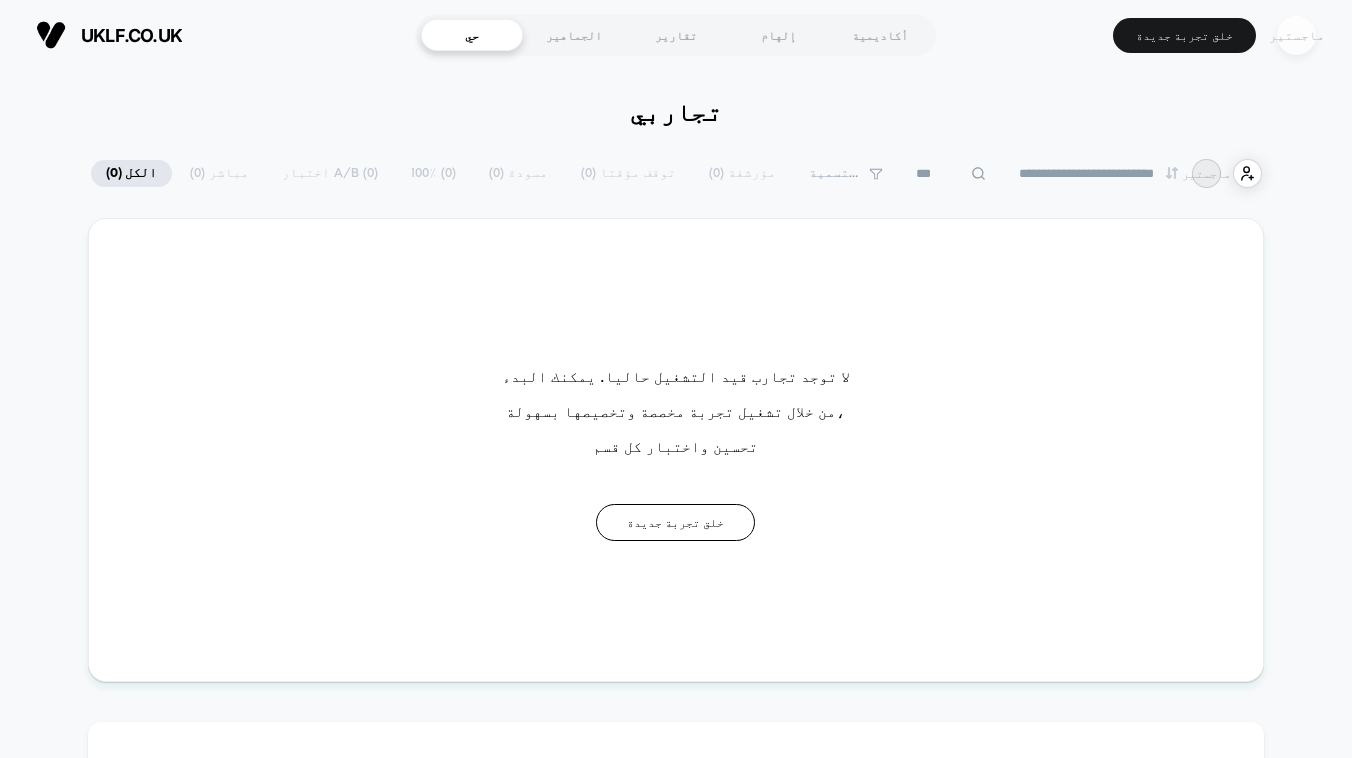 click on "ماجستير" at bounding box center [1296, 35] 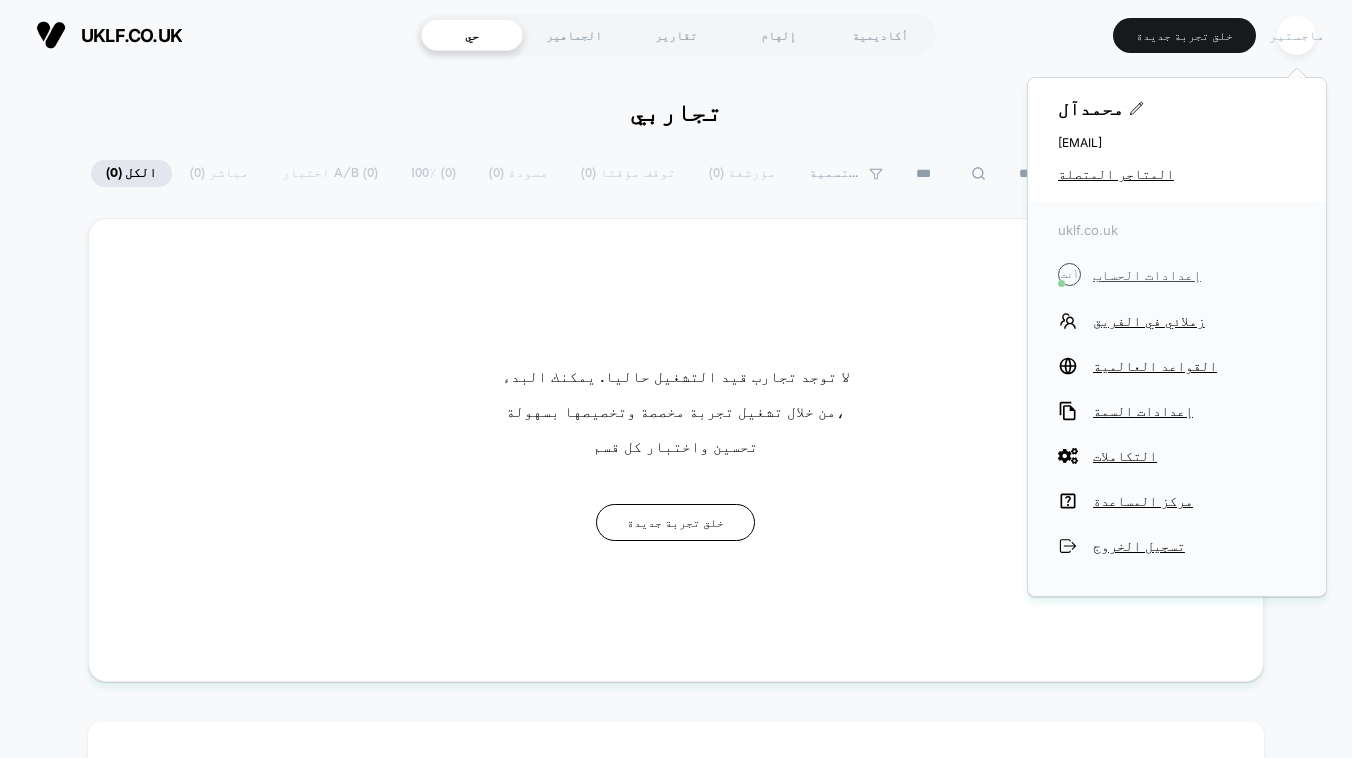 click on "إعدادات الحساب" at bounding box center [1194, 275] 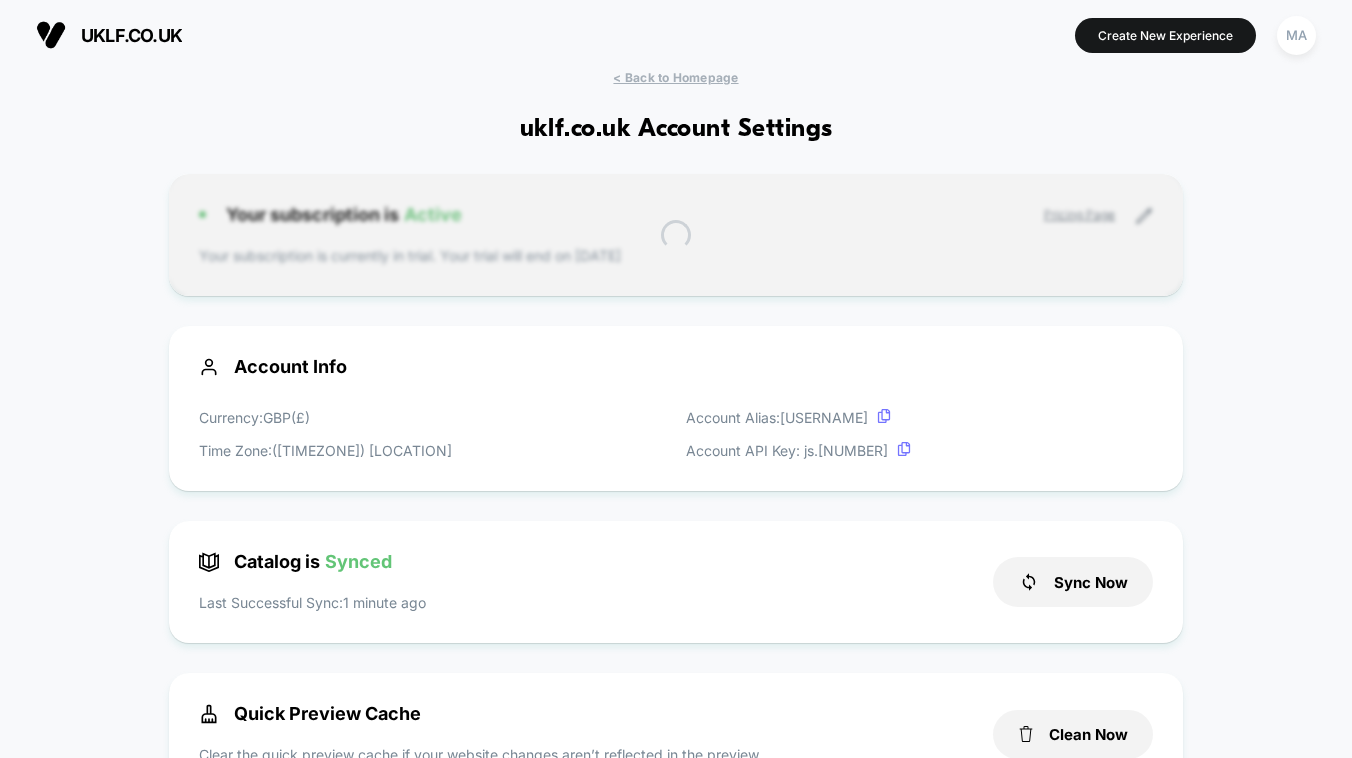 scroll, scrollTop: 270, scrollLeft: 0, axis: vertical 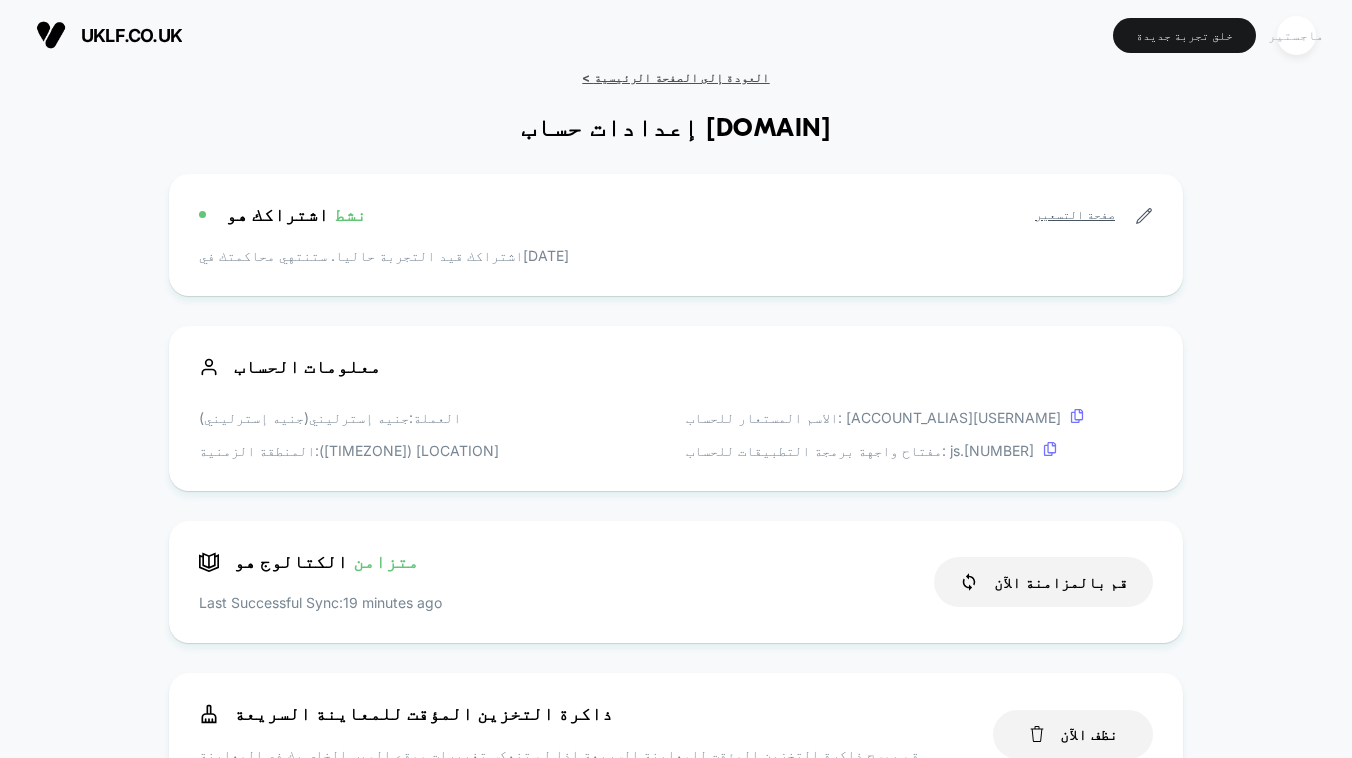 click on "< العودة إلى الصفحة الرئيسية" at bounding box center [675, 77] 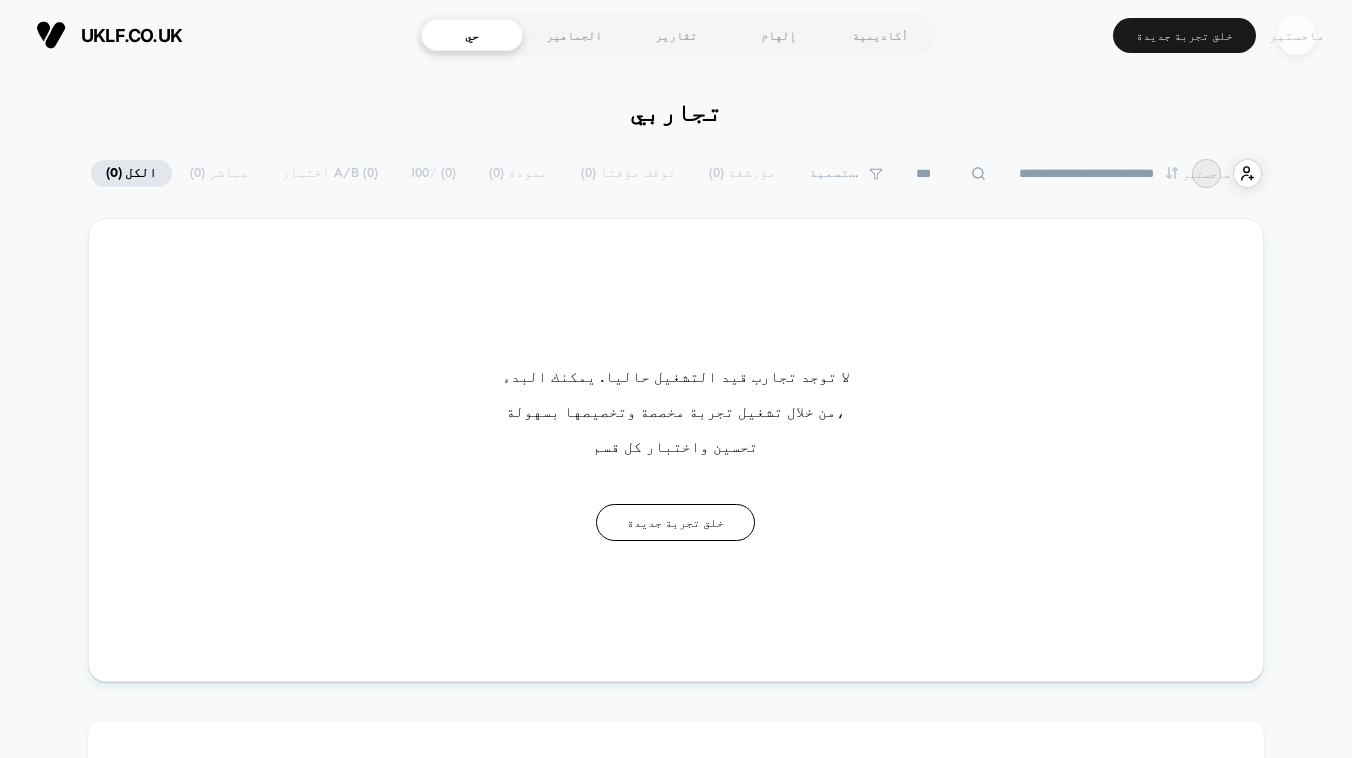 click on "ماجستير" at bounding box center [1296, 35] 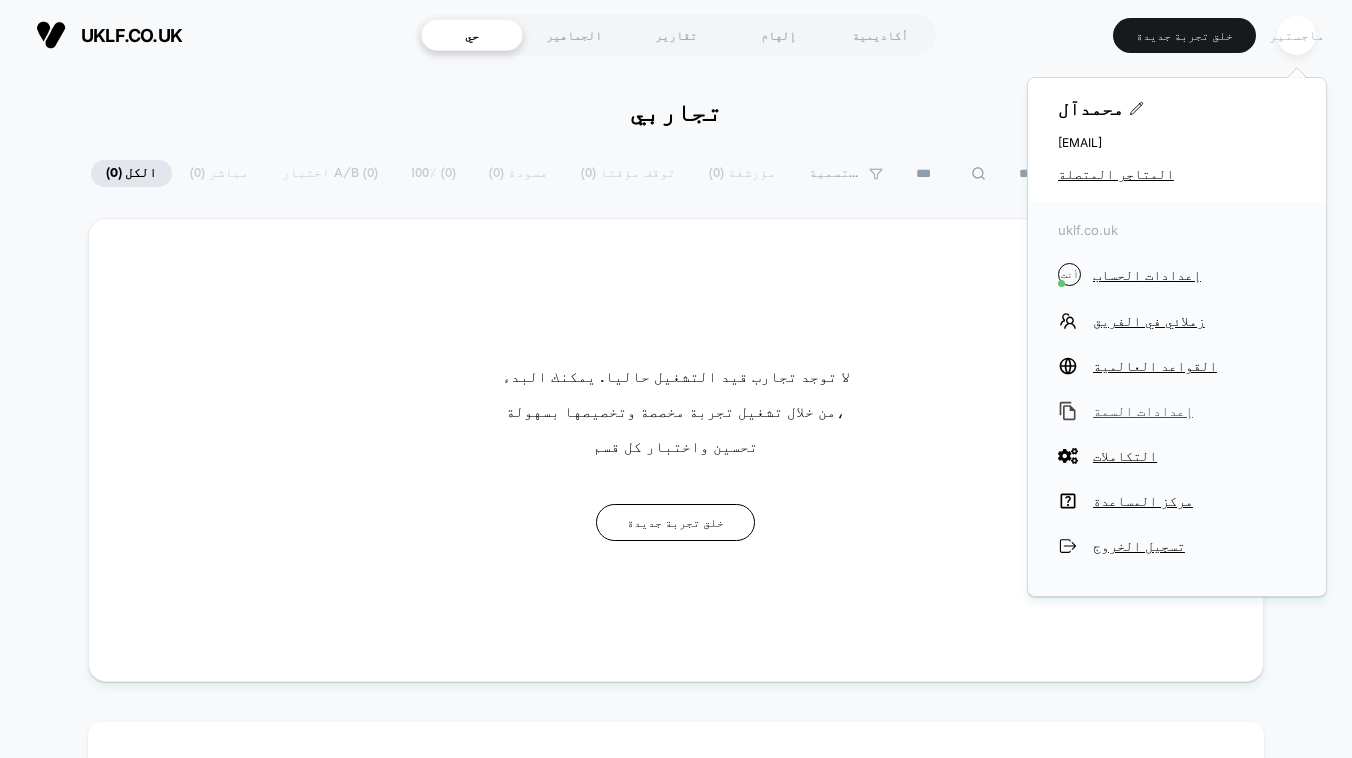 click on "إعدادات السمة" at bounding box center (1194, 411) 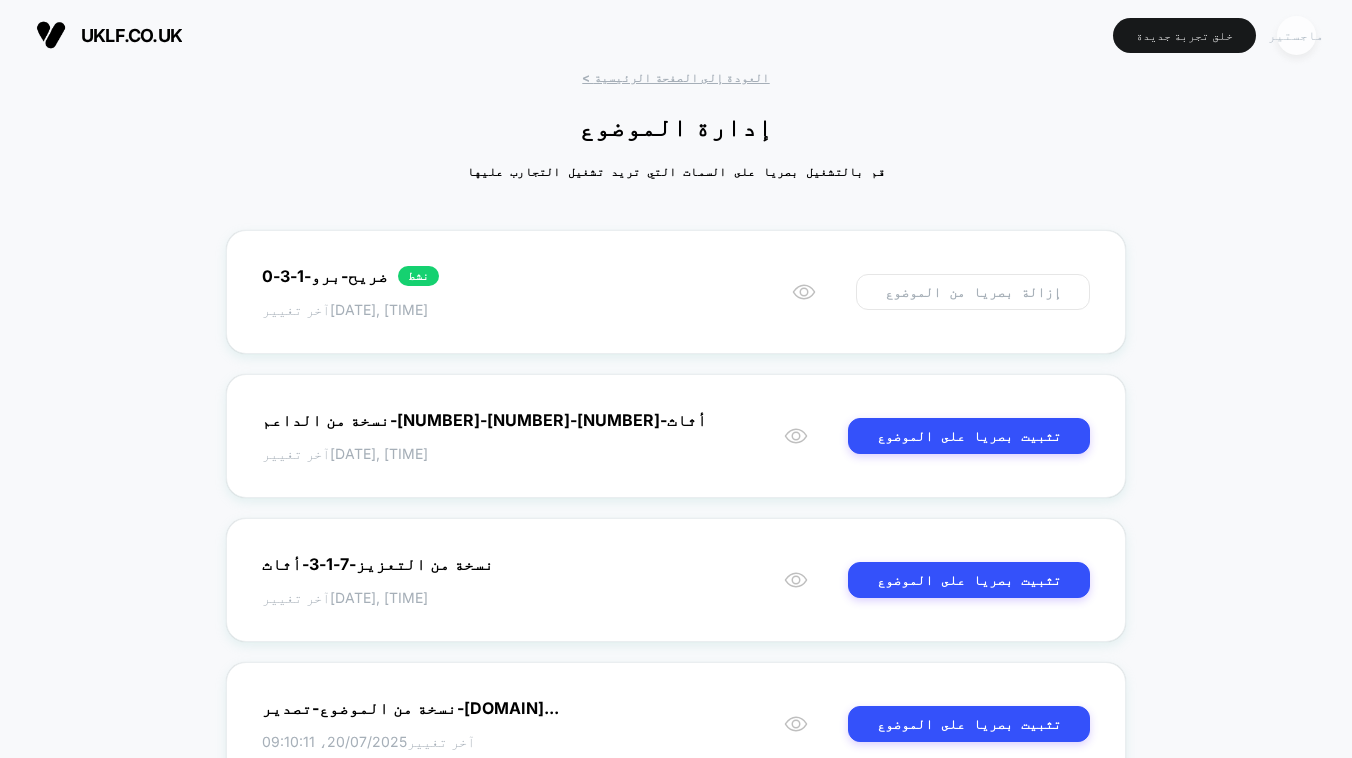 click on "ماجستير" at bounding box center [1296, 35] 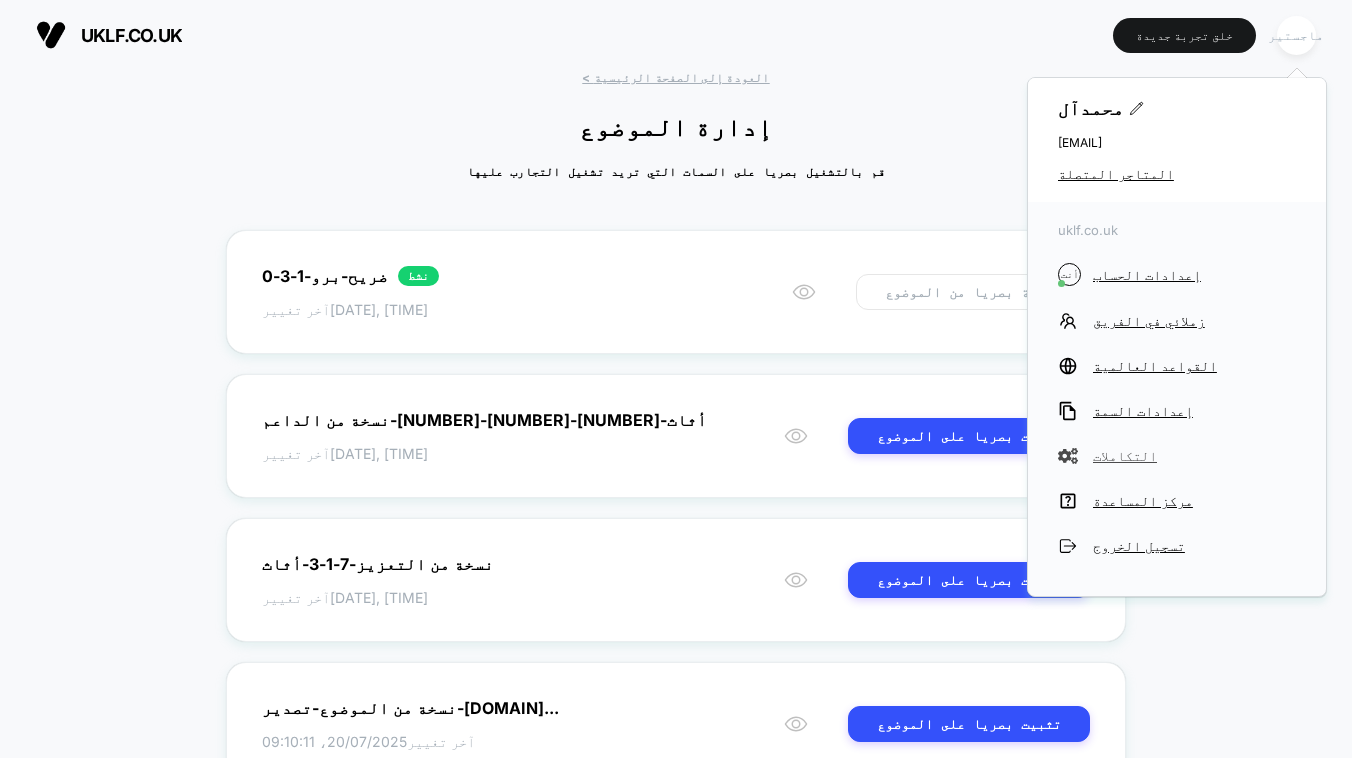 click on "التكاملات" at bounding box center (1194, 456) 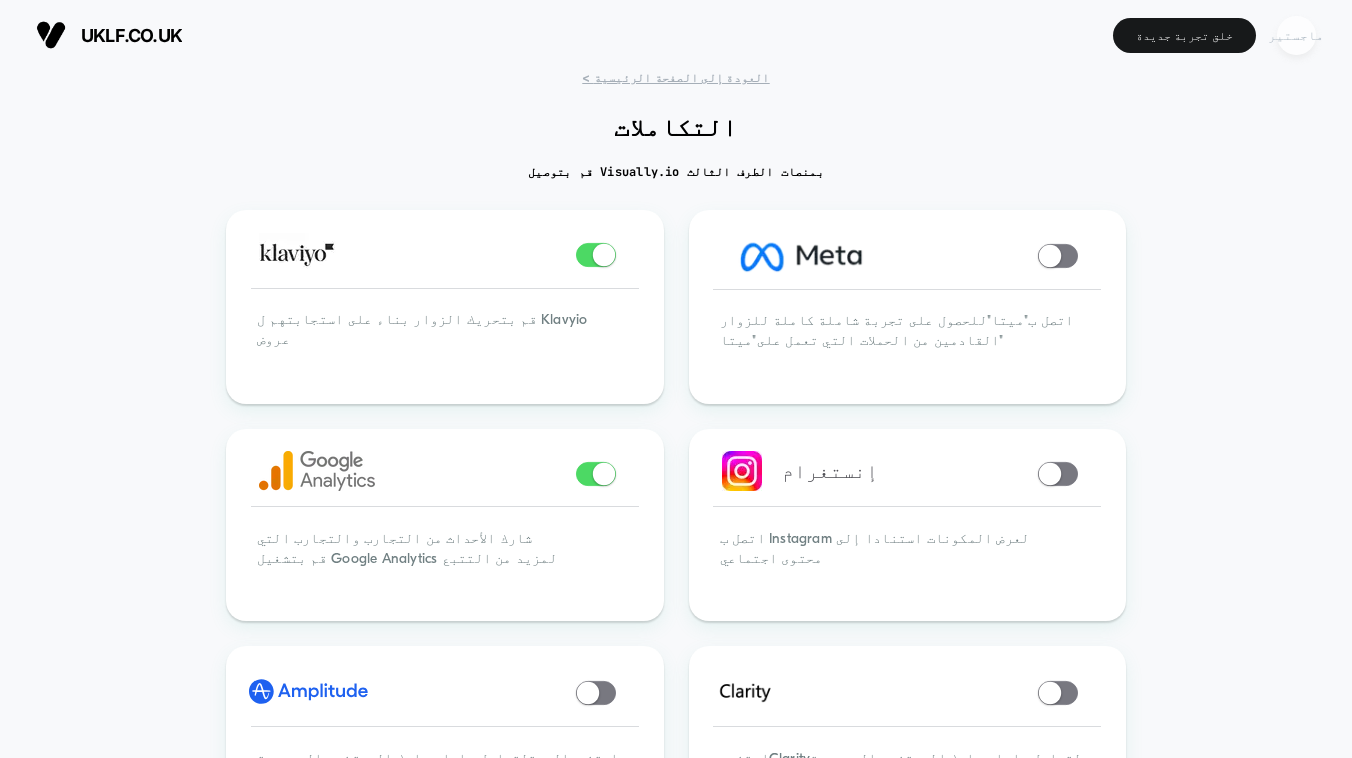 click on "ماجستير" at bounding box center [1296, 35] 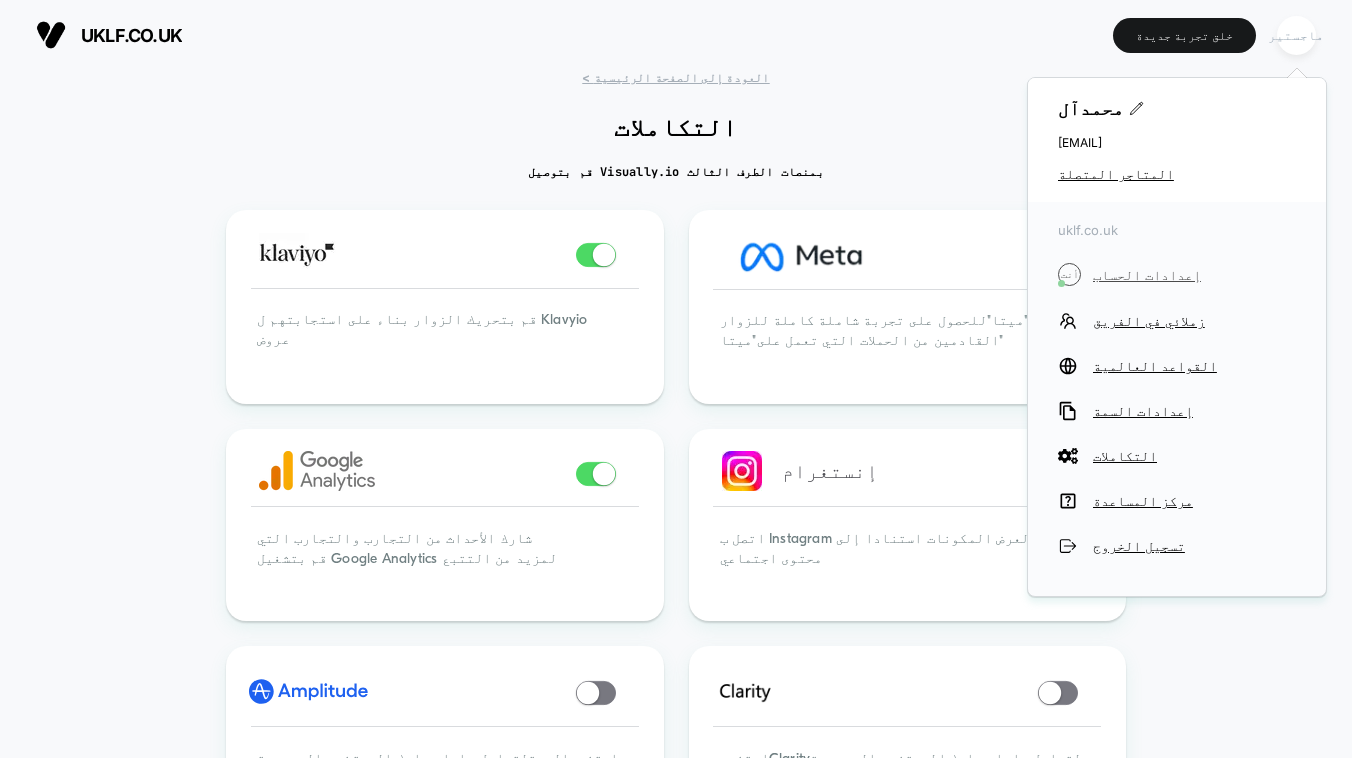 click on "إعدادات الحساب" at bounding box center [1194, 275] 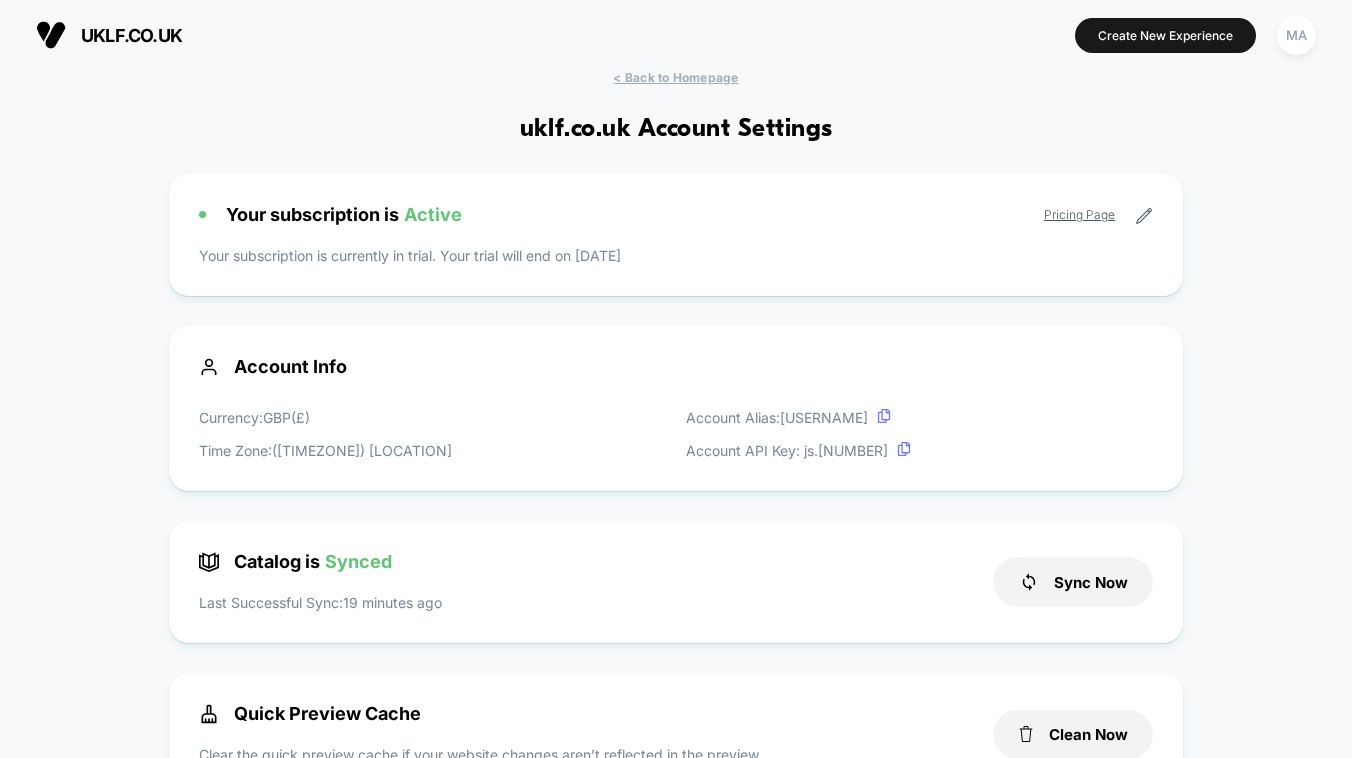 scroll, scrollTop: 270, scrollLeft: 0, axis: vertical 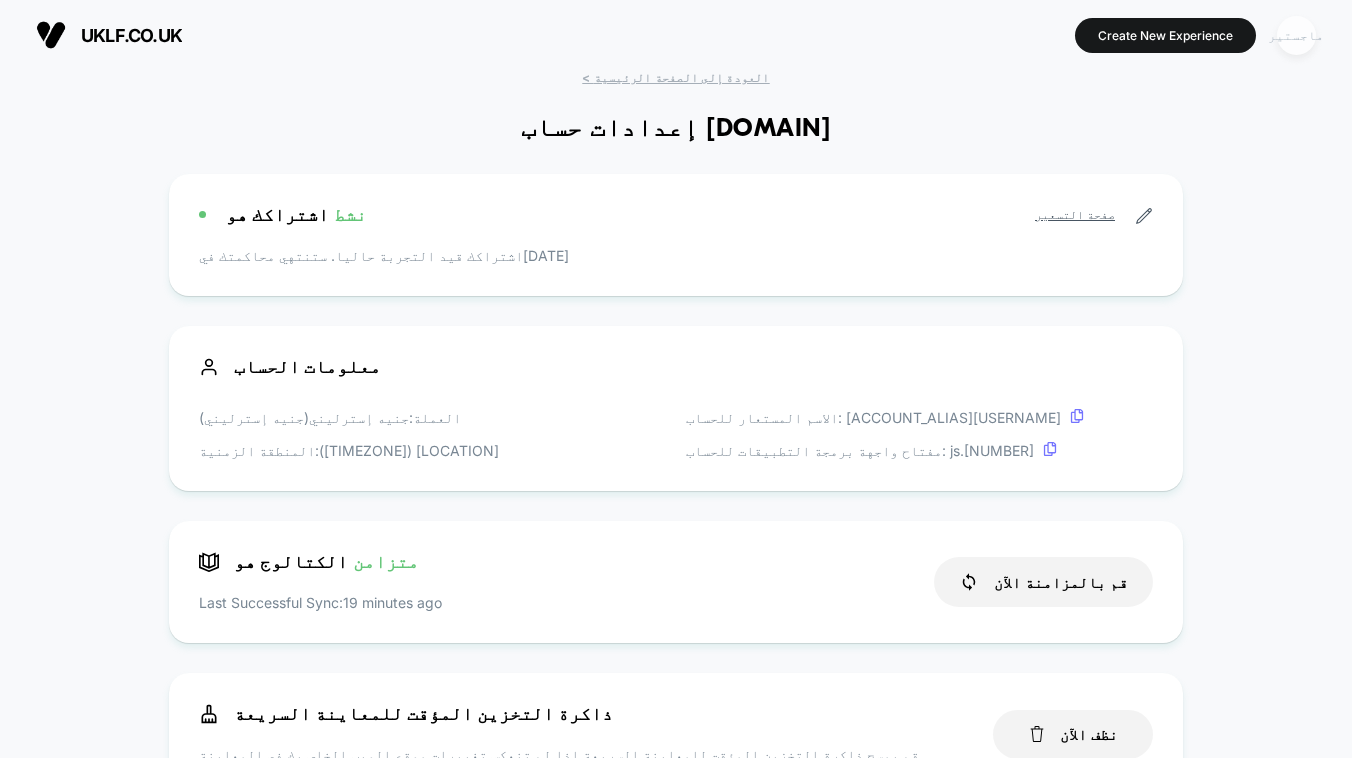 click on "ماجستير" at bounding box center (1296, 35) 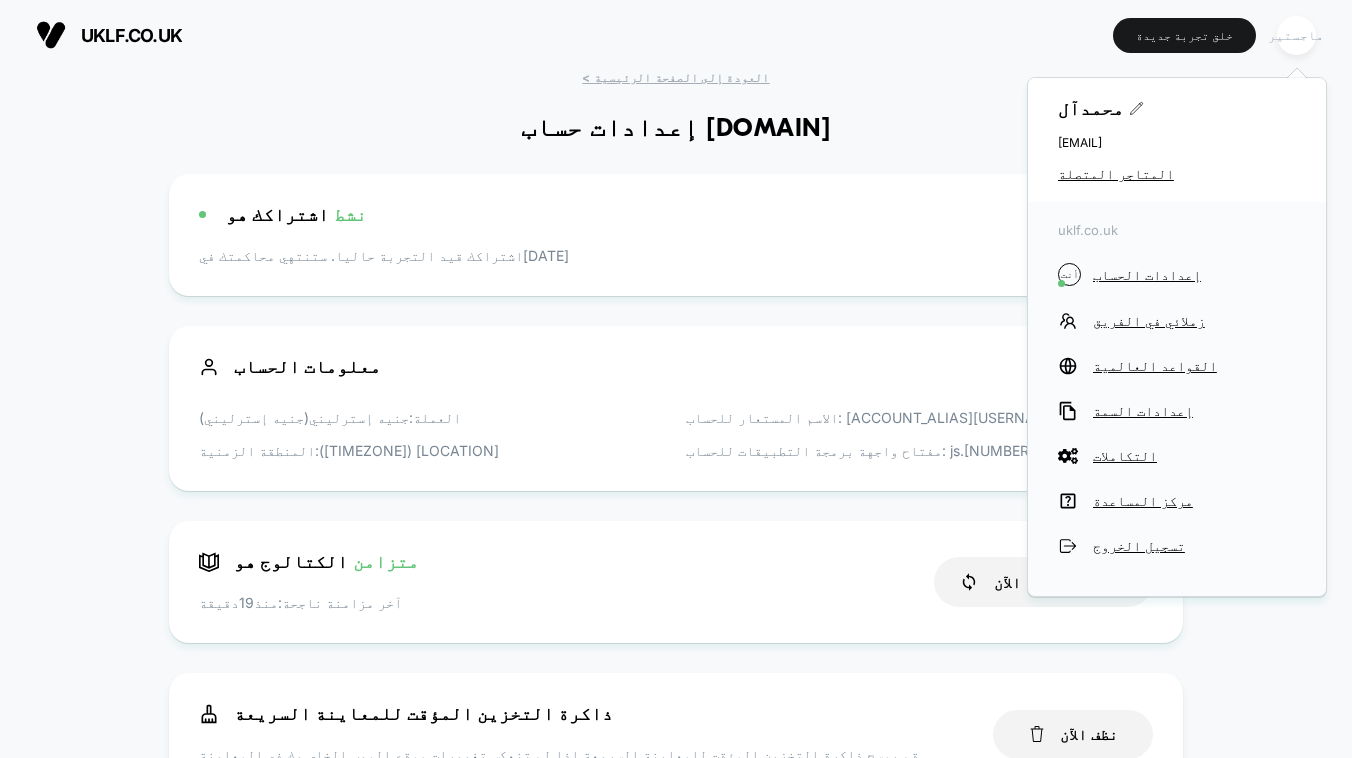 click 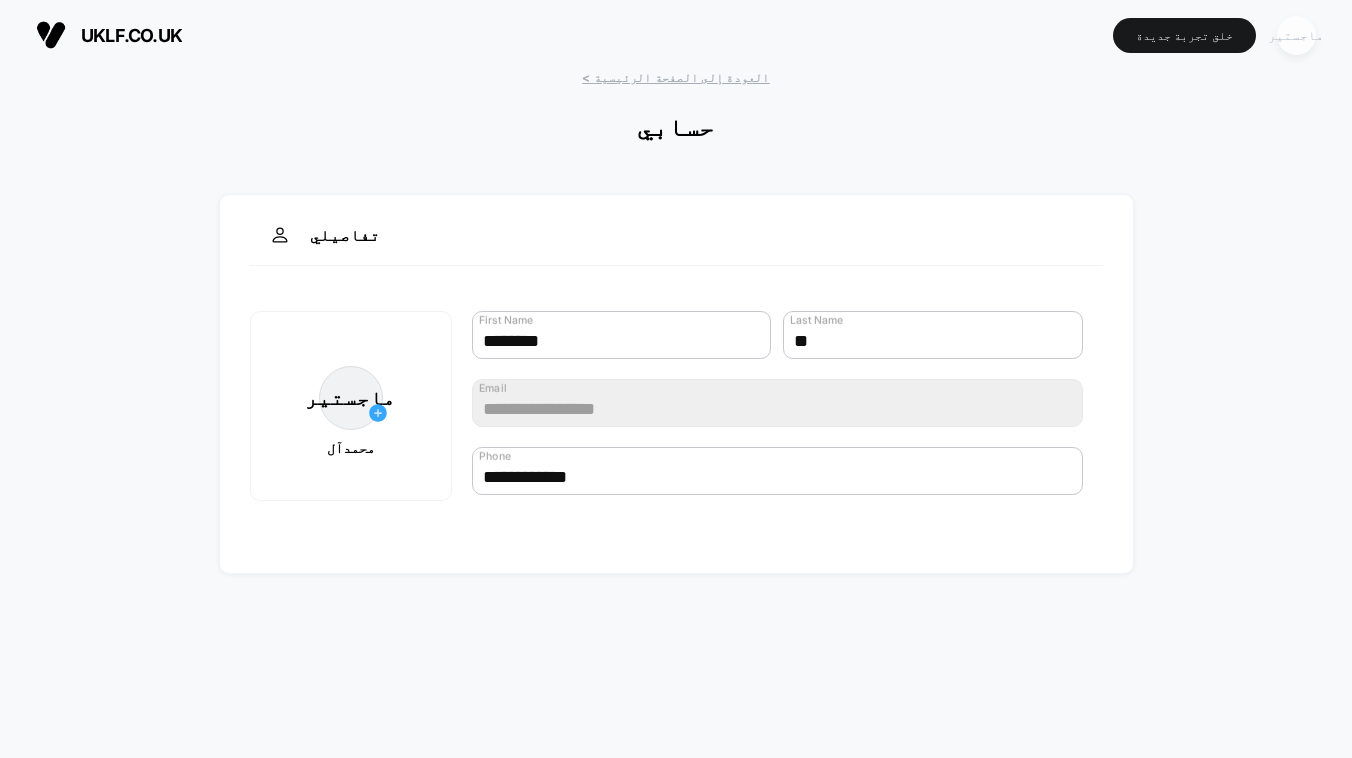 click on "ماجستير" at bounding box center (1296, 35) 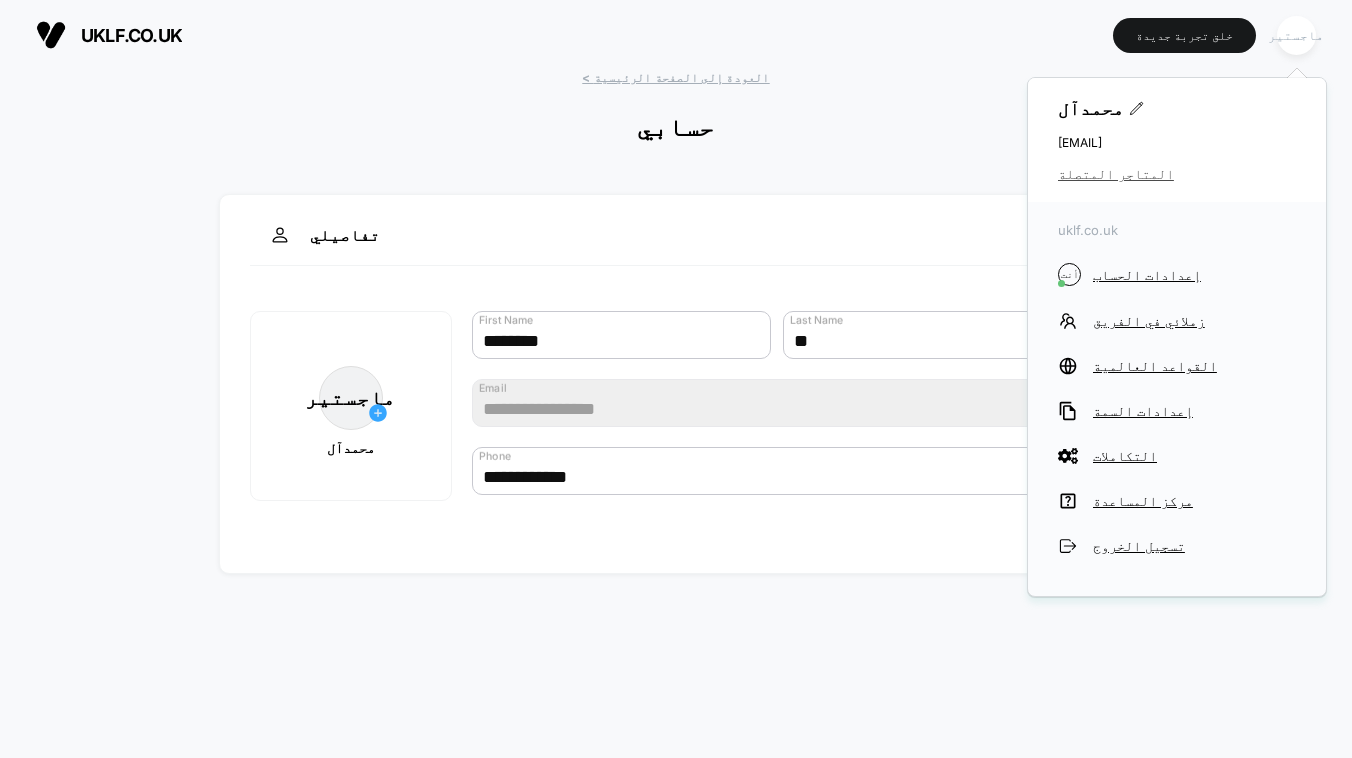 click on "المتاجر المتصلة" at bounding box center [1177, 174] 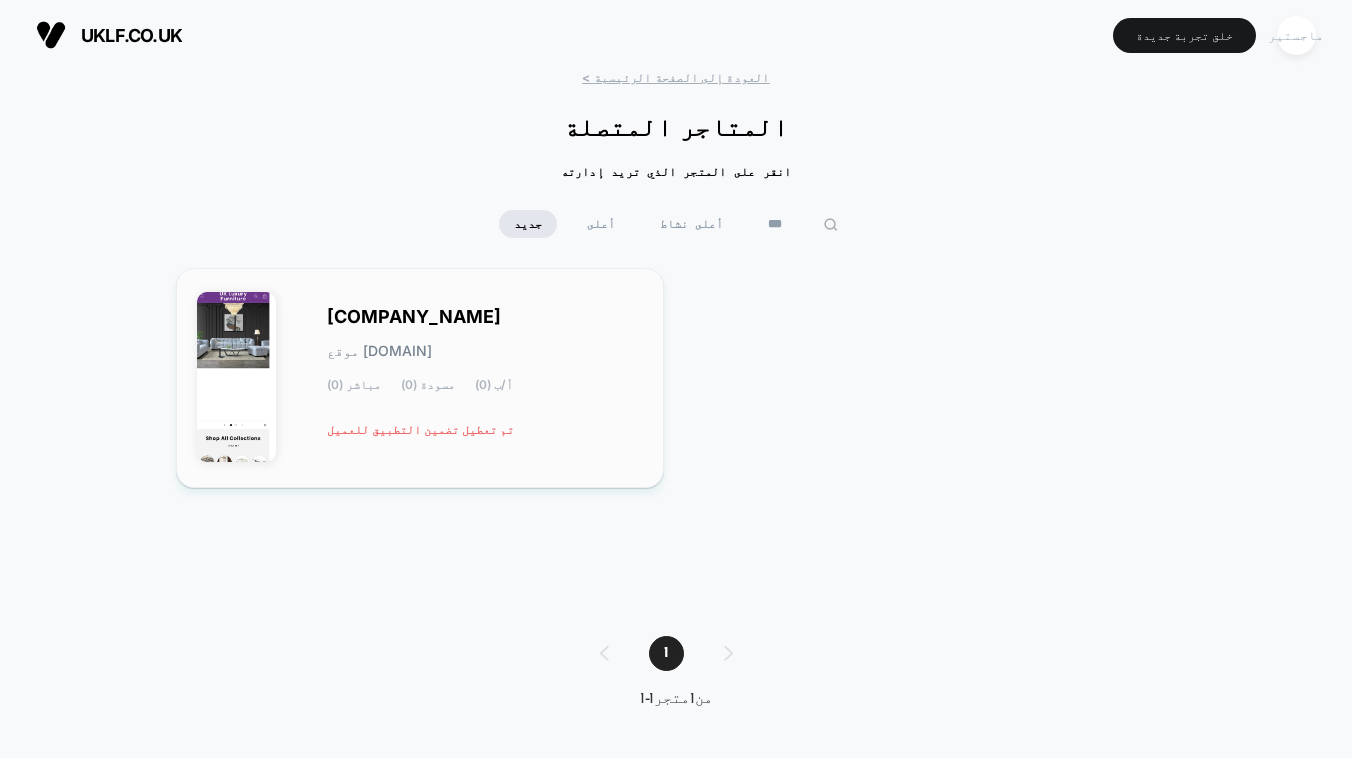 click on "TETRHN RC موقع tetrhn-rc.myshopify.com مباشر ([NUMBER]) مسودة ([NUMBER]) أ/ب ([NUMBER]) تم تعطيل تضمين التطبيق للعميل" at bounding box center (485, 378) 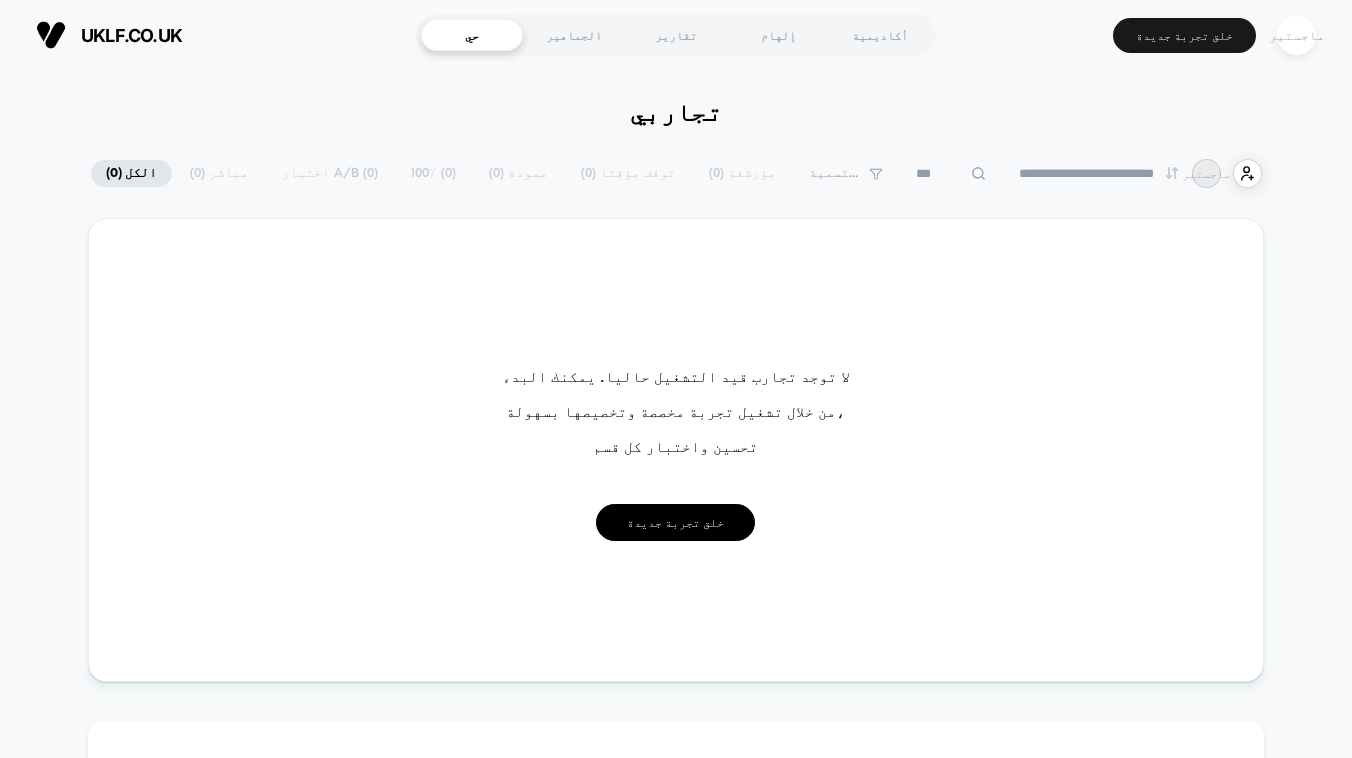 click on "خلق تجربة جديدة" at bounding box center [675, 522] 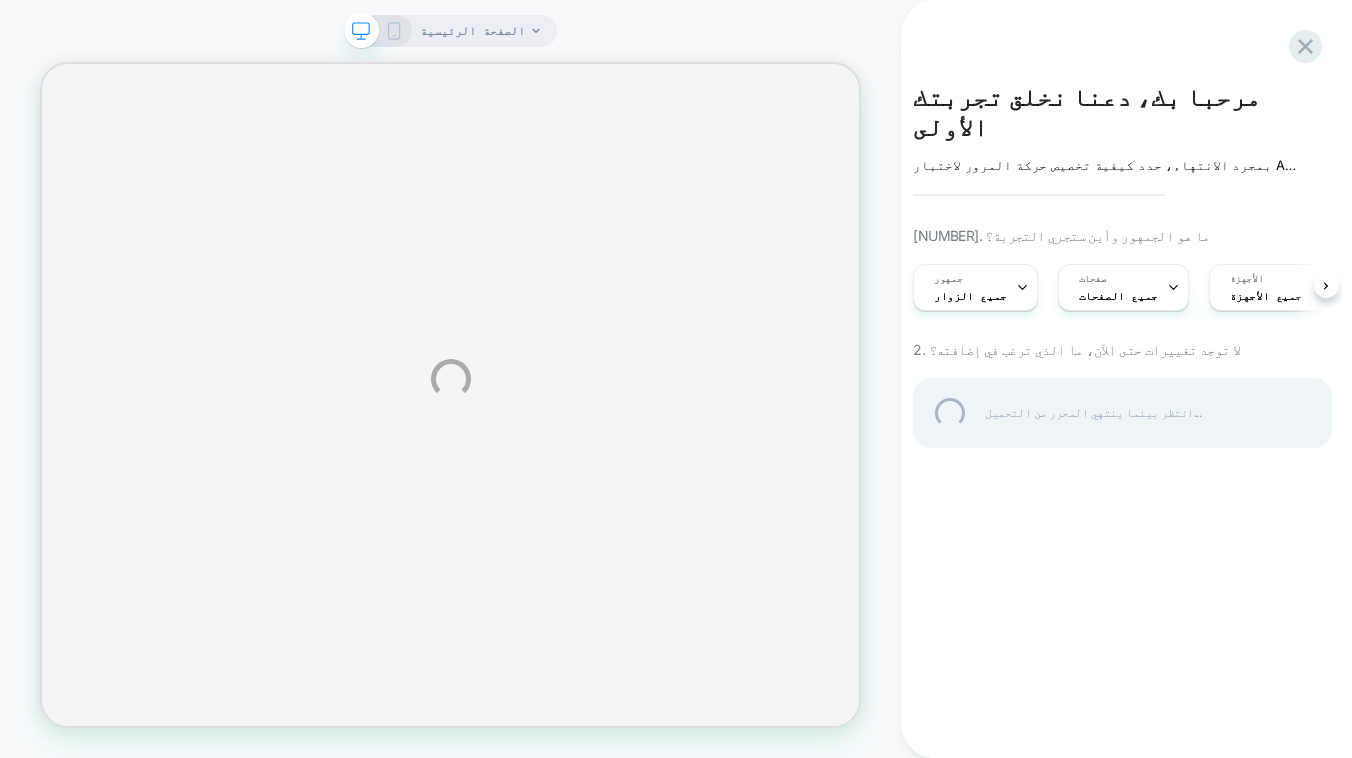 click on "الصفحة الرئيسية مرحبا بك، دعنا نخلق تجربتك الأولى انقر لتعديل تفاصيل التجربة بمجرد الانتهاء، حدد كيفية تخصيص حركة المرور لاختبار A/B 1. ما هو الجمهور وأين ستجري التجربة؟ جمهور جميع الزوار صفحات جميع الصفحات الأجهزة جميع الأجهزة الزناد تحميل الصفحة 2. لا توجد تغييرات حتى الآن، ما الذي ترغب في إضافته؟ انتظر بينما ينتهي المحرر من التحميل..." at bounding box center [676, 379] 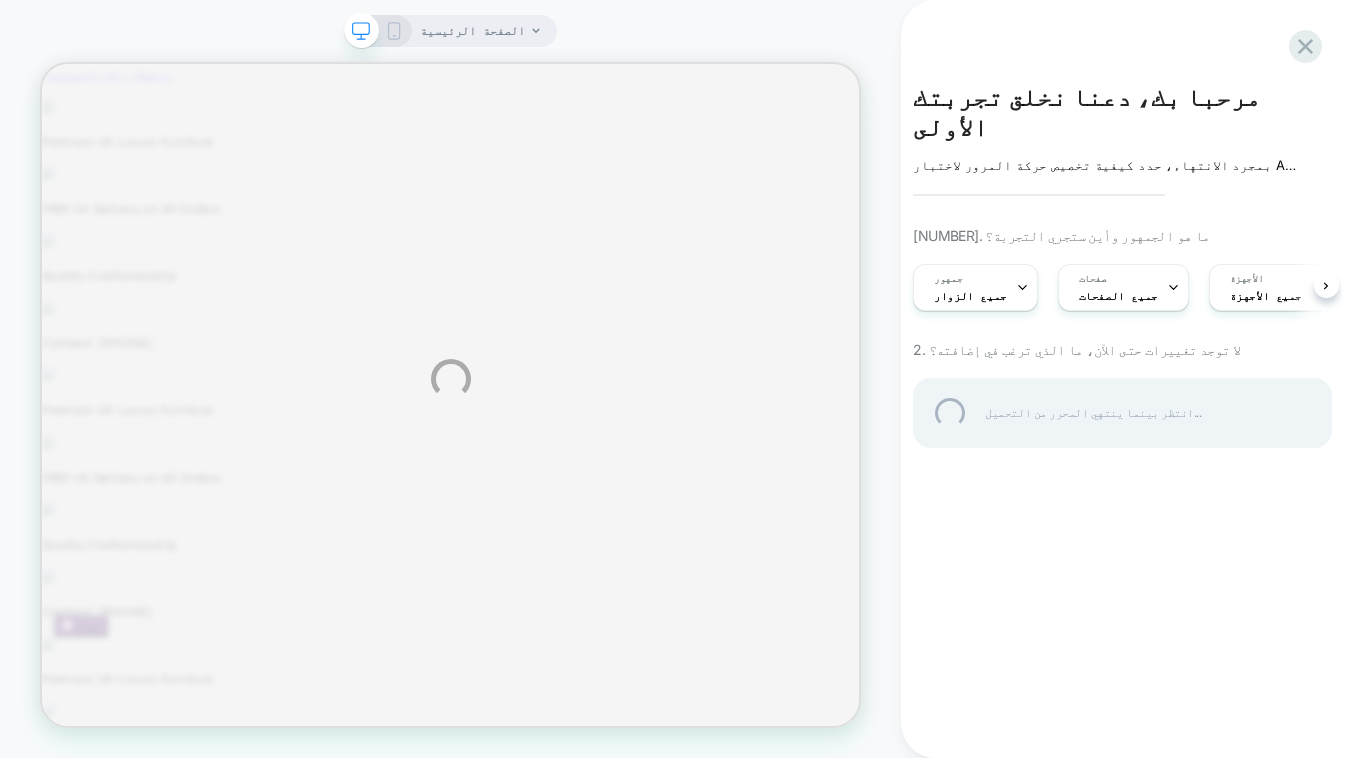 scroll, scrollTop: 0, scrollLeft: 0, axis: both 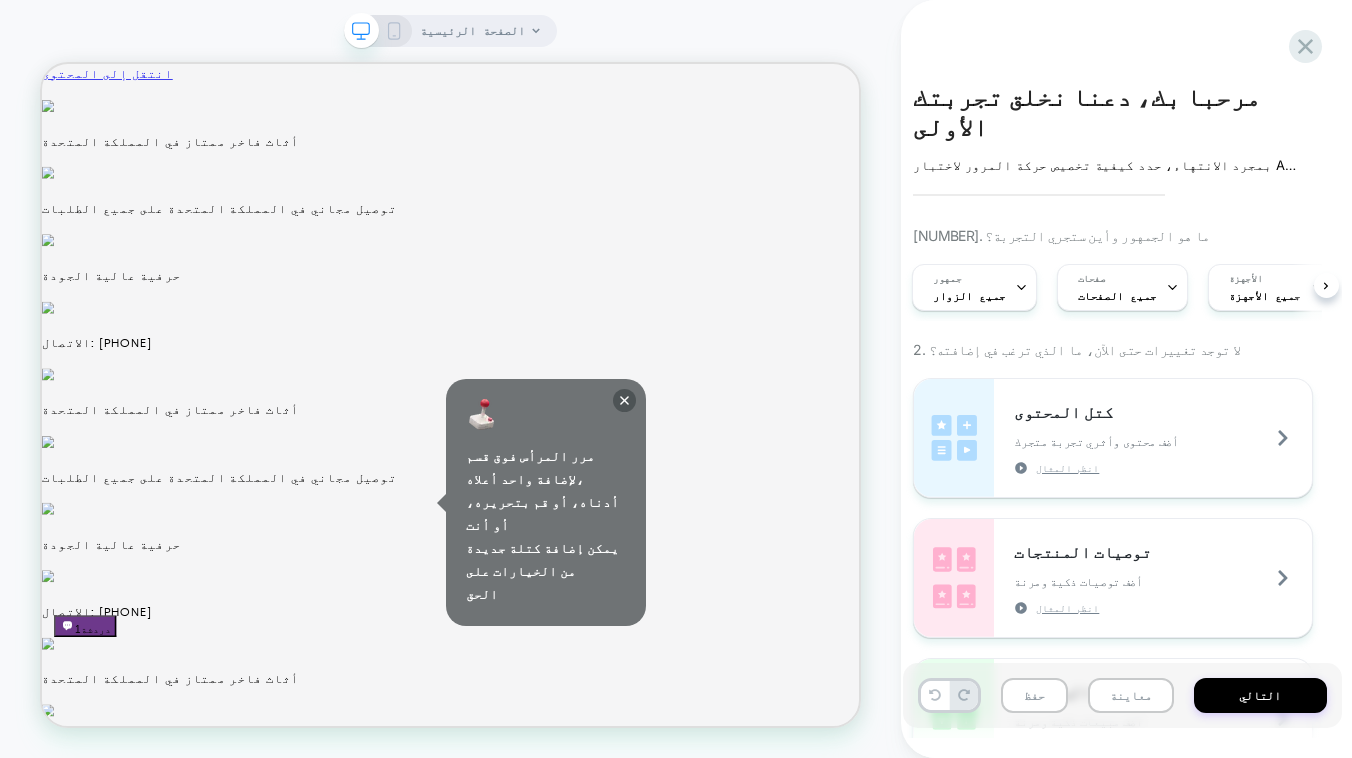 click on "مرر المرأس فوق قسم لإضافة واحد أعلاه، أدناه، أو قم بتحريره، أو أنت يمكن إضافة كتلة جديدة من الخيارات على الحق" at bounding box center (546, 525) 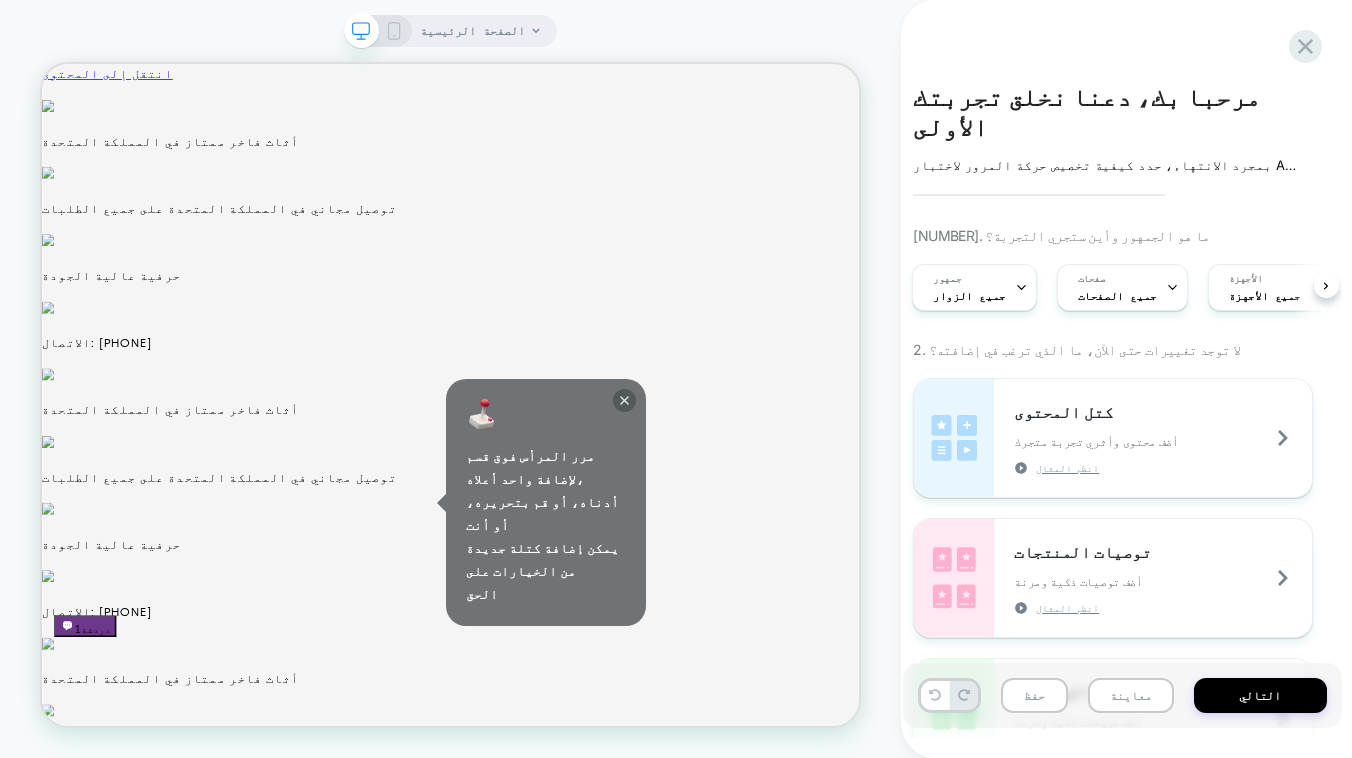 click 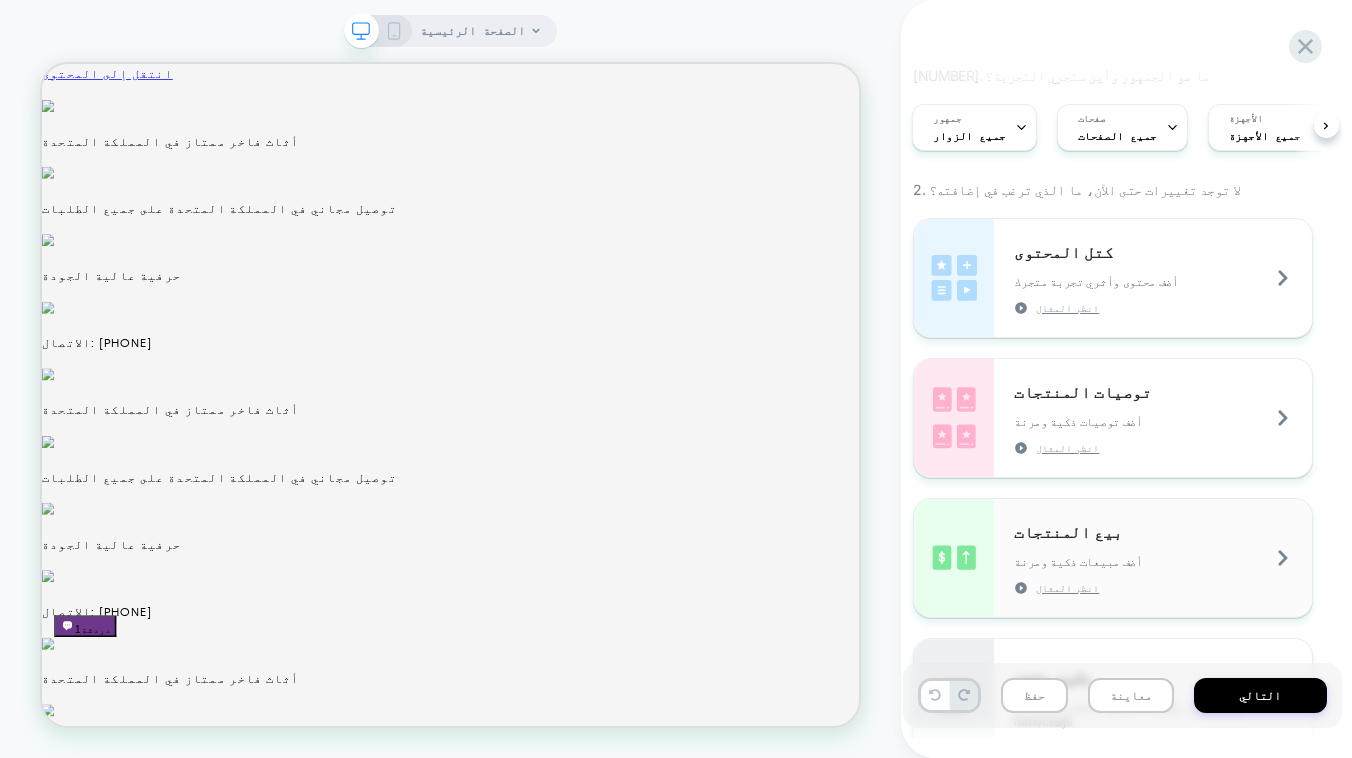 scroll, scrollTop: 280, scrollLeft: 0, axis: vertical 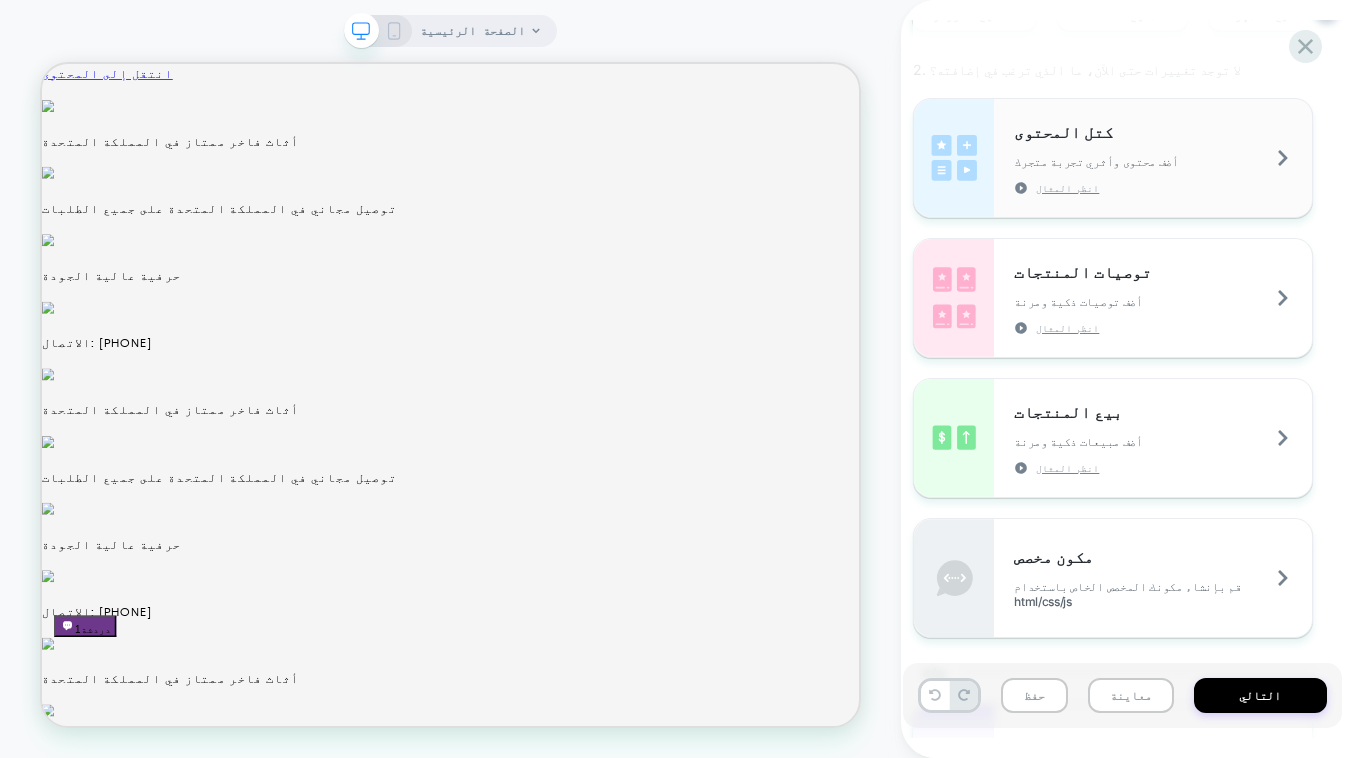 click on "كتل المحتوى أضف محتوى وأثري تجربة متجرك انظر المثال" at bounding box center (1163, 158) 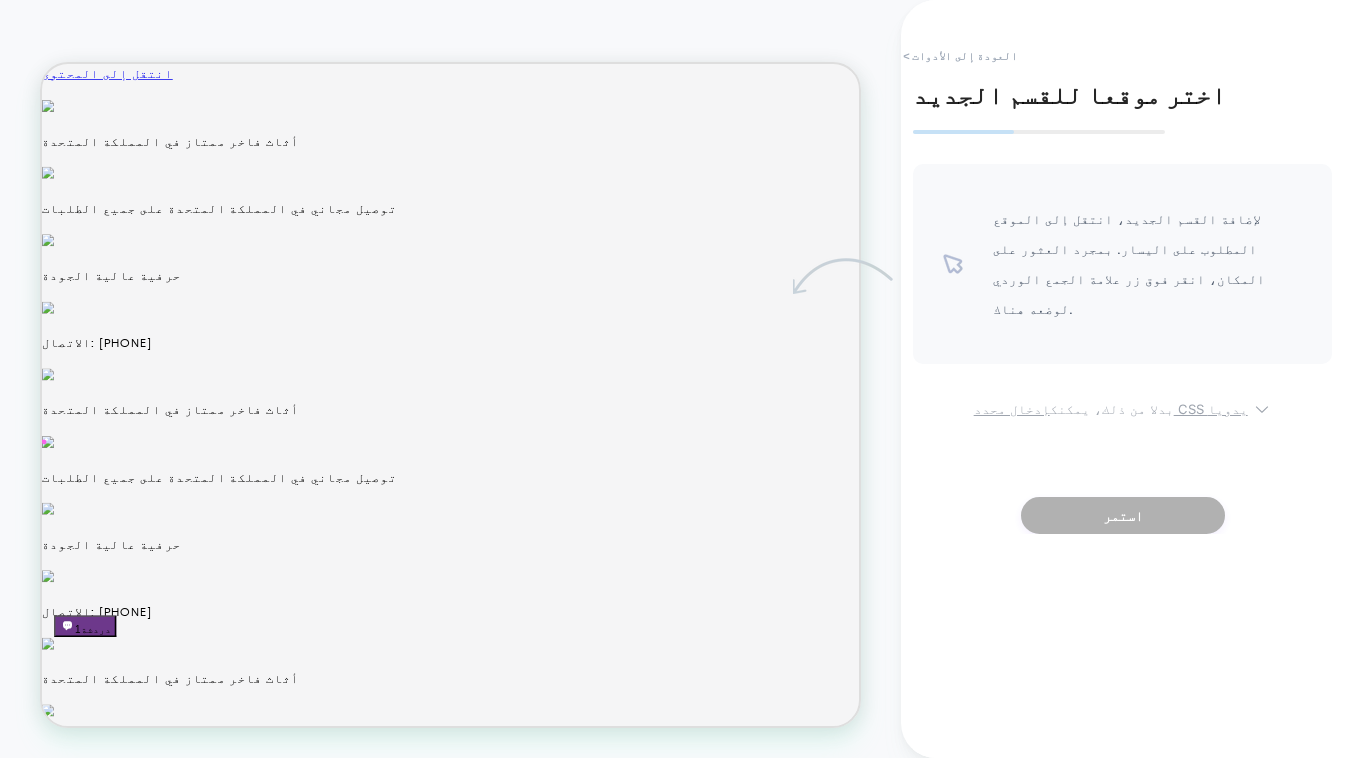 click 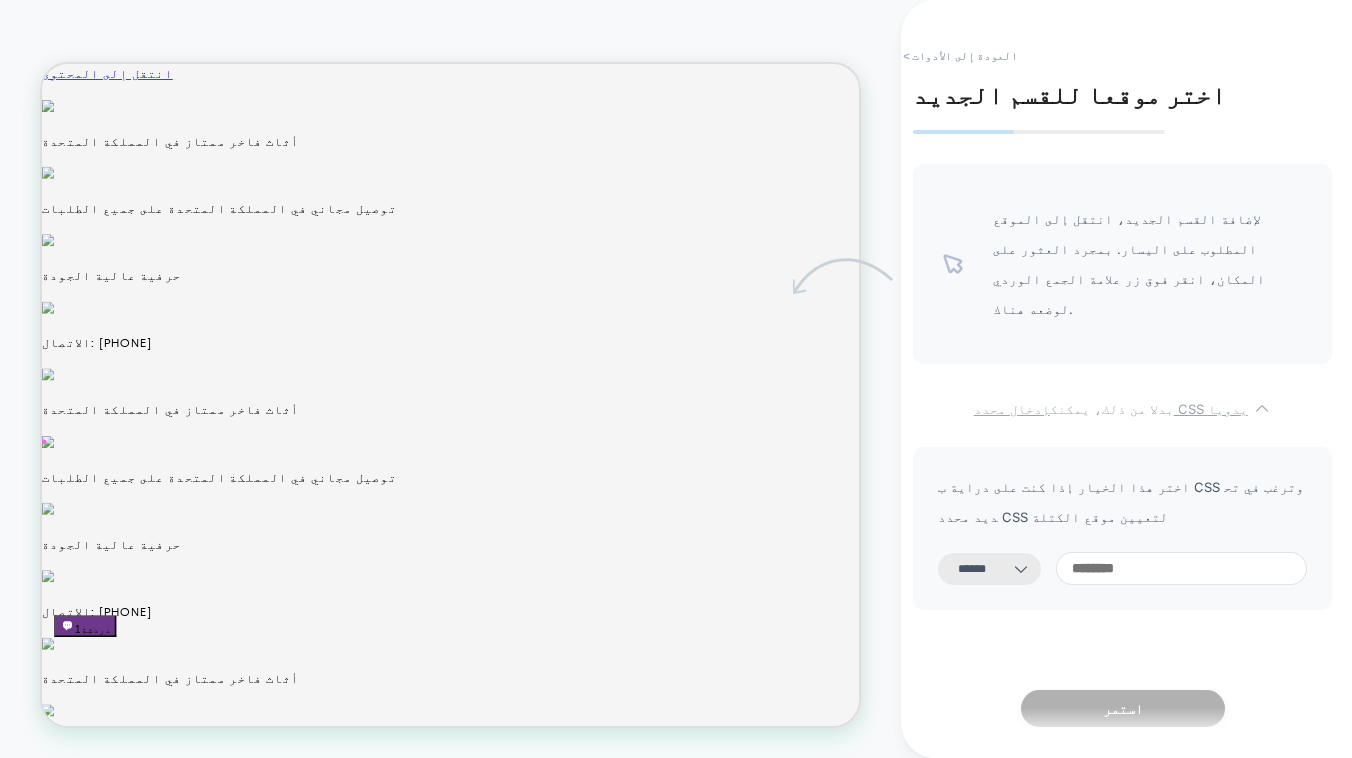 click 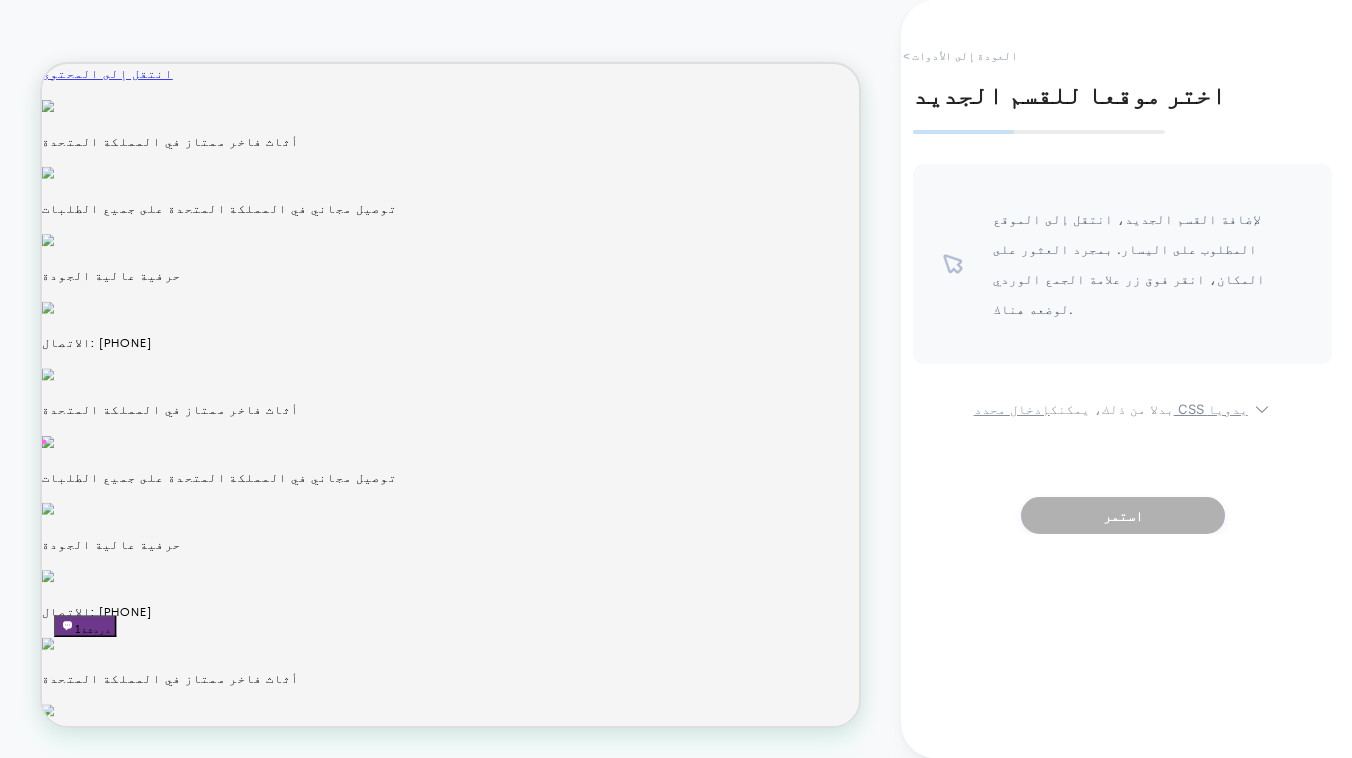 click on "< العودة إلى الأدوات" at bounding box center [960, 56] 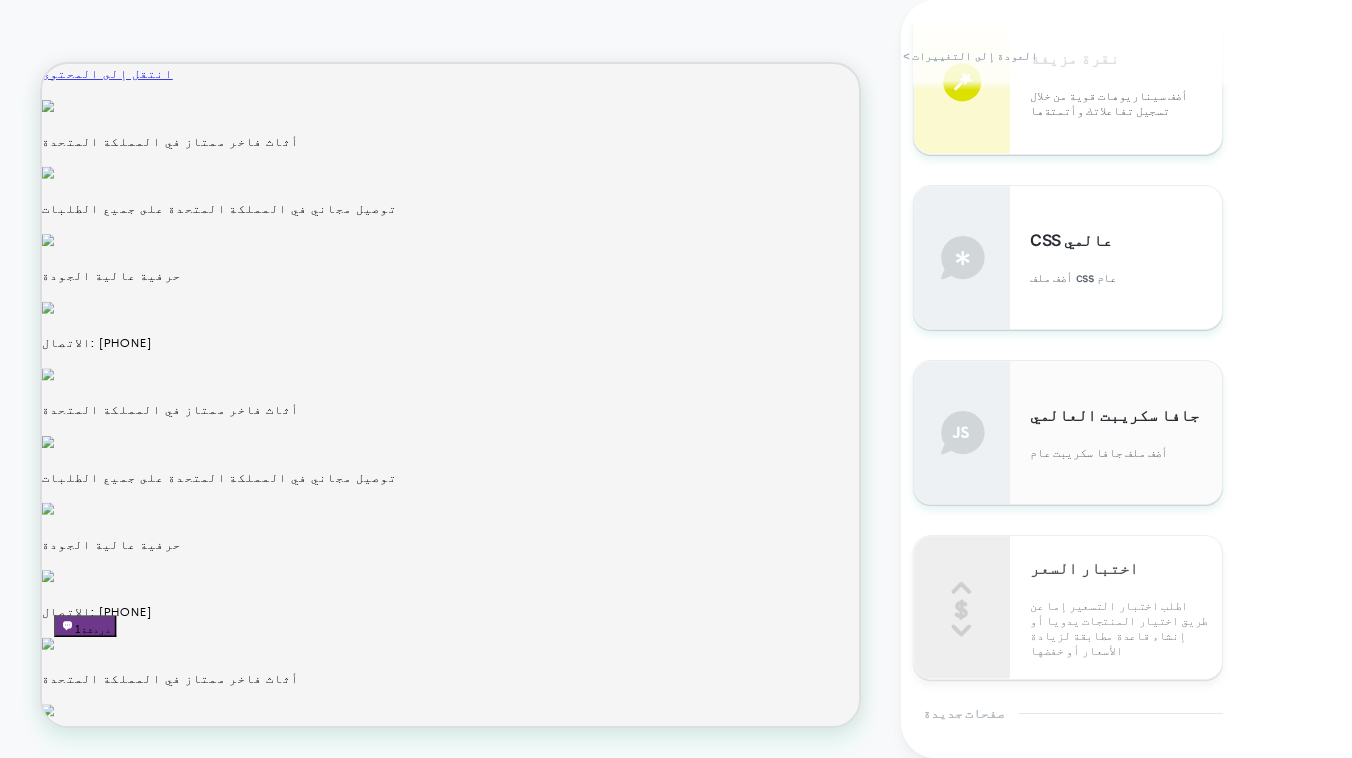 scroll, scrollTop: 1044, scrollLeft: 0, axis: vertical 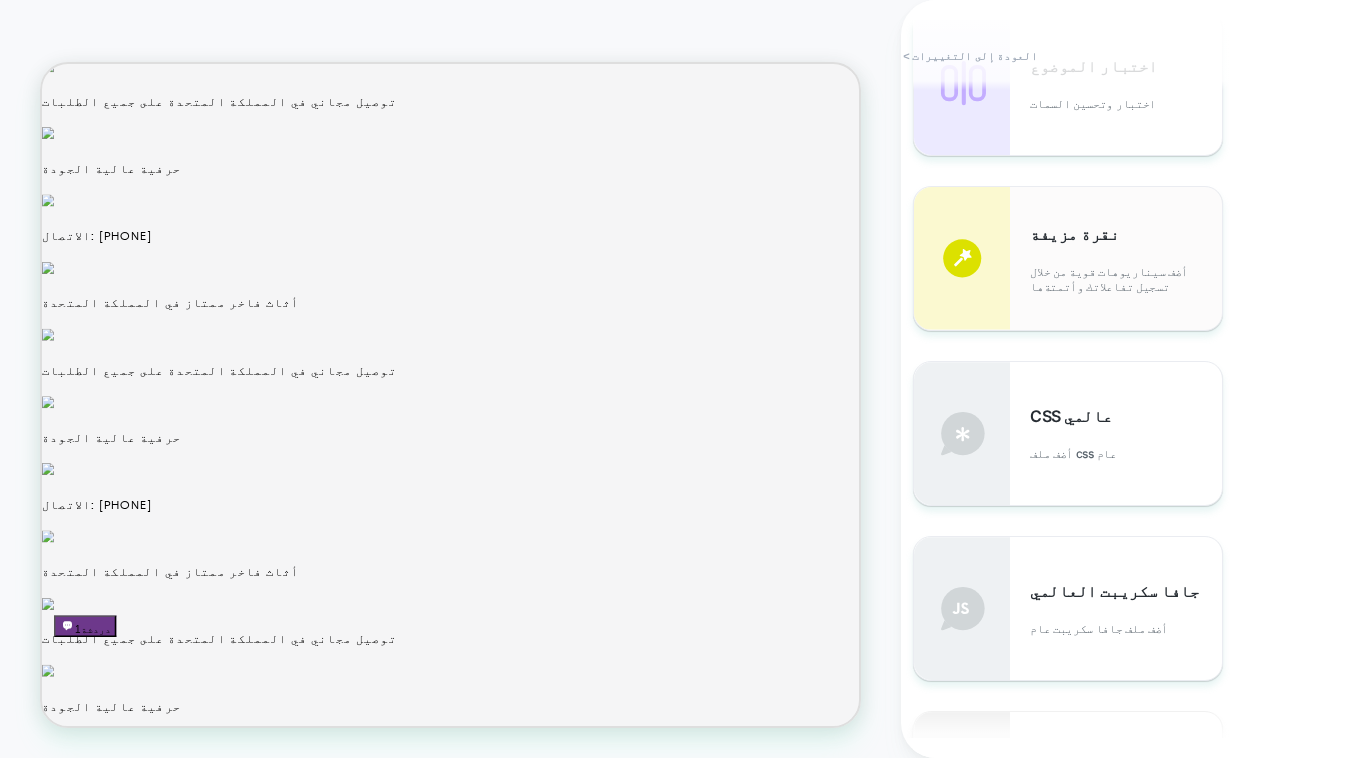 click on "نقرة مزيفة أضف سيناريوهات قوية من خلال تسجيل تفاعلاتك وأتمتةها" at bounding box center (1126, 259) 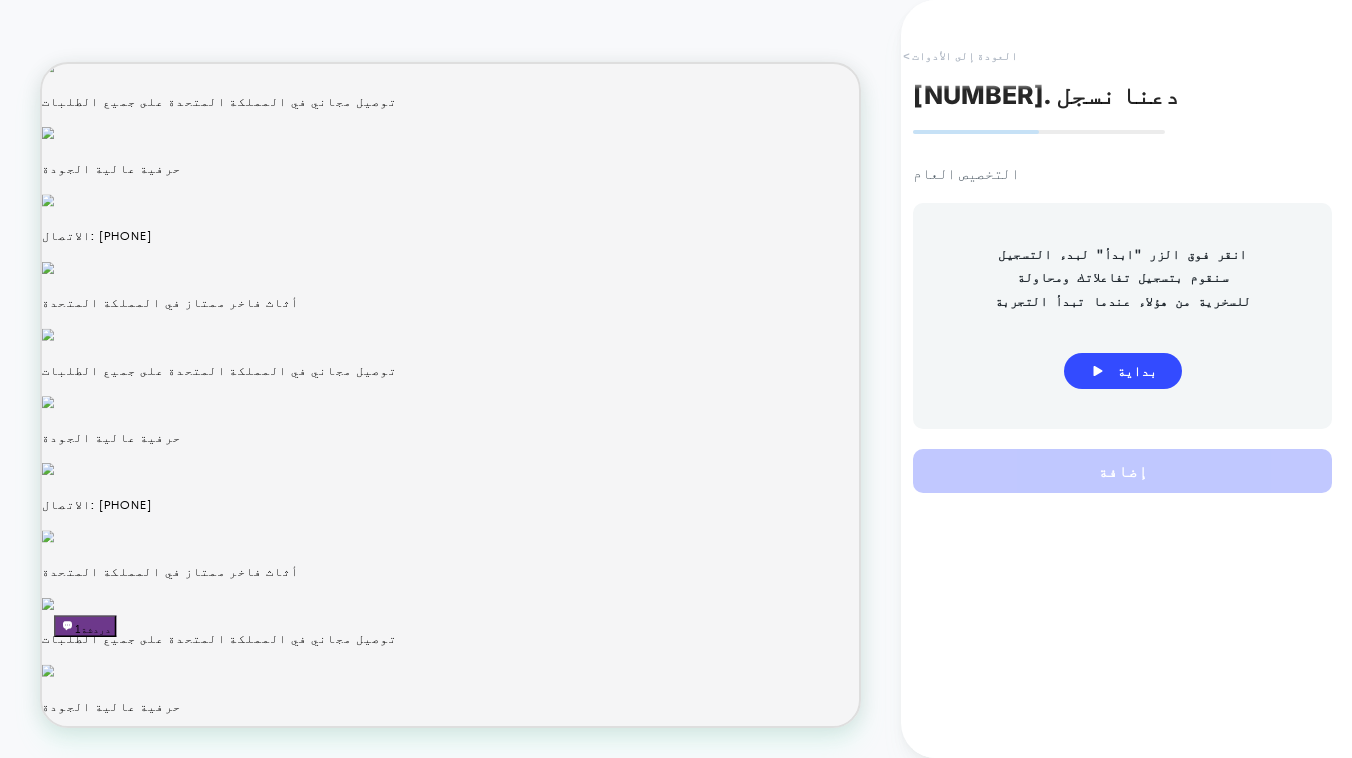 scroll, scrollTop: 0, scrollLeft: 0, axis: both 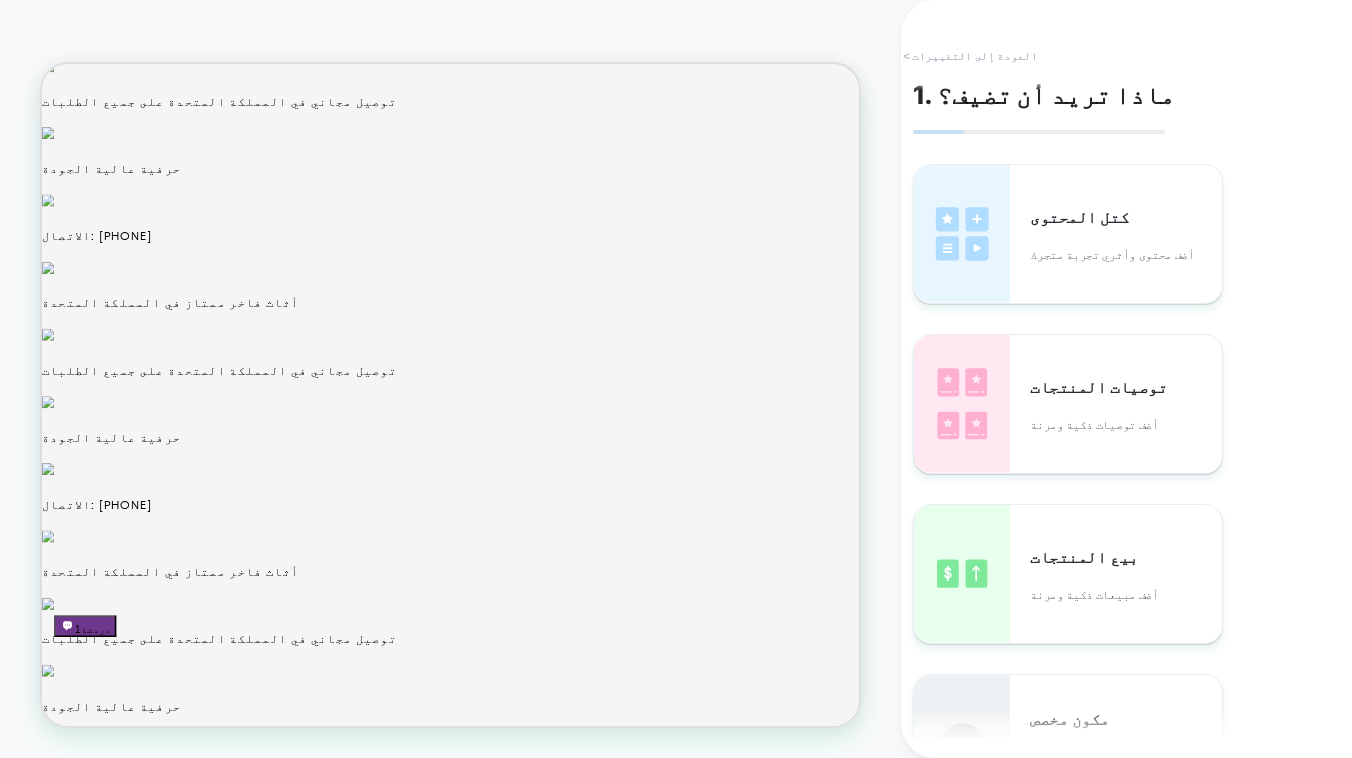 click on "< العودة إلى التغييرات" at bounding box center (970, 56) 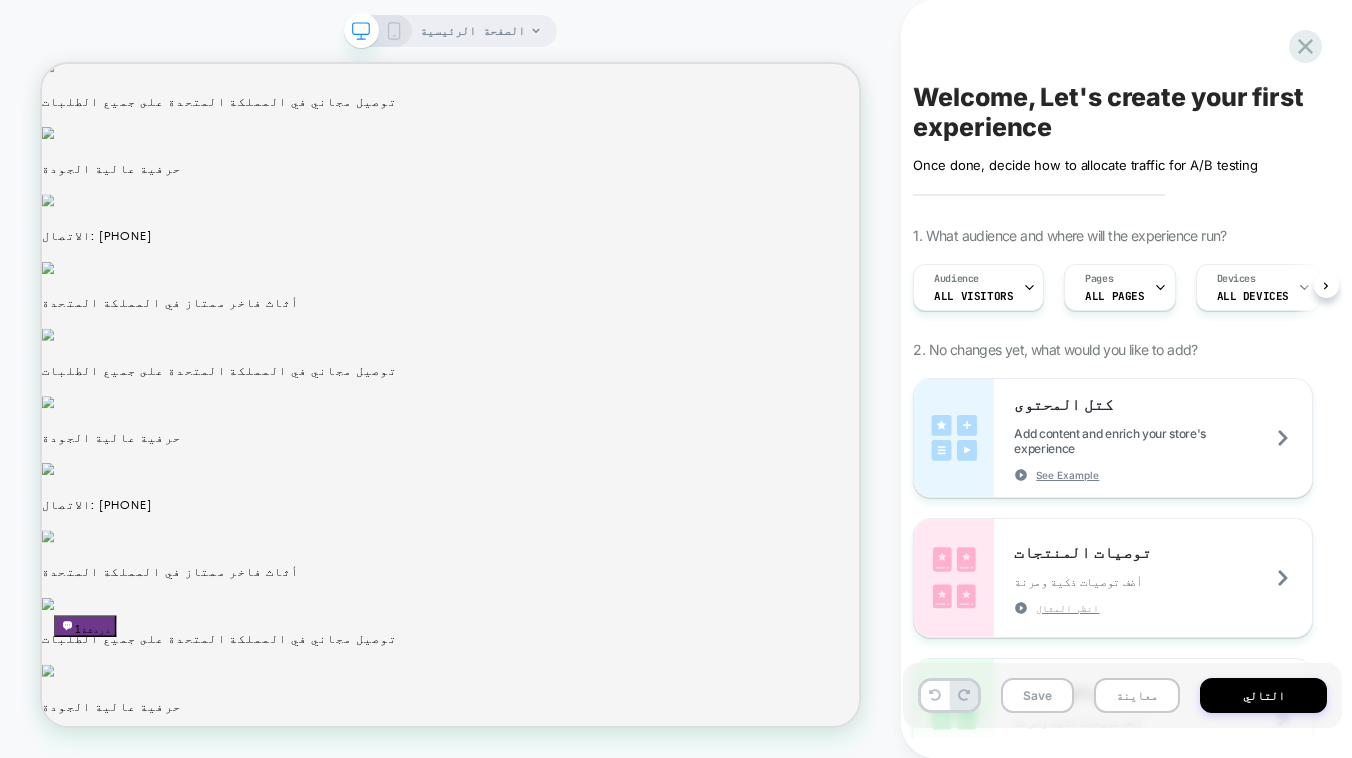 scroll, scrollTop: 0, scrollLeft: 1, axis: horizontal 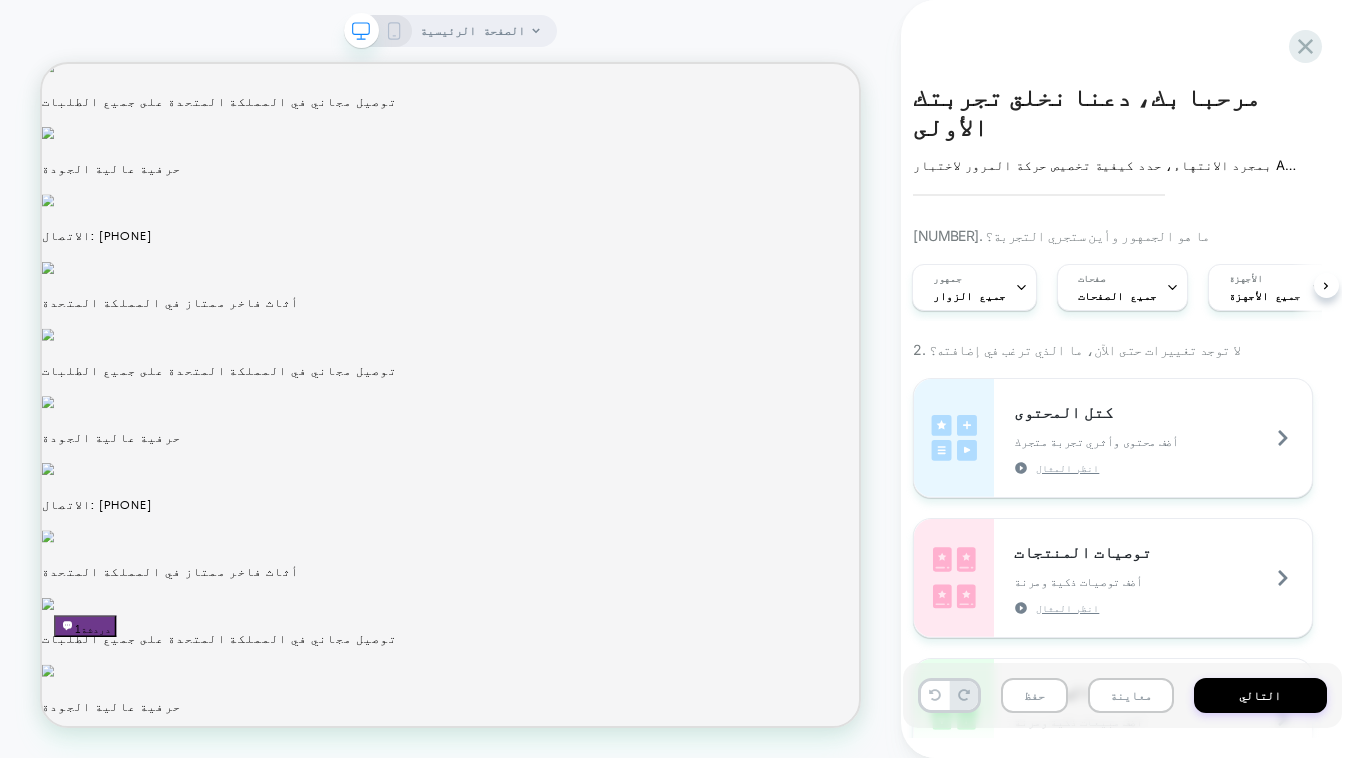 click on "مرحبا بك، دعنا نخلق تجربتك الأولى انقر لتعديل تفاصيل التجربة بمجرد الانتهاء، حدد كيفية تخصيص حركة المرور لاختبار A/B 1. ما هو الجمهور وأين ستجري التجربة؟ جمهور جميع الزوار صفحات جميع الصفحات الأجهزة جميع الأجهزة الزناد تحميل الصفحة 2. لا توجد تغييرات حتى الآن، ما الذي ترغب في إضافته؟ كتل المحتوى أضف محتوى وأثري تجربة متجرك انظر المثال توصيات المنتجات أضف توصيات ذكية ومرنة انظر المثال بيع المنتجات أضف مبيعات ذكية ومرنة انظر المثال مكون مخصص قم بإنشاء مكونك المخصص الخاص باستخدام html/css/js عام إعادة التوجيه اختبار الموضوع اختبار وتحسين السمات اختبار السعر" at bounding box center [1122, 379] 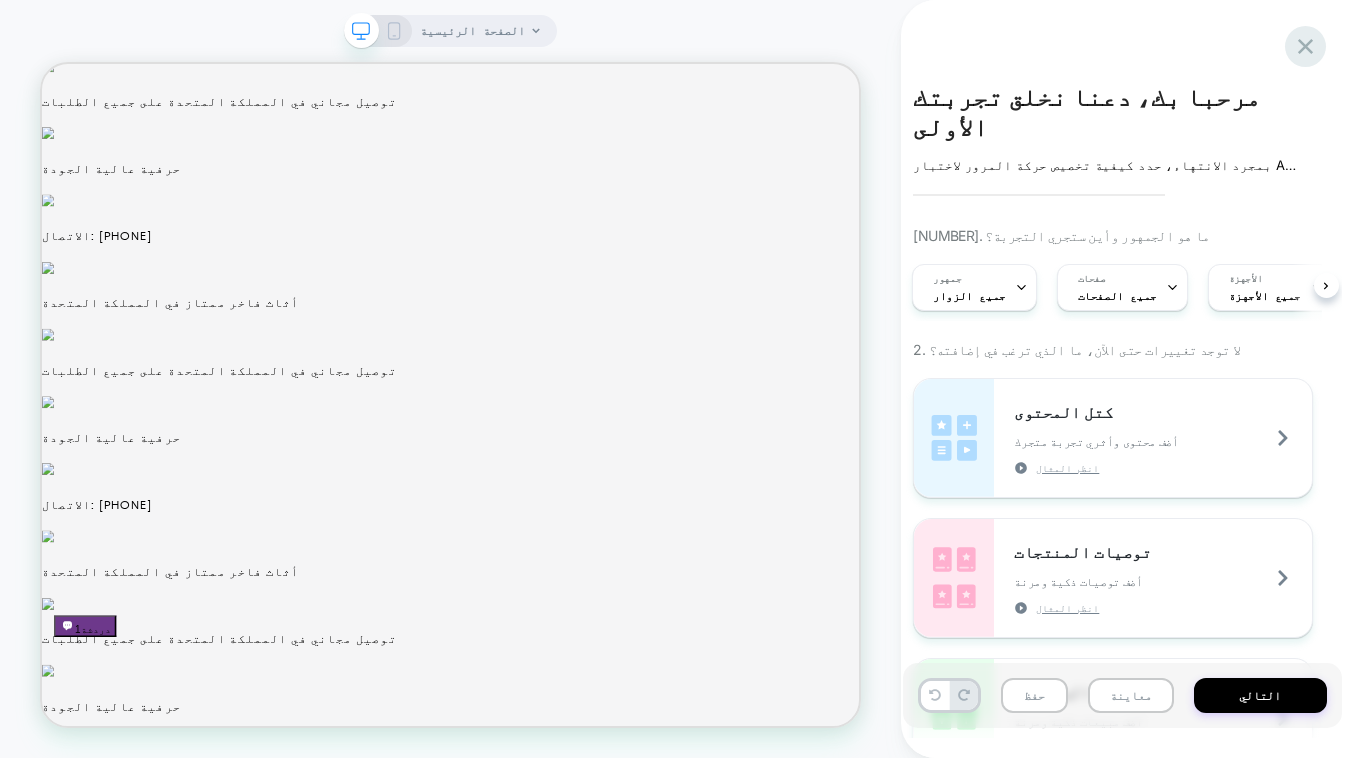 click 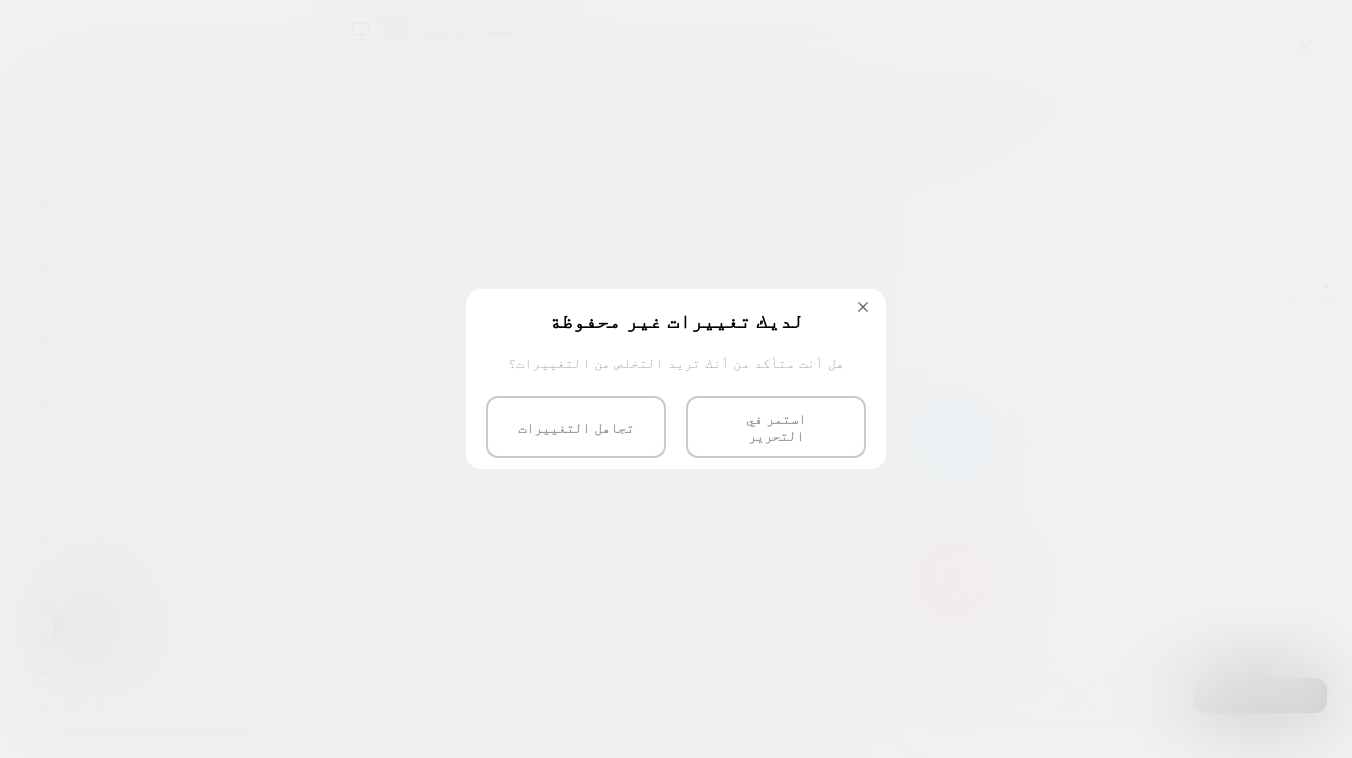scroll, scrollTop: 0, scrollLeft: 0, axis: both 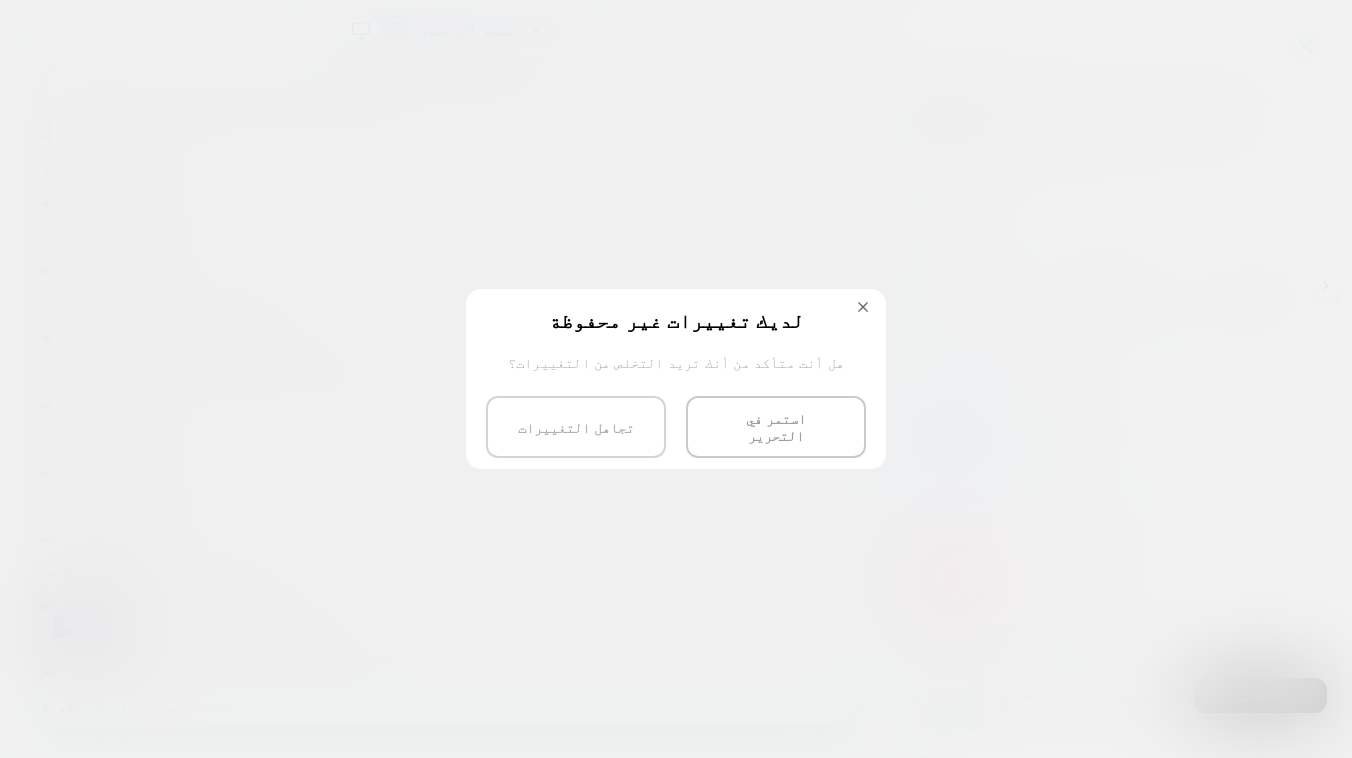 click on "تجاهل التغييرات" at bounding box center (576, 427) 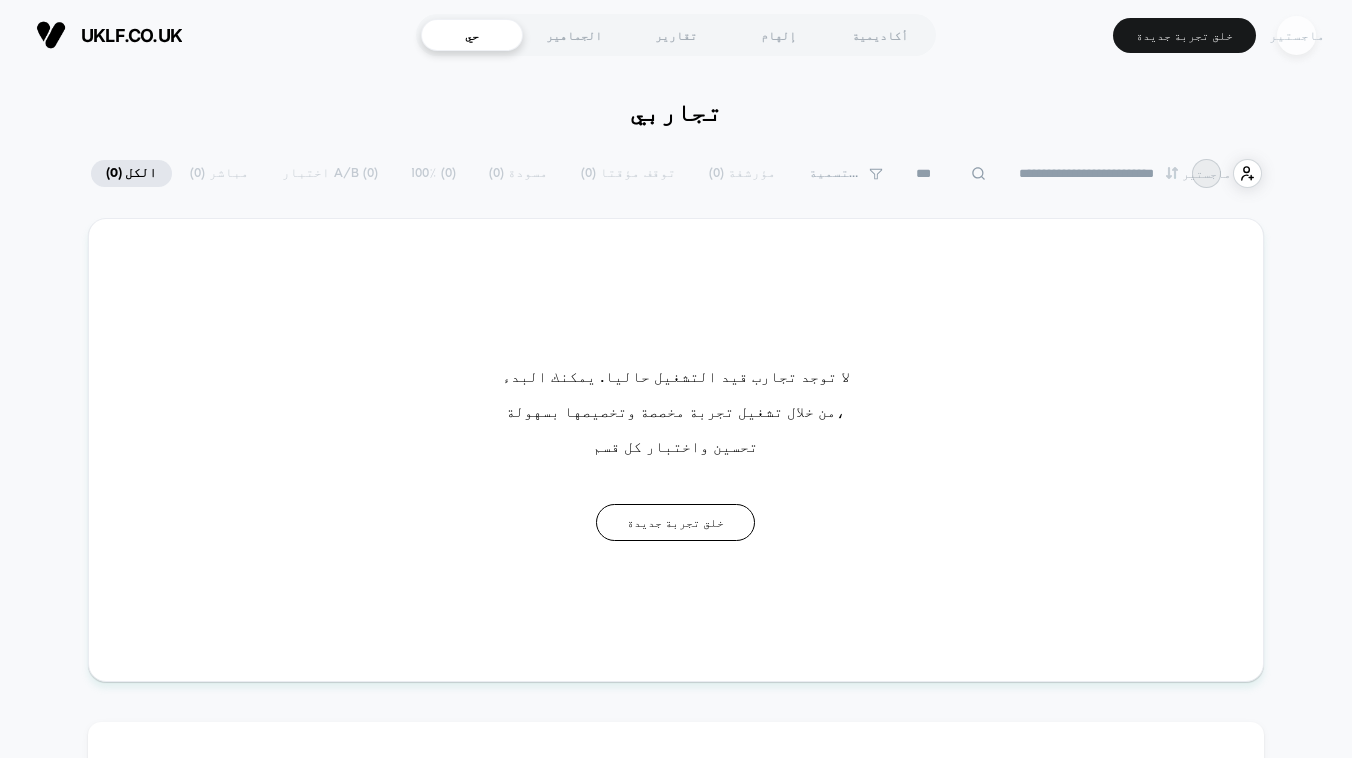 click on "ماجستير" at bounding box center (1296, 35) 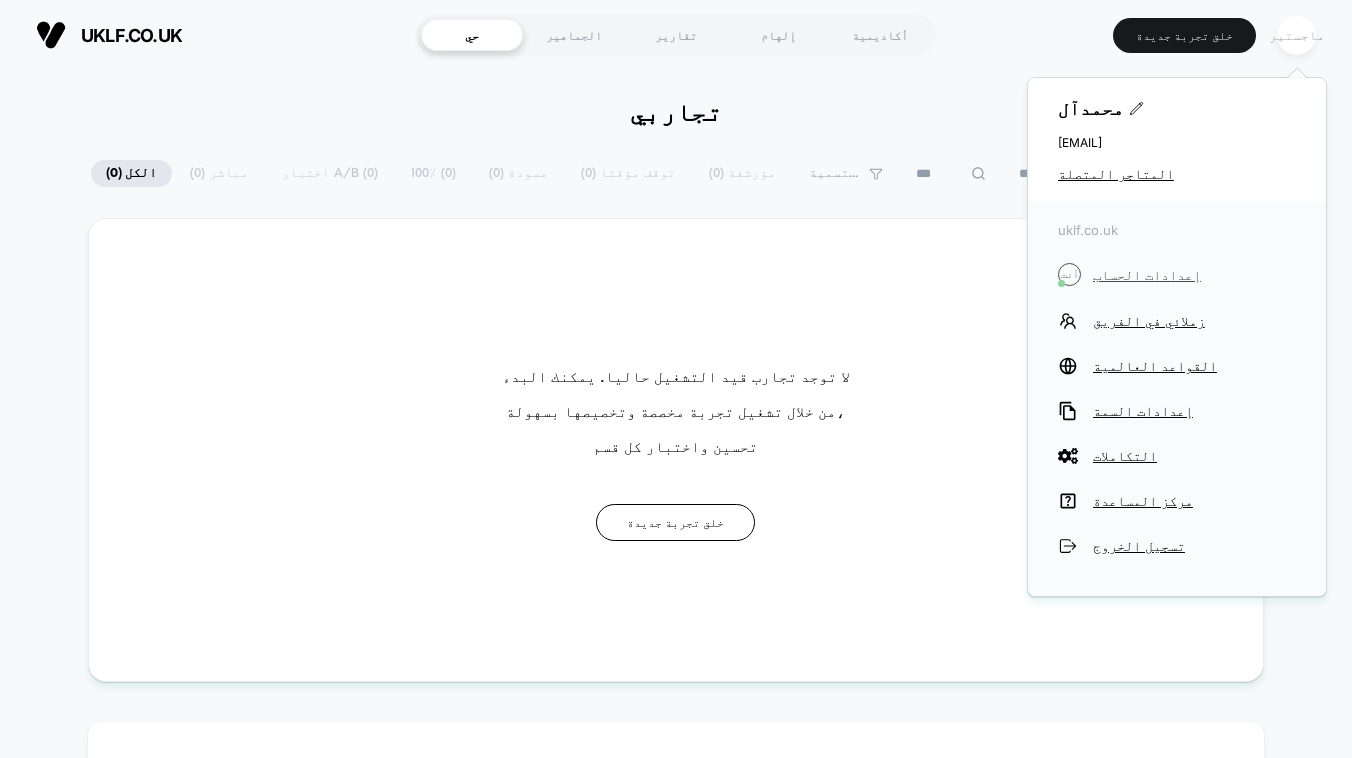 click on "إعدادات الحساب" at bounding box center (1194, 275) 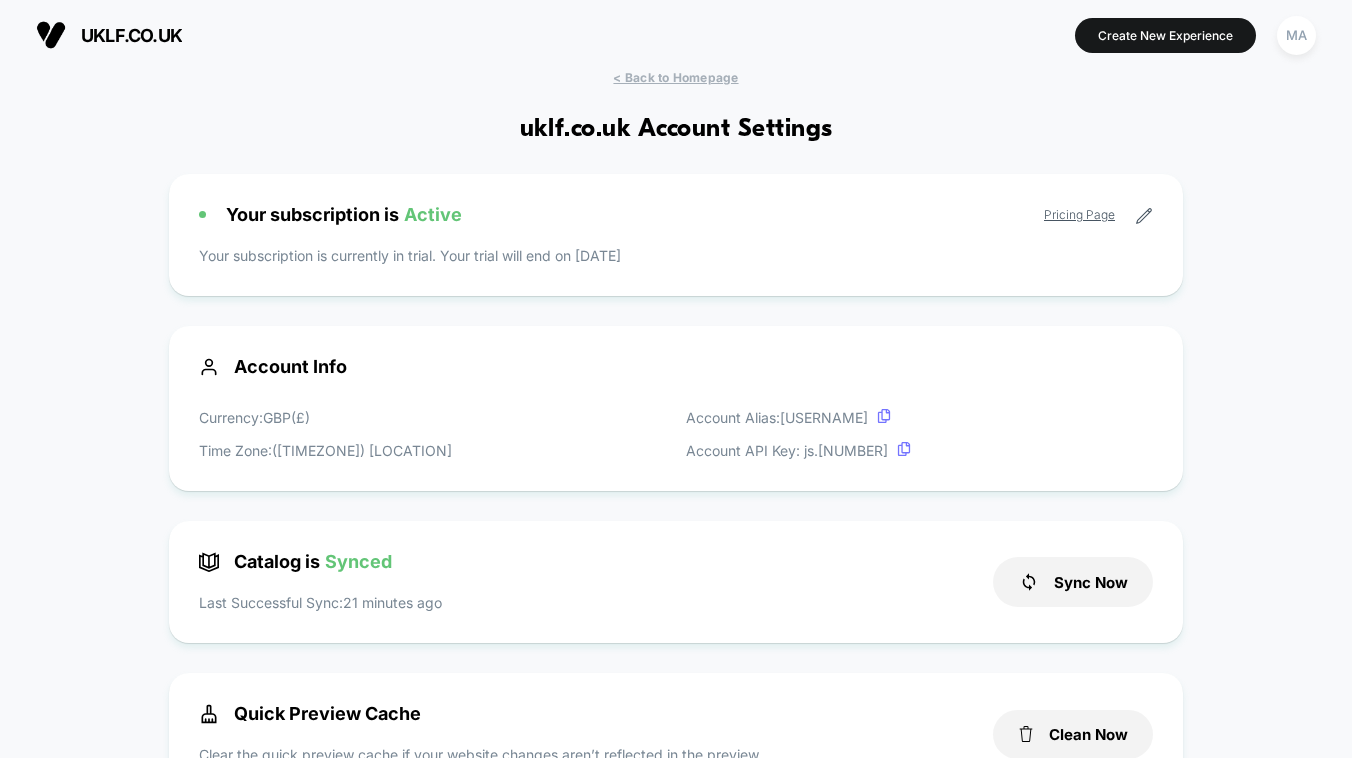 scroll, scrollTop: 270, scrollLeft: 0, axis: vertical 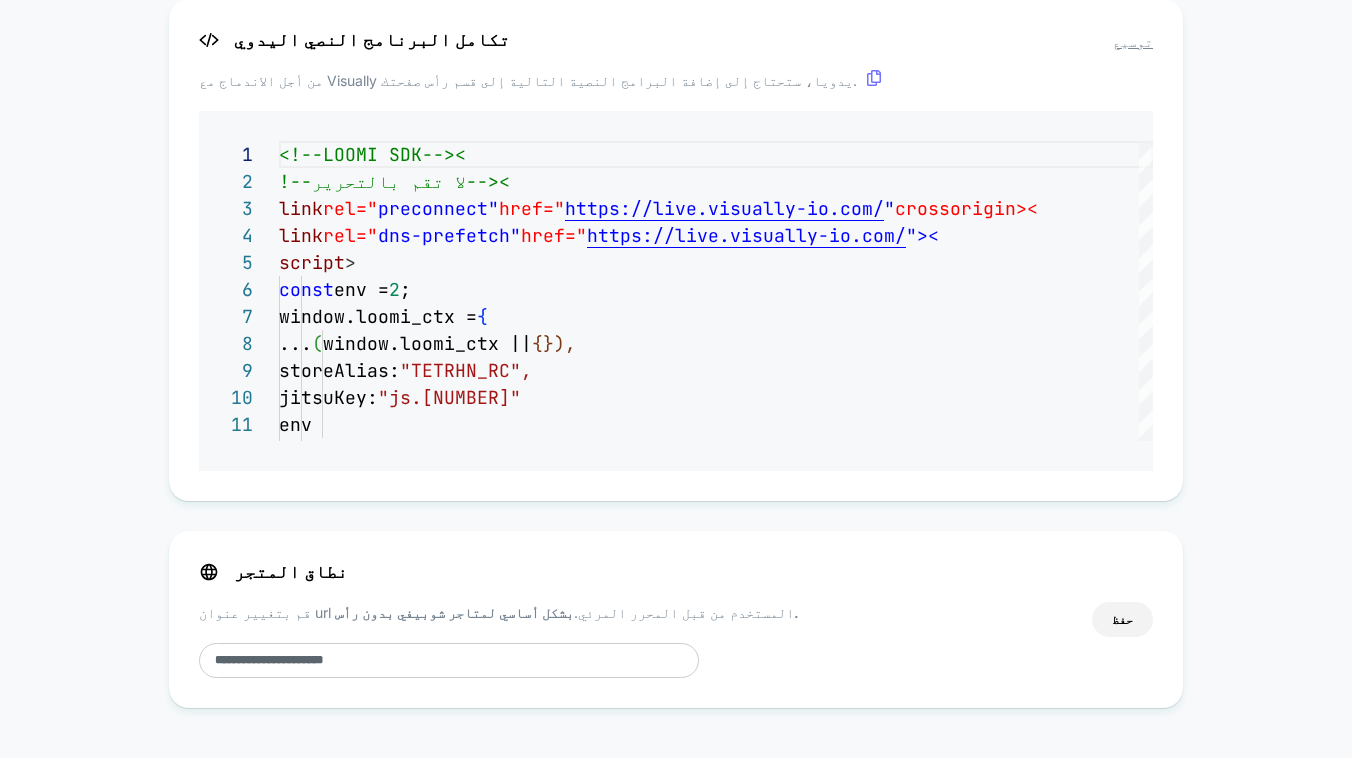click on "**********" at bounding box center (449, 660) 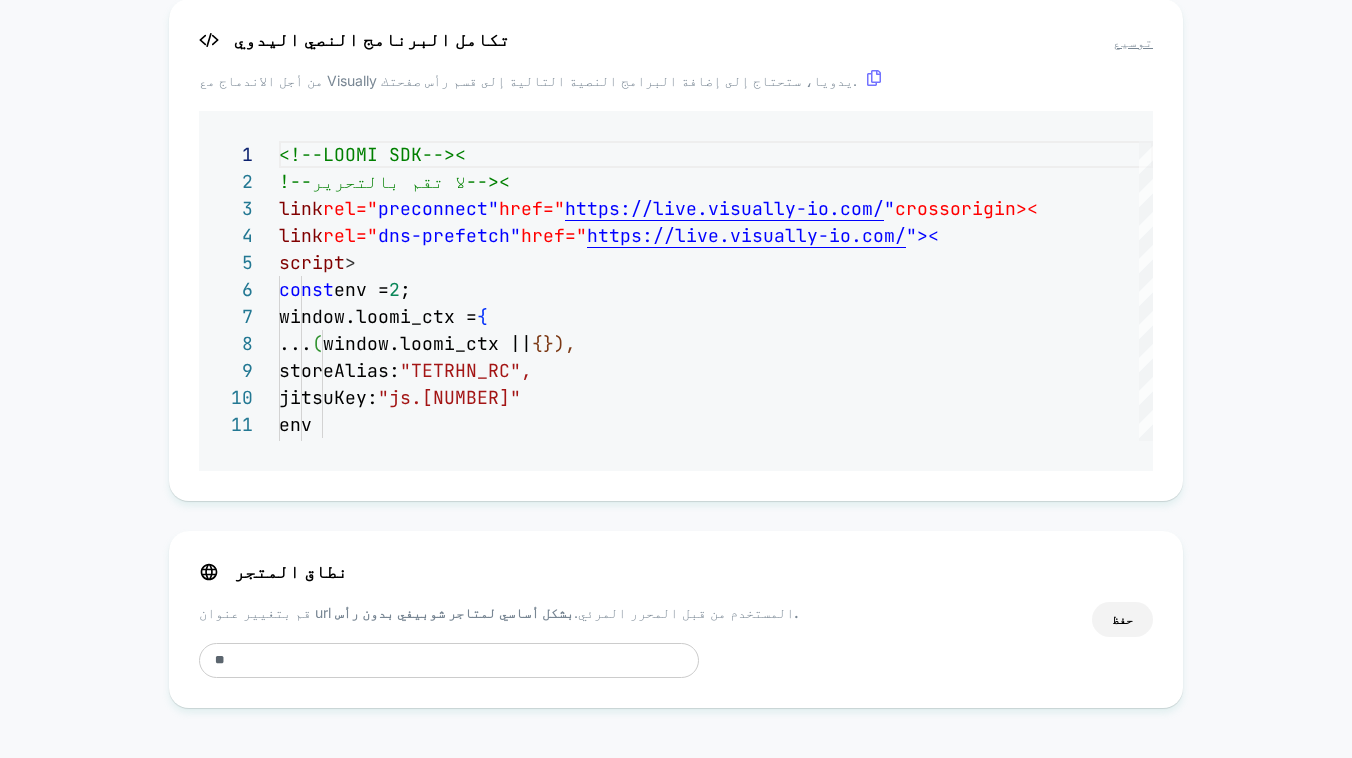 type on "*" 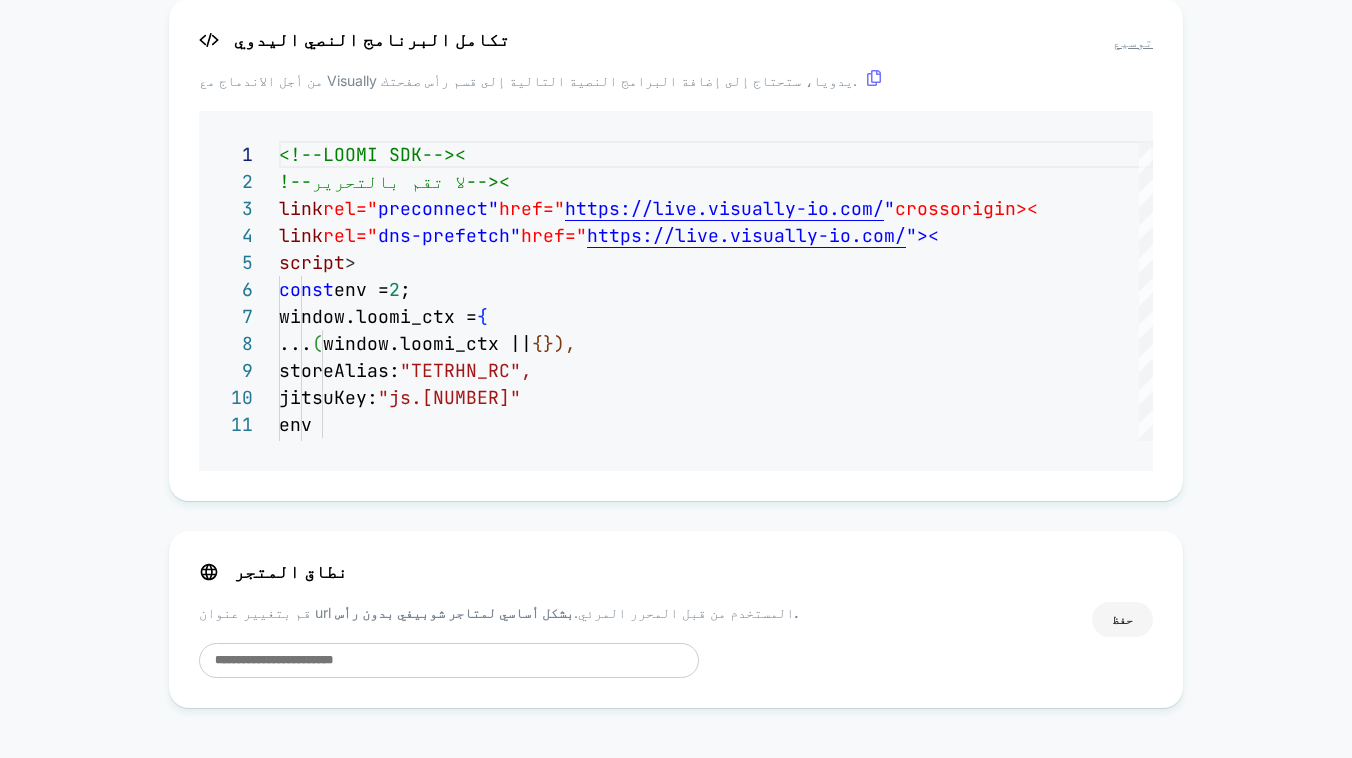 type 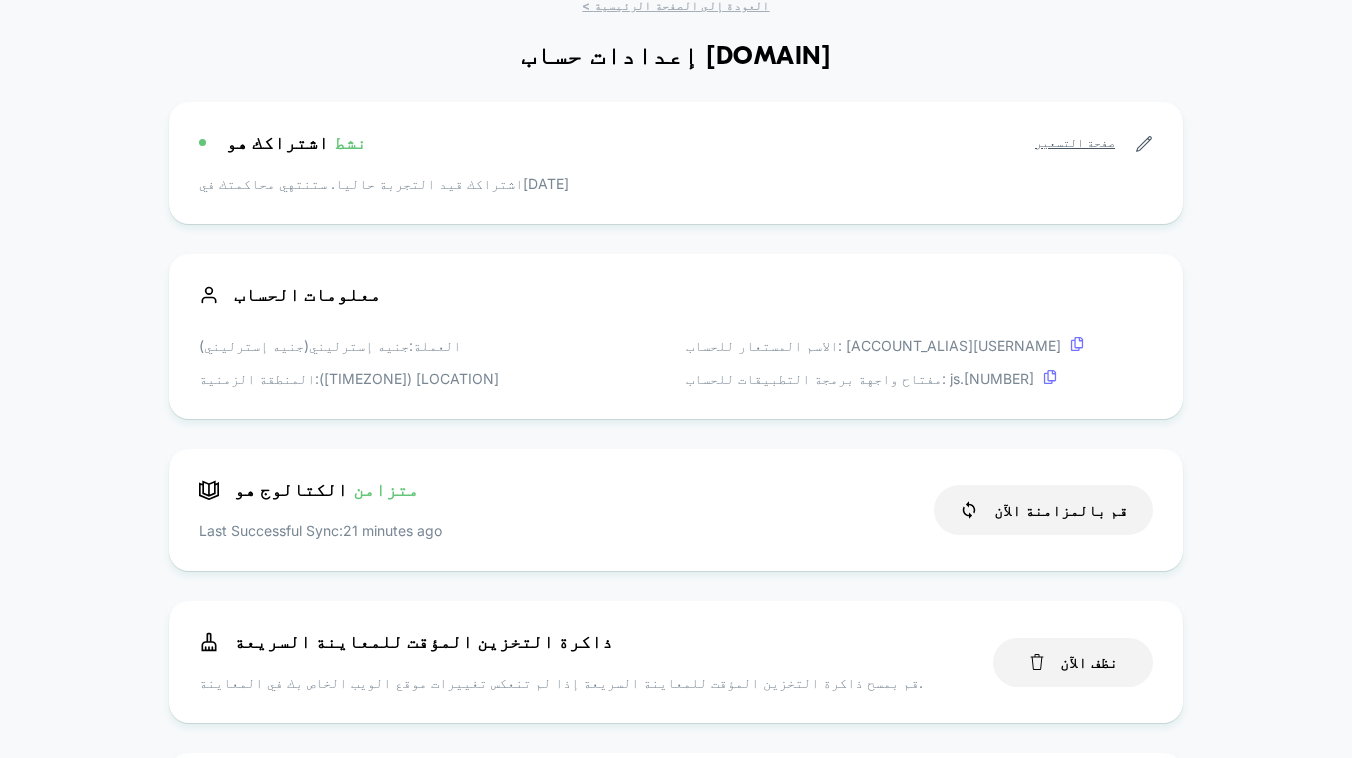 scroll, scrollTop: 0, scrollLeft: 0, axis: both 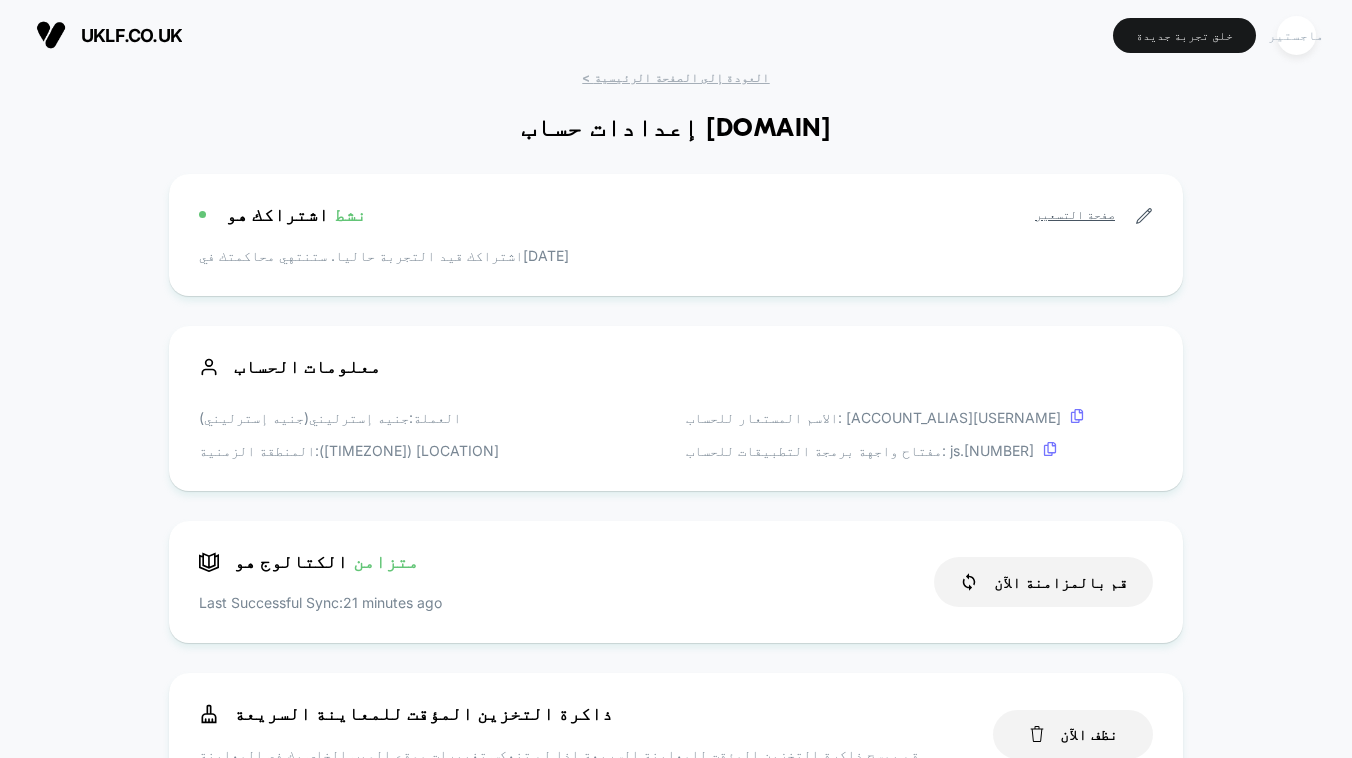 click 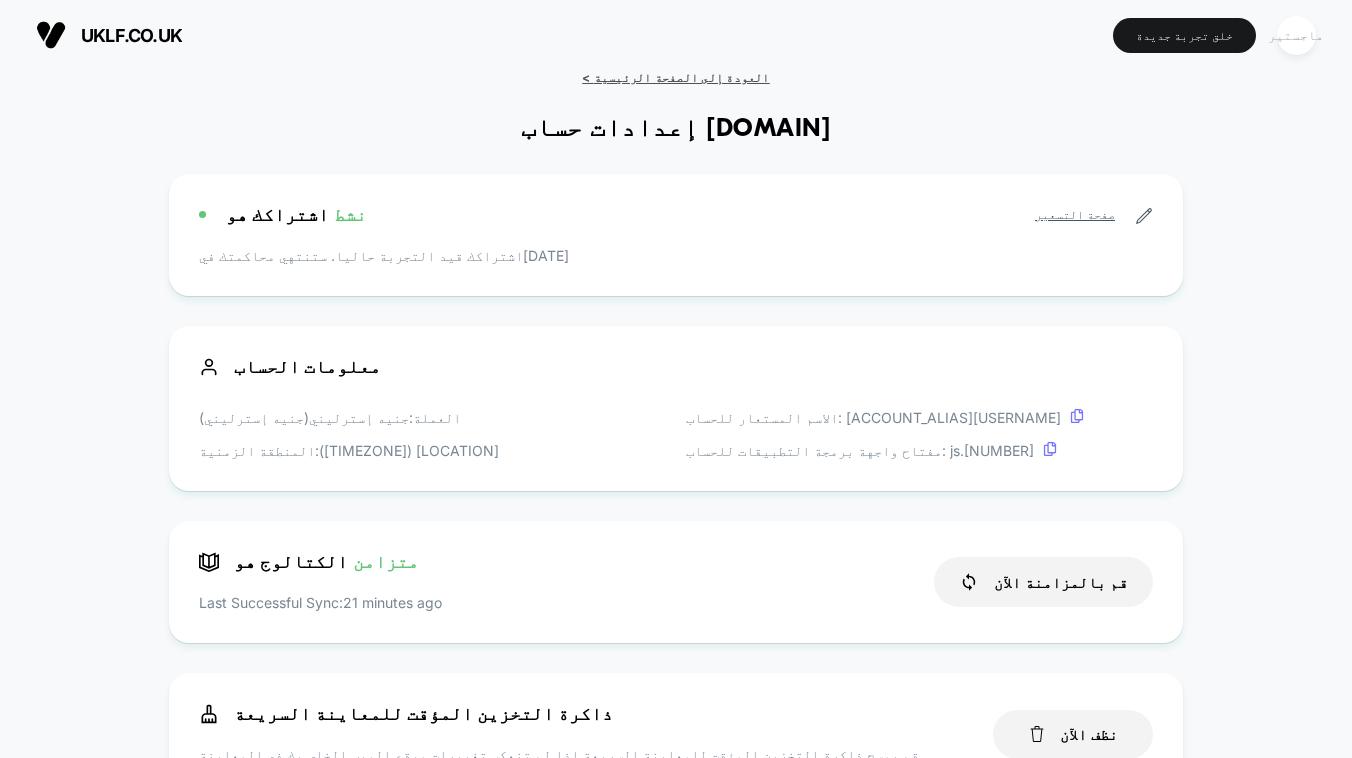 click on "< العودة إلى الصفحة الرئيسية" at bounding box center [675, 77] 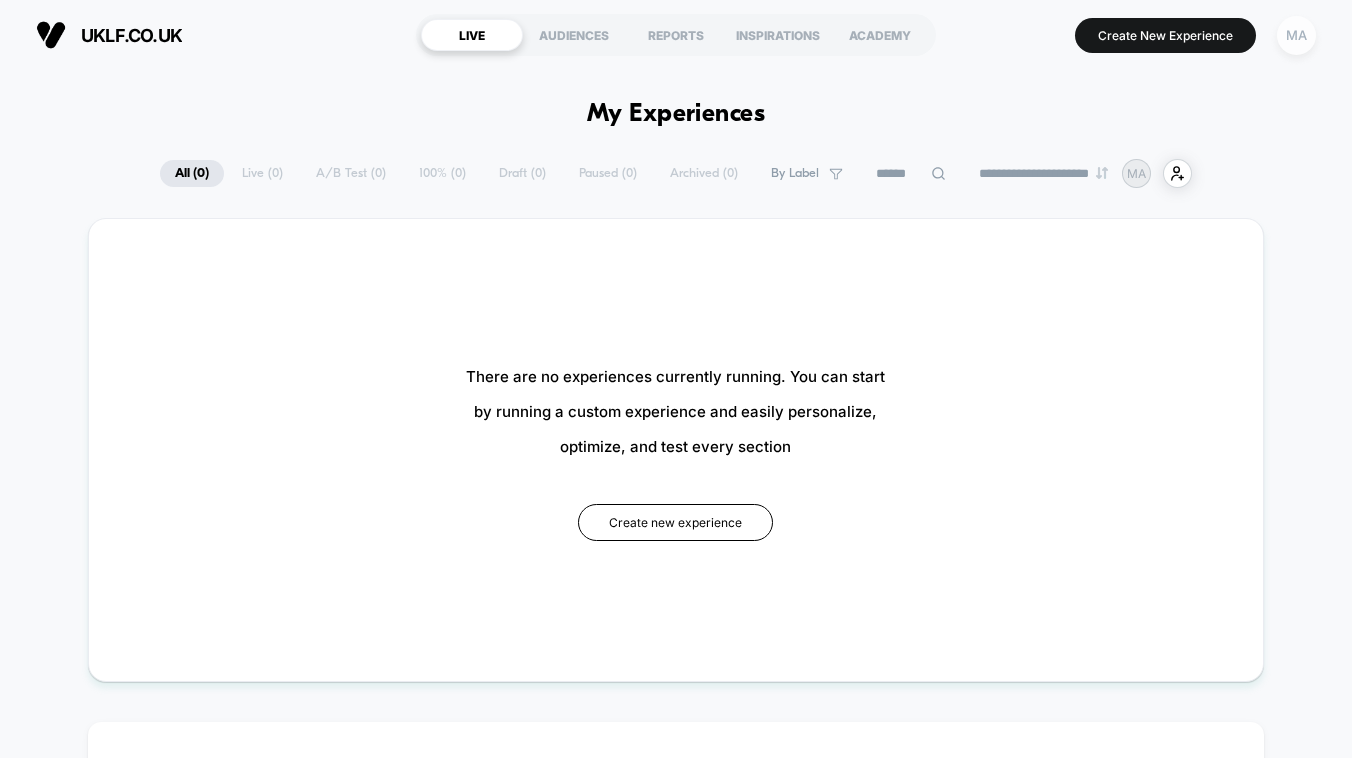 click on "MA" at bounding box center [1296, 35] 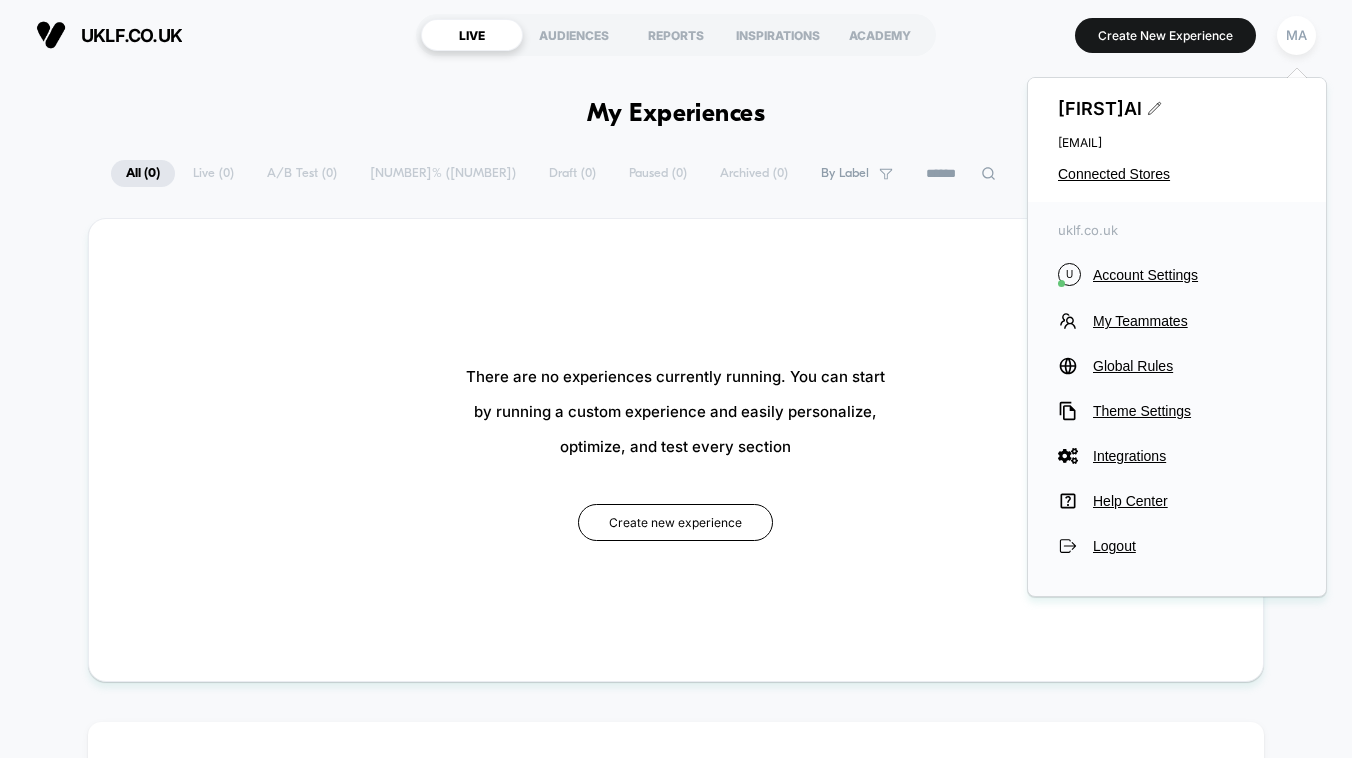 click 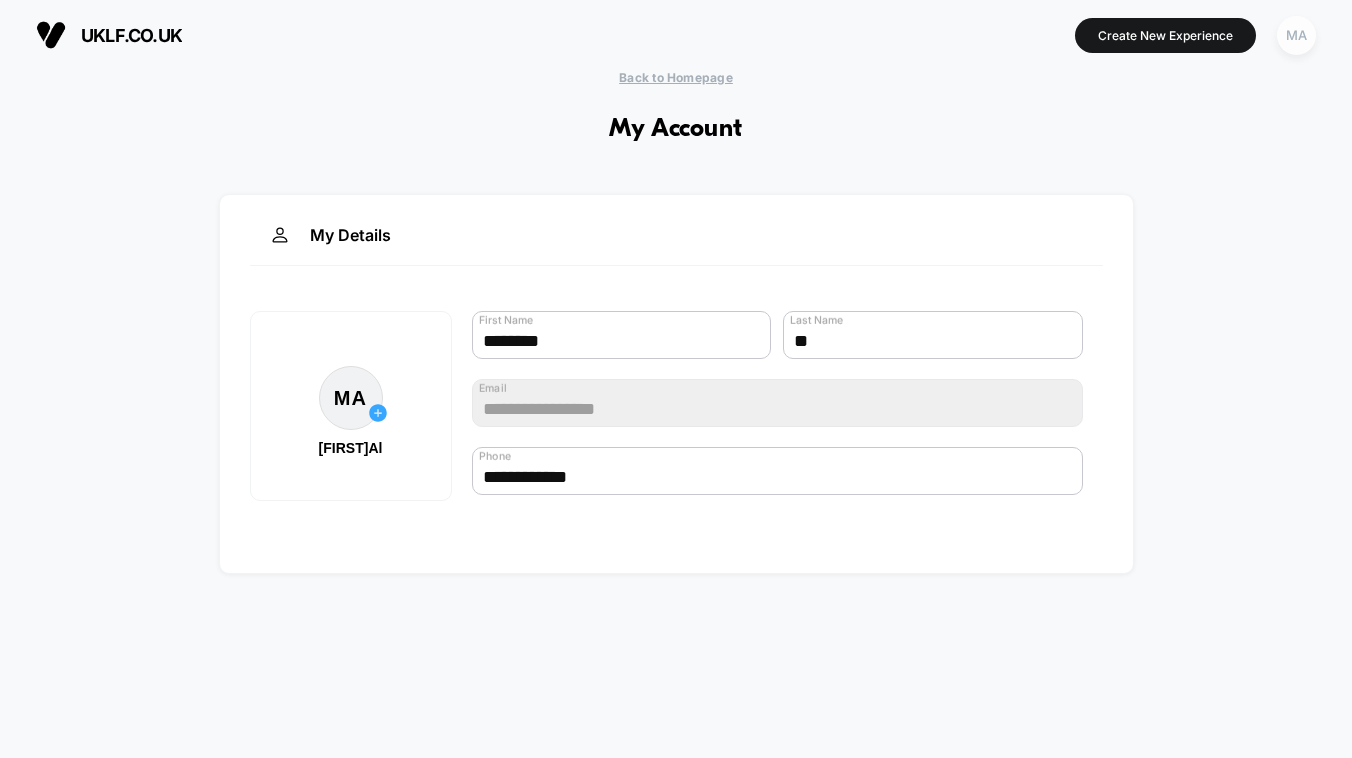 click on "MA" at bounding box center (1296, 35) 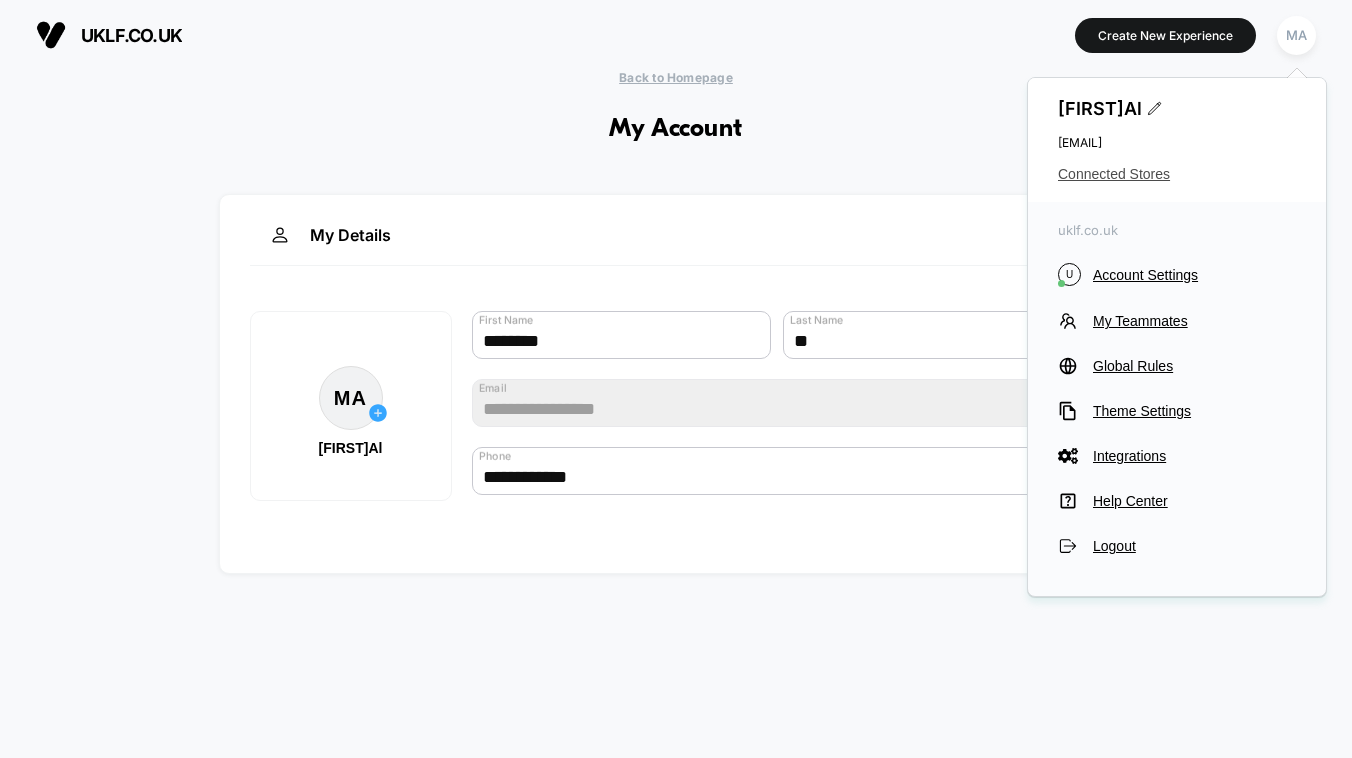 click on "Connected Stores" at bounding box center [1177, 174] 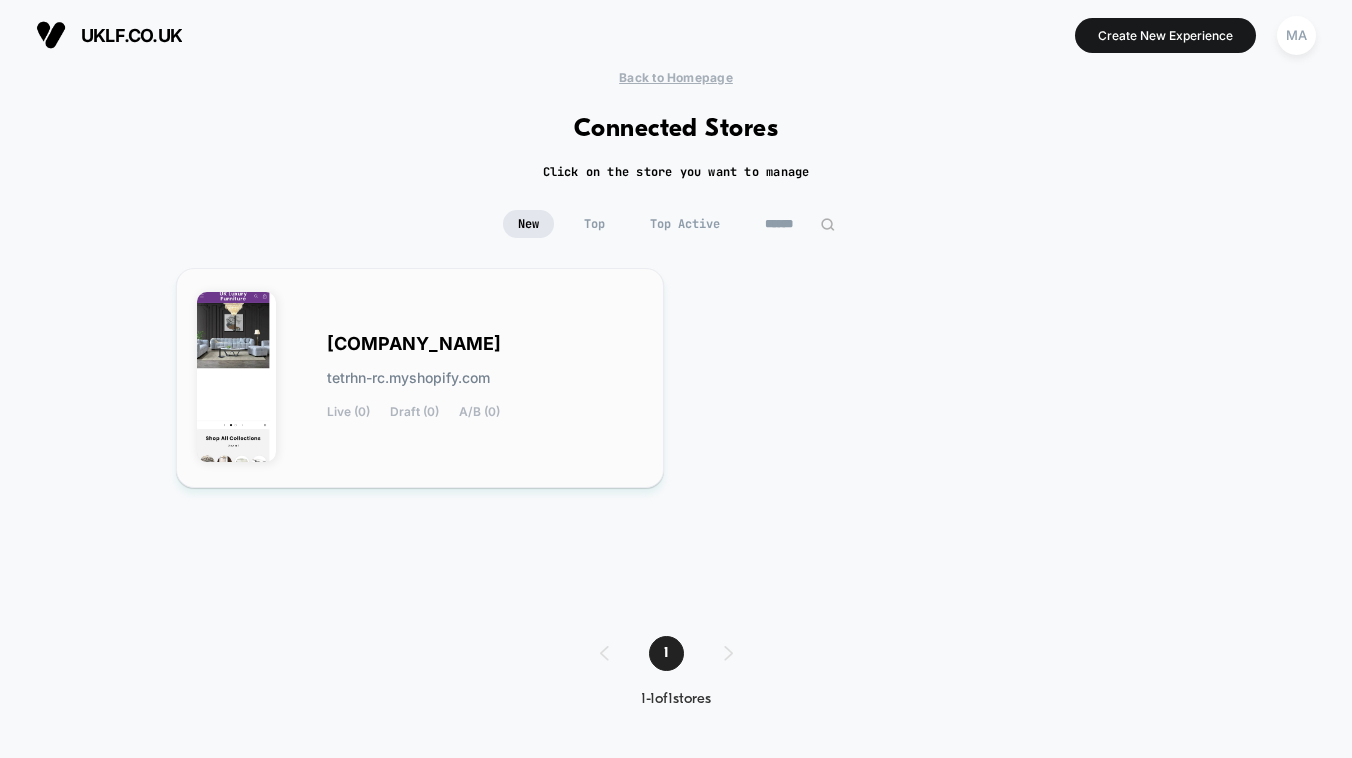 click on "TETRHN RC tetrhn-rc.myshopify.com Live ([NUMBER]) Draft ([NUMBER]) A/B ([NUMBER])" at bounding box center [420, 378] 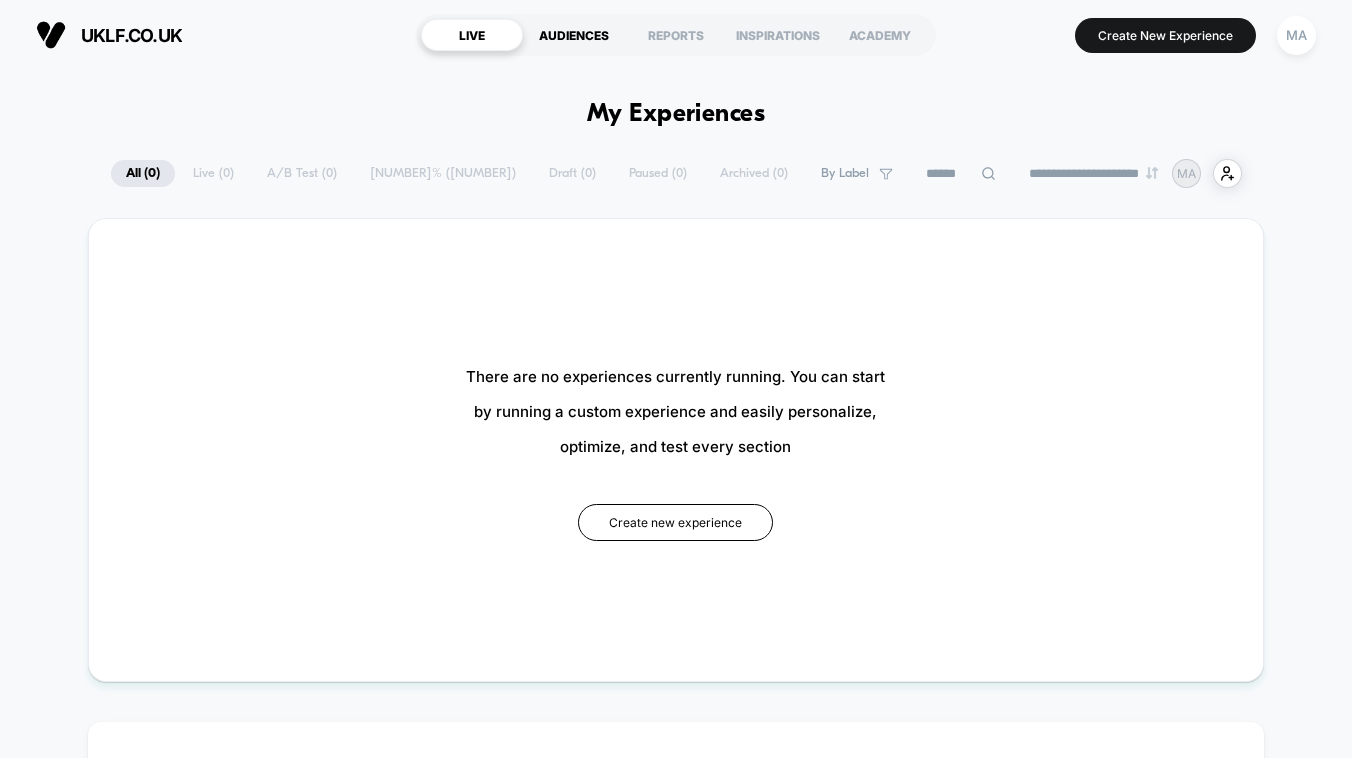 click on "AUDIENCES" at bounding box center (574, 35) 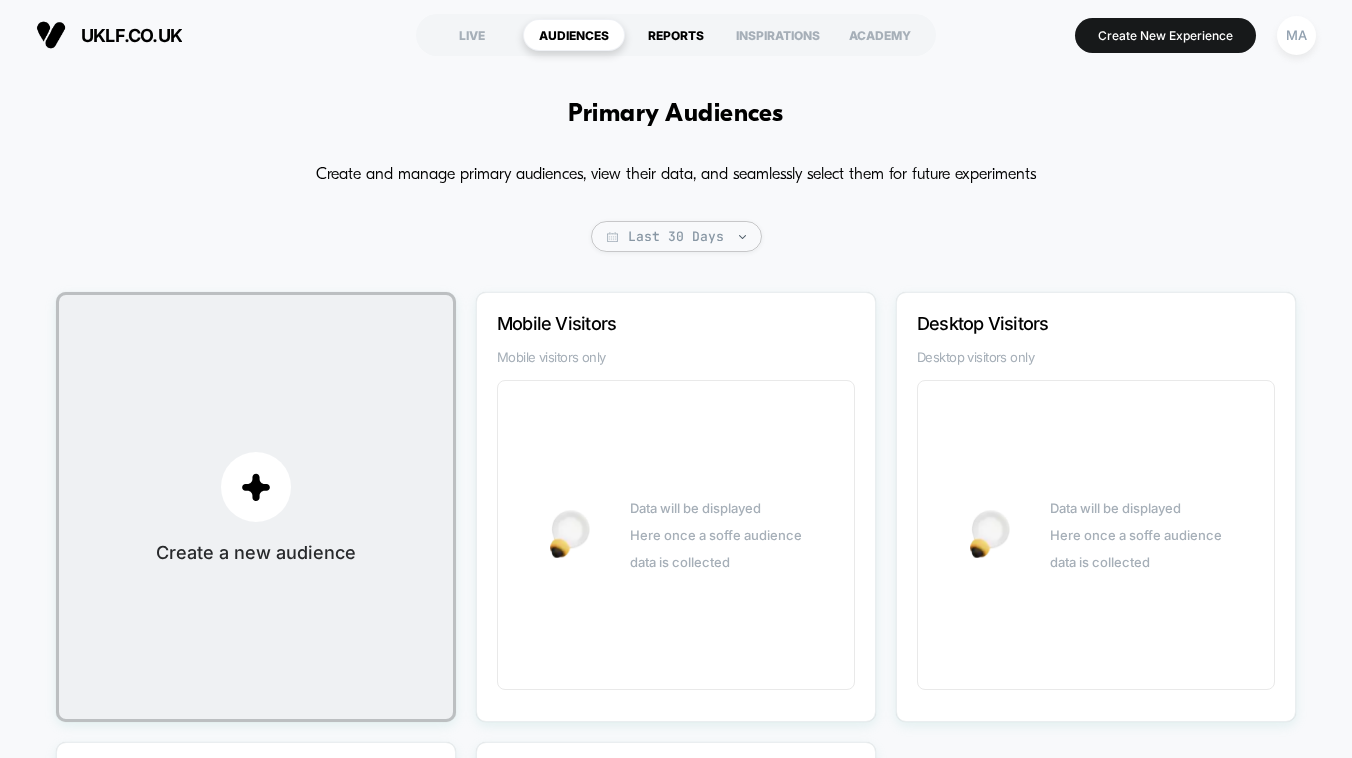 click on "REPORTS" at bounding box center [676, 35] 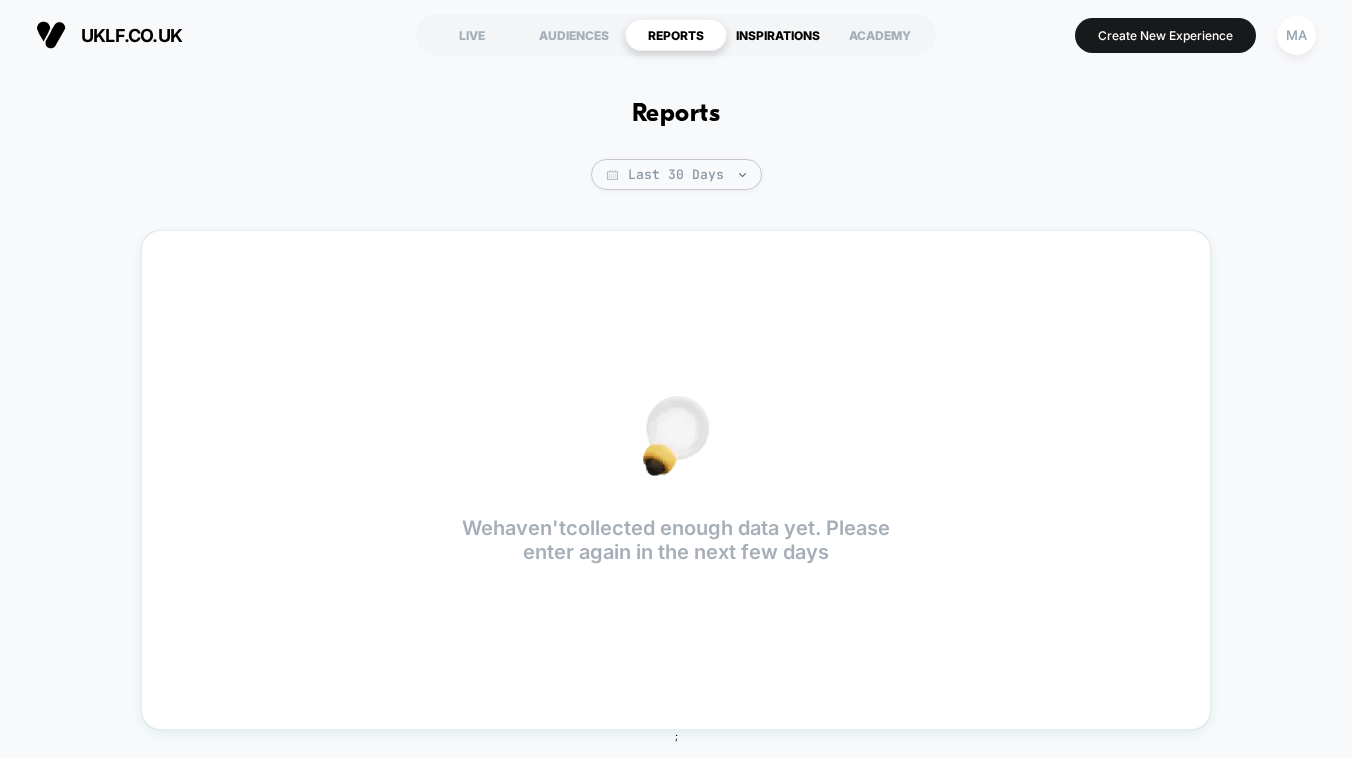 click on "INSPIRATIONS" at bounding box center [778, 35] 